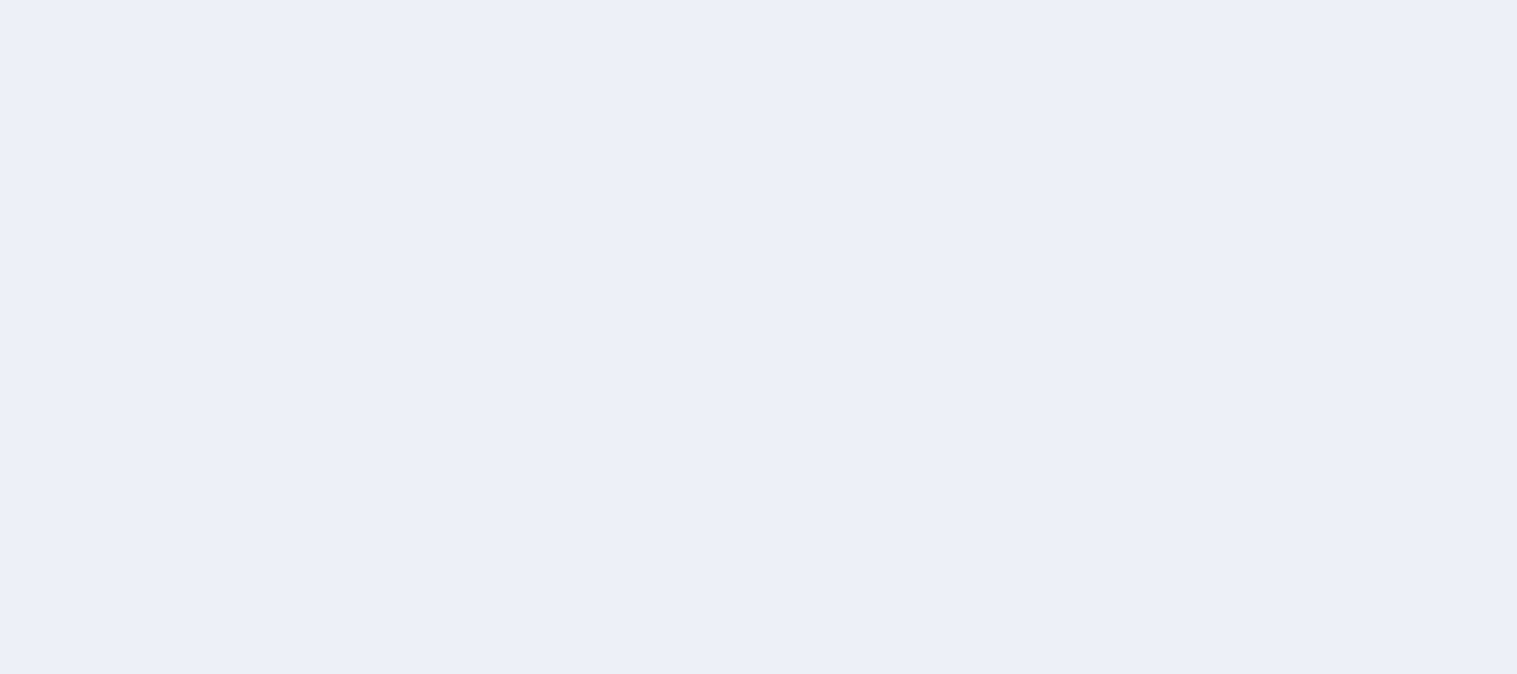scroll, scrollTop: 0, scrollLeft: 0, axis: both 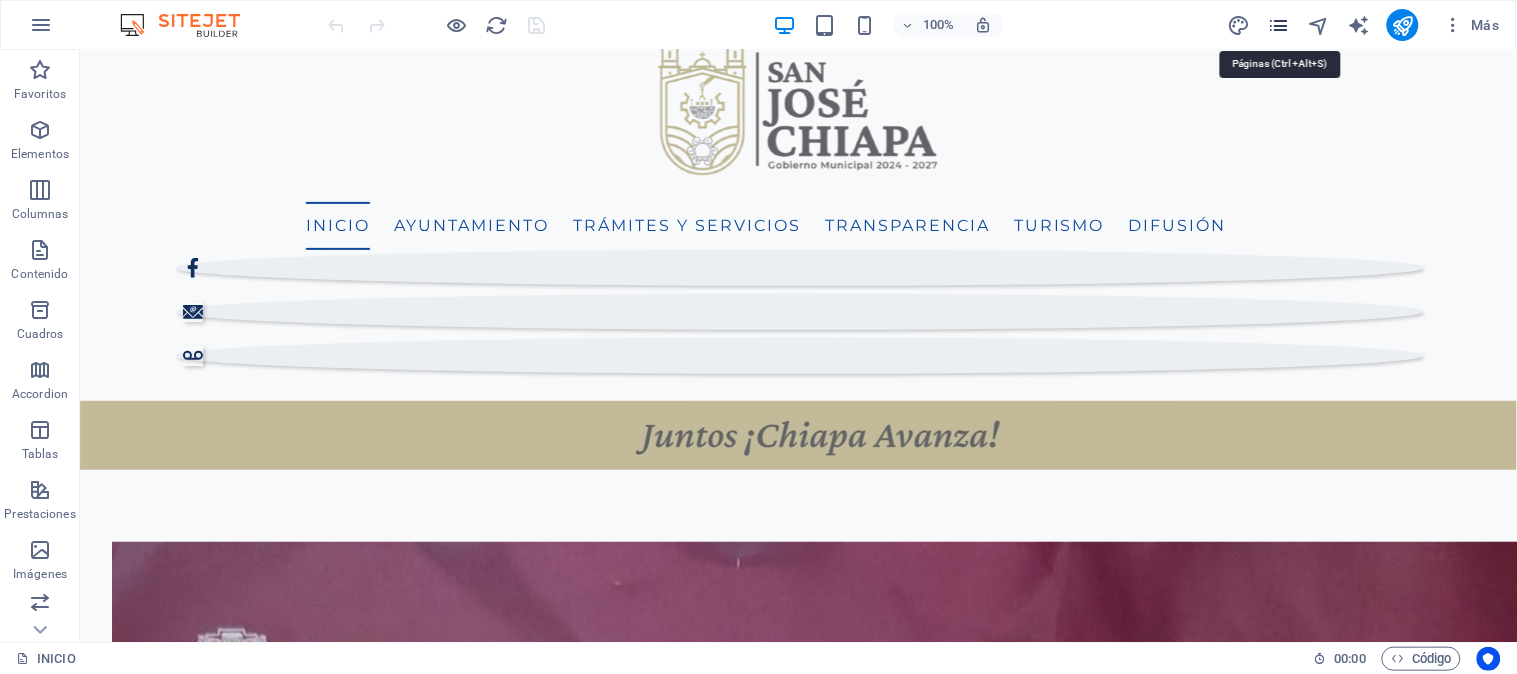 click at bounding box center [1279, 25] 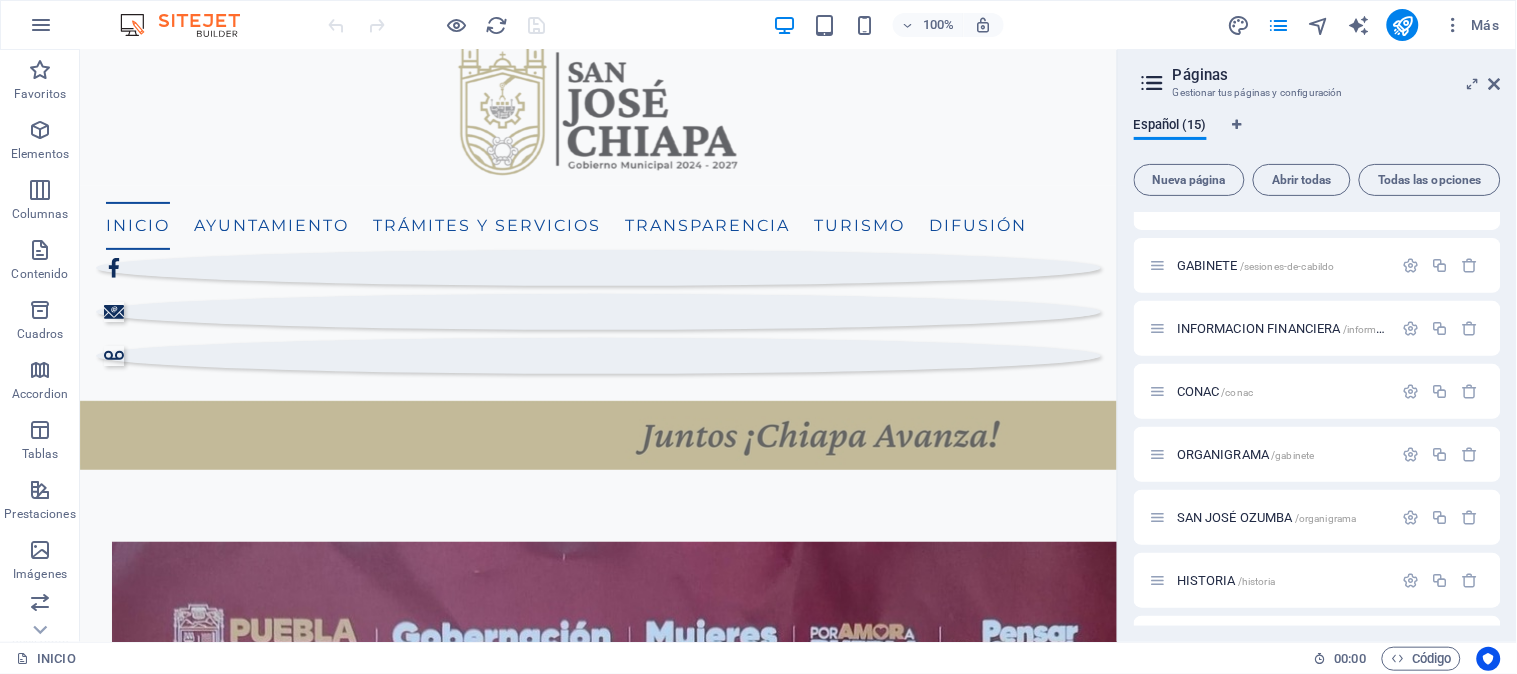 scroll, scrollTop: 196, scrollLeft: 0, axis: vertical 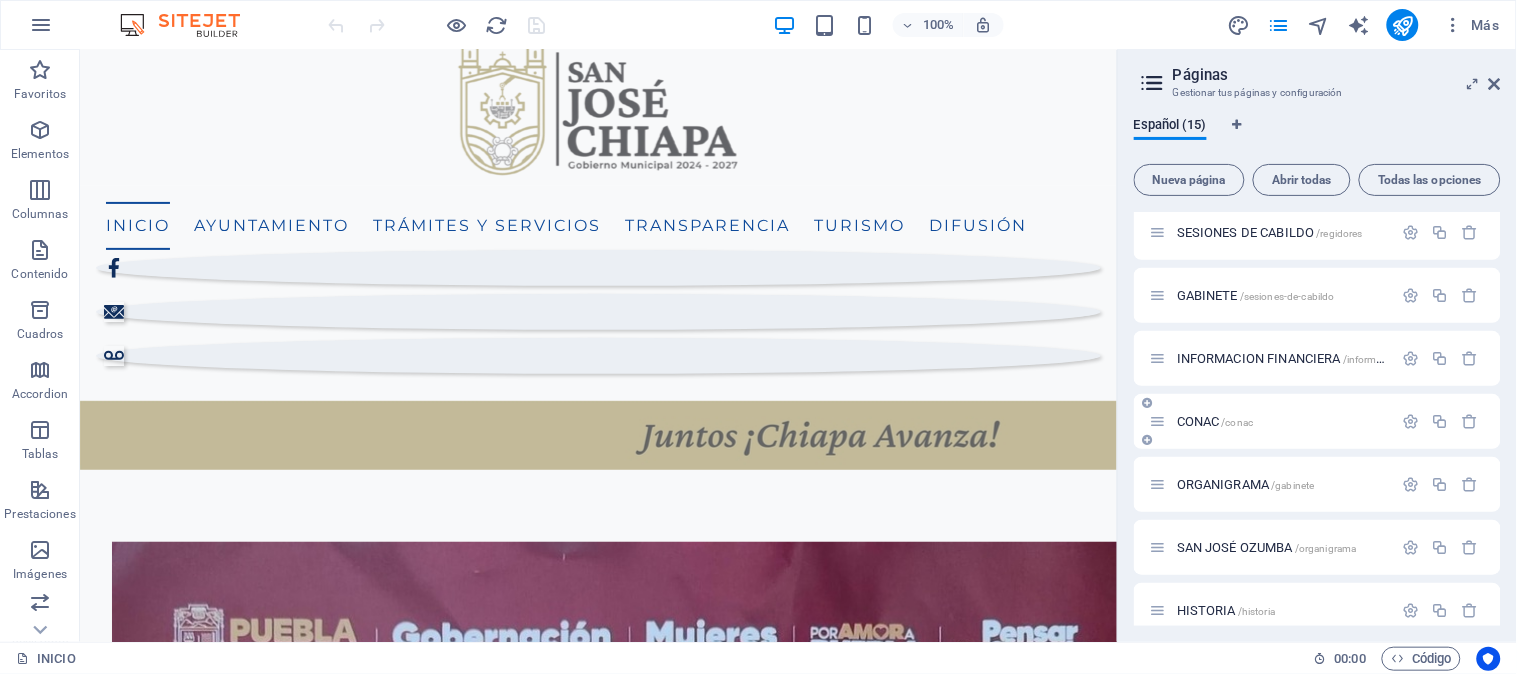 click on "CONAC /conac" at bounding box center [1215, 421] 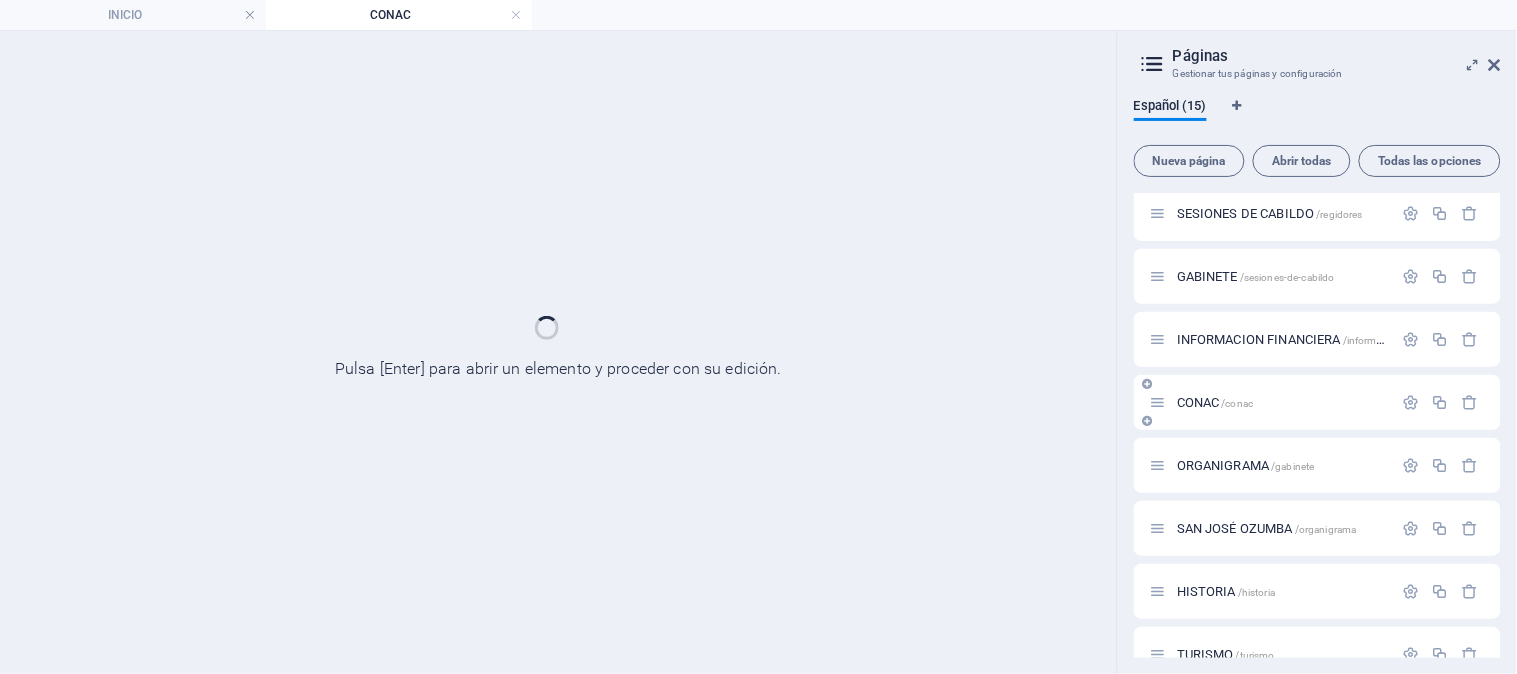 scroll, scrollTop: 0, scrollLeft: 0, axis: both 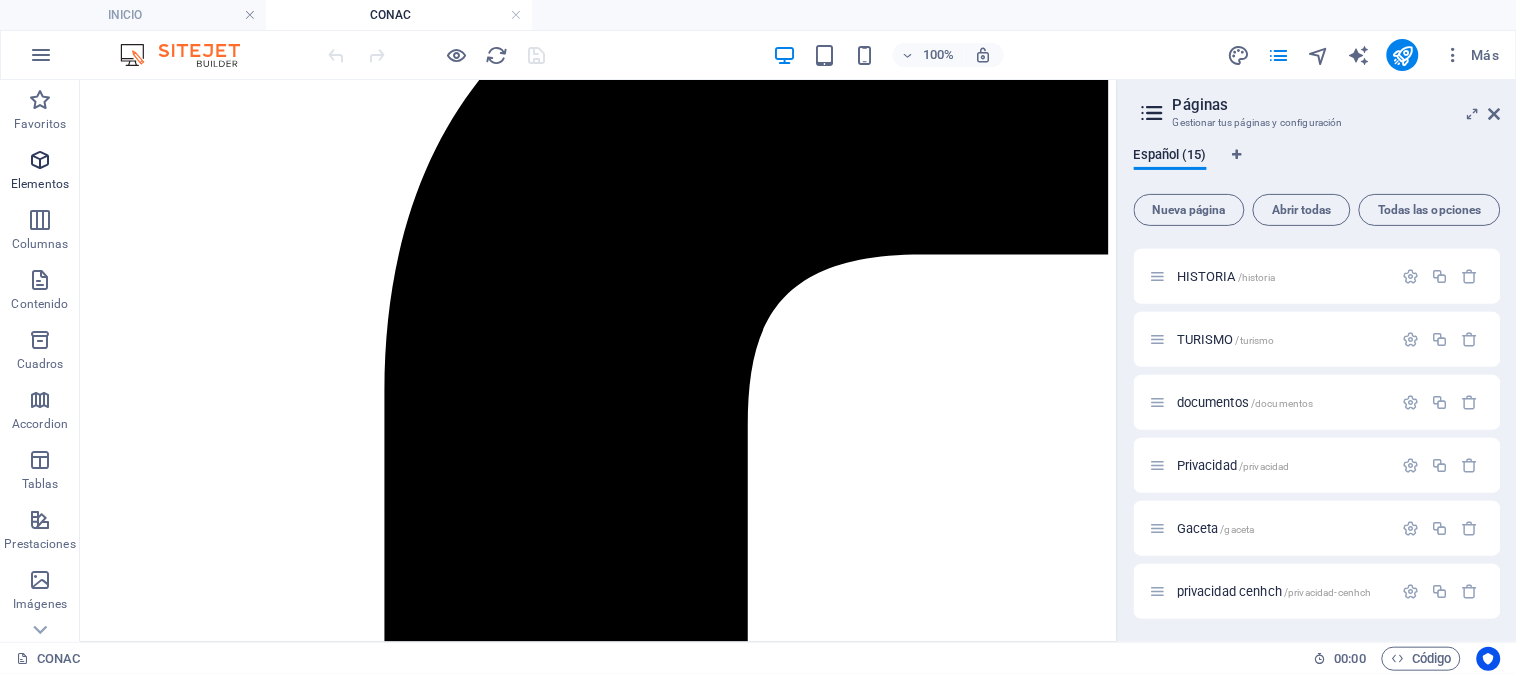click at bounding box center (40, 160) 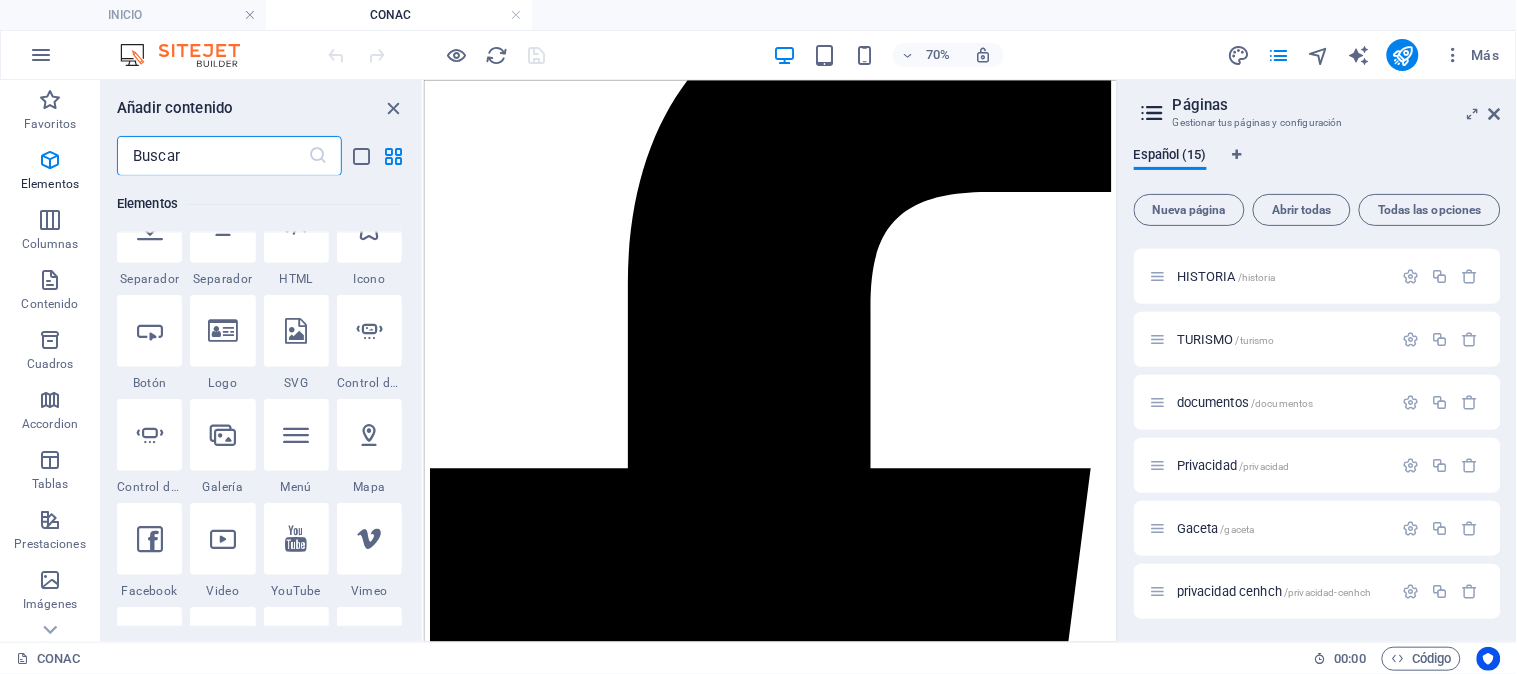 scroll, scrollTop: 821, scrollLeft: 0, axis: vertical 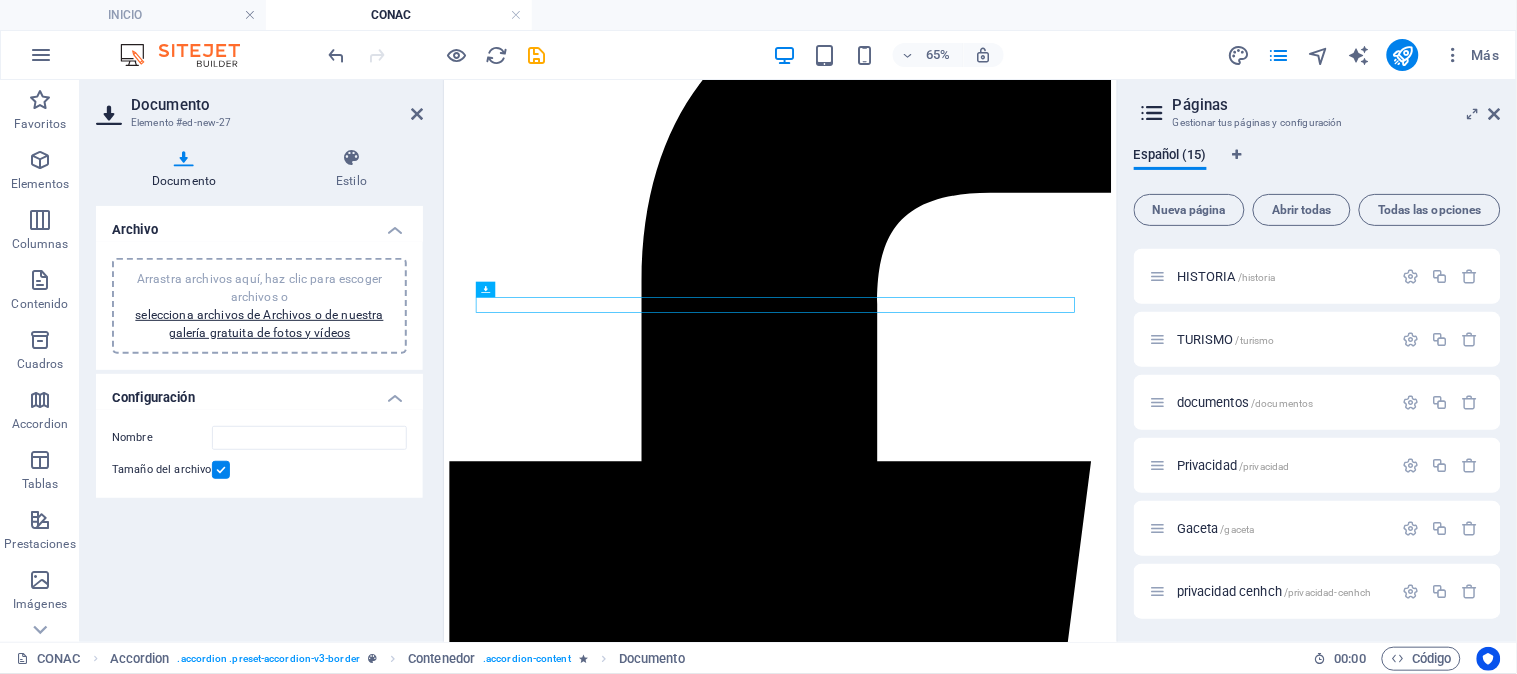click on "Arrastra archivos aquí, haz clic para escoger archivos o  selecciona archivos de Archivos o de nuestra galería gratuita de fotos y vídeos" at bounding box center [259, 306] 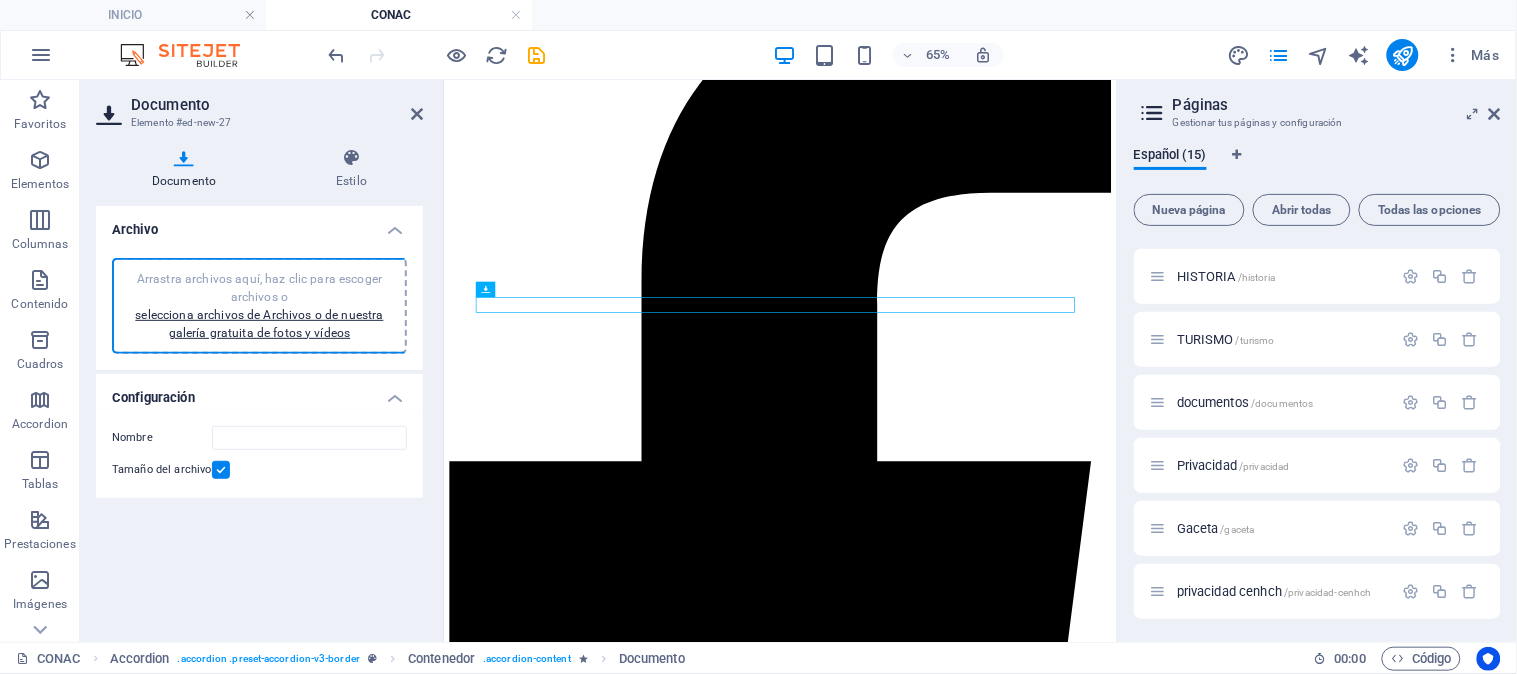 type on "[FILENAME]-[FILENAME]-[FILENAME].pdf" 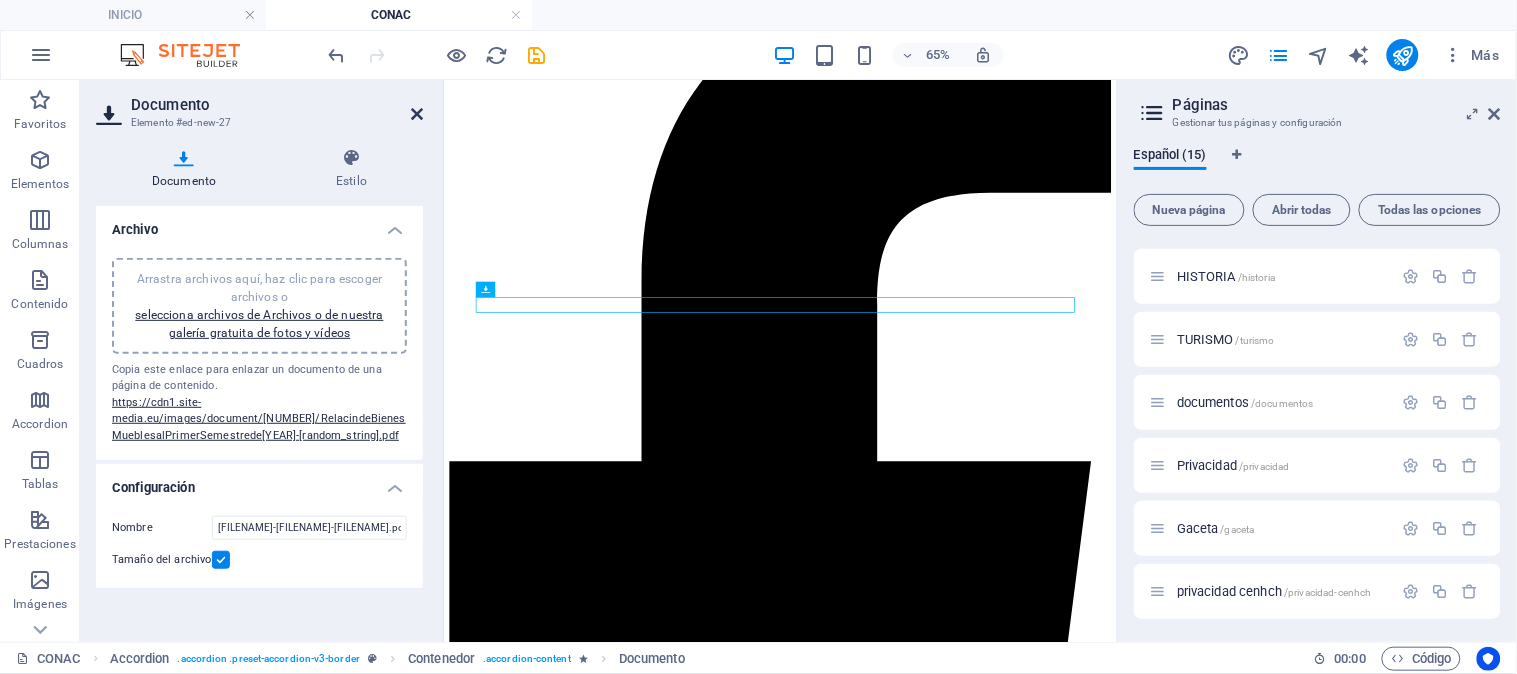 click at bounding box center [417, 114] 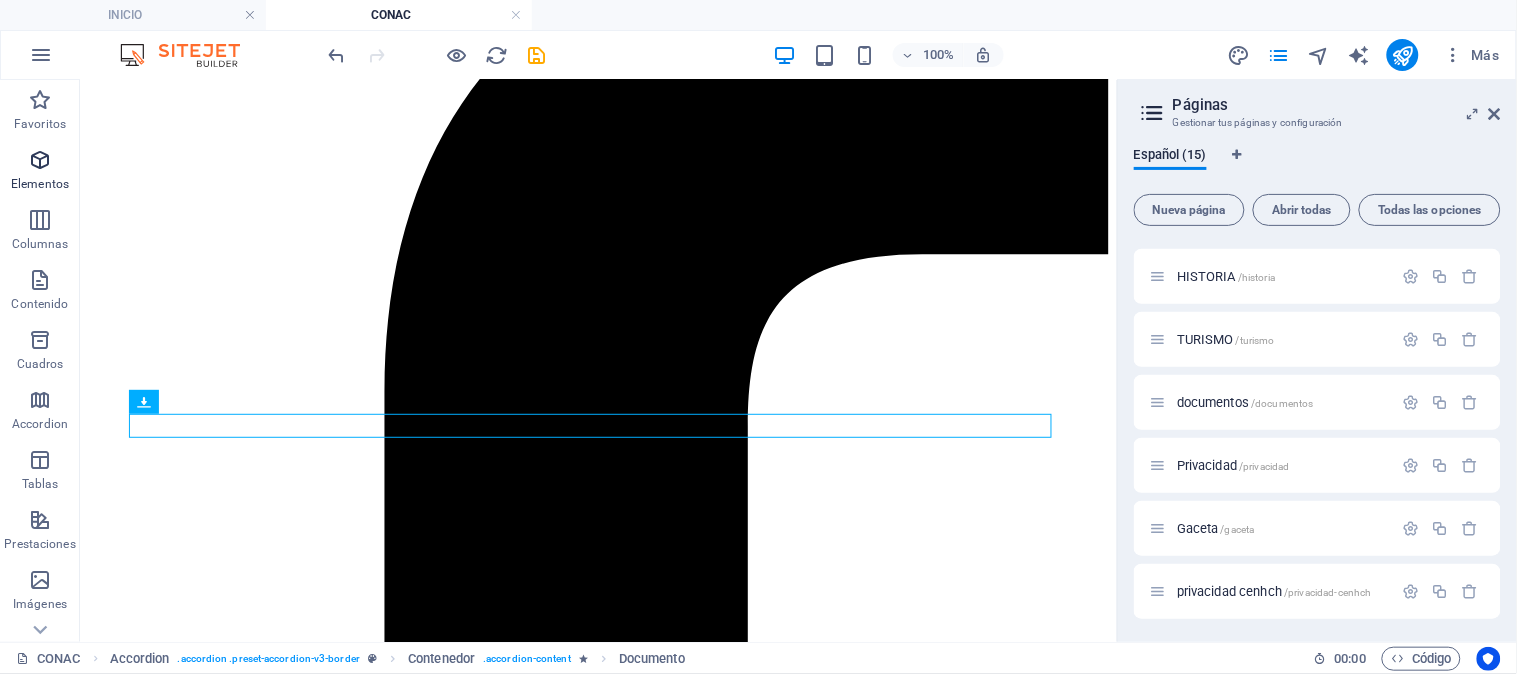 click on "Elementos" at bounding box center [40, 184] 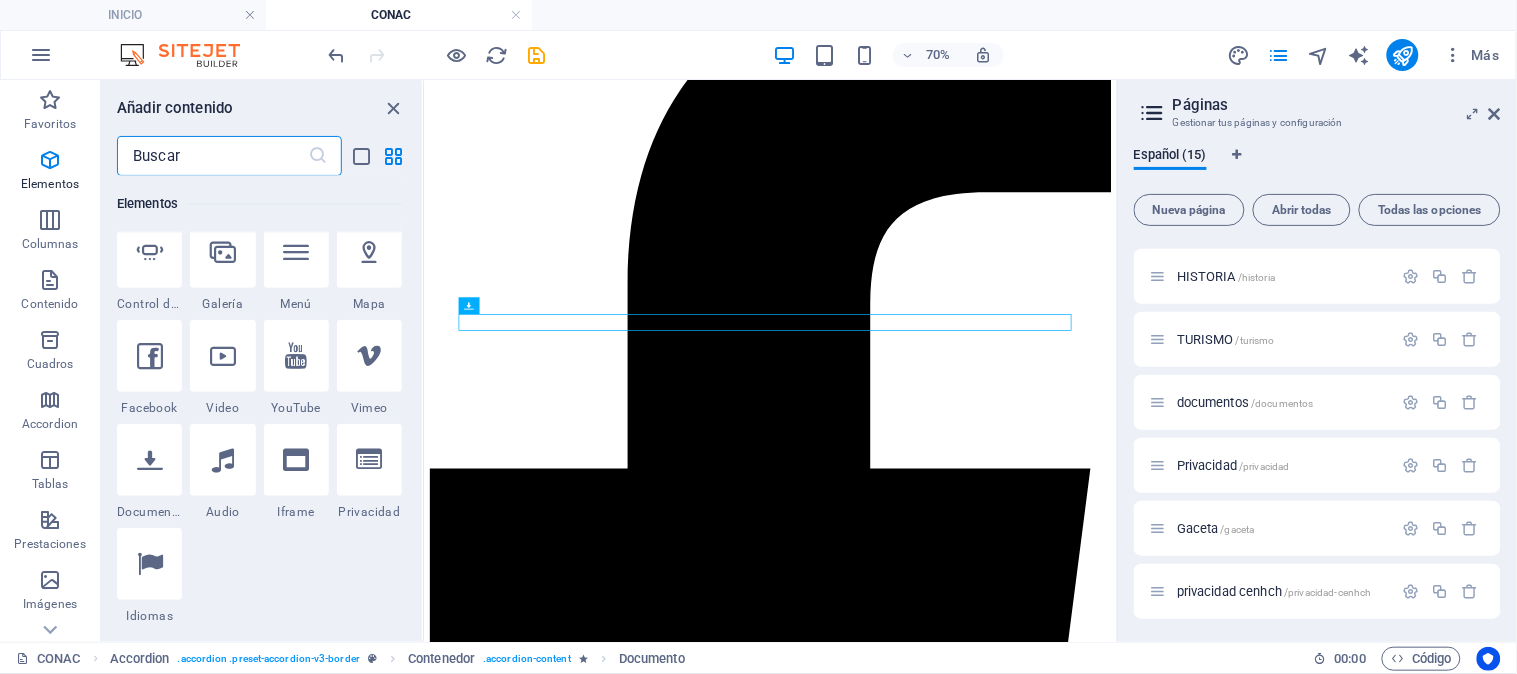 scroll, scrollTop: 710, scrollLeft: 0, axis: vertical 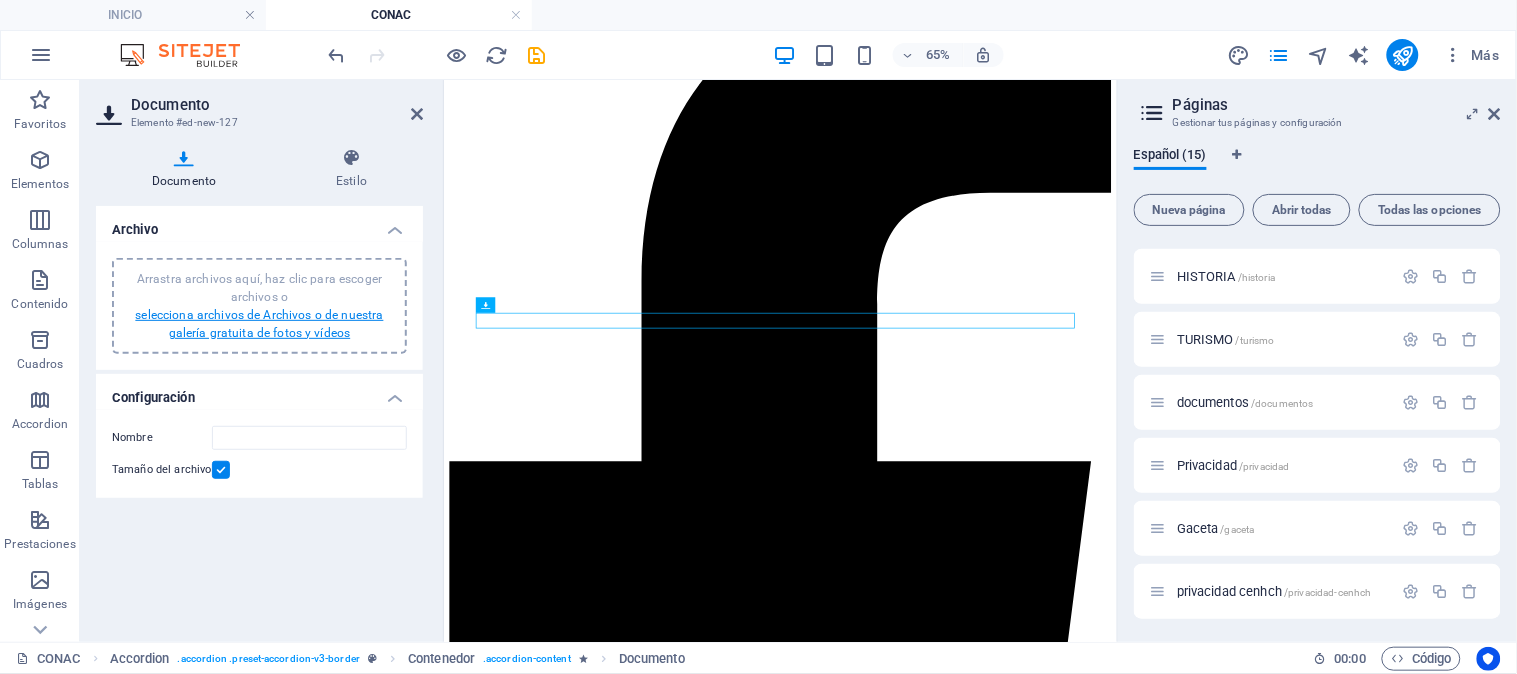 click on "selecciona archivos de Archivos o de nuestra galería gratuita de fotos y vídeos" at bounding box center [259, 324] 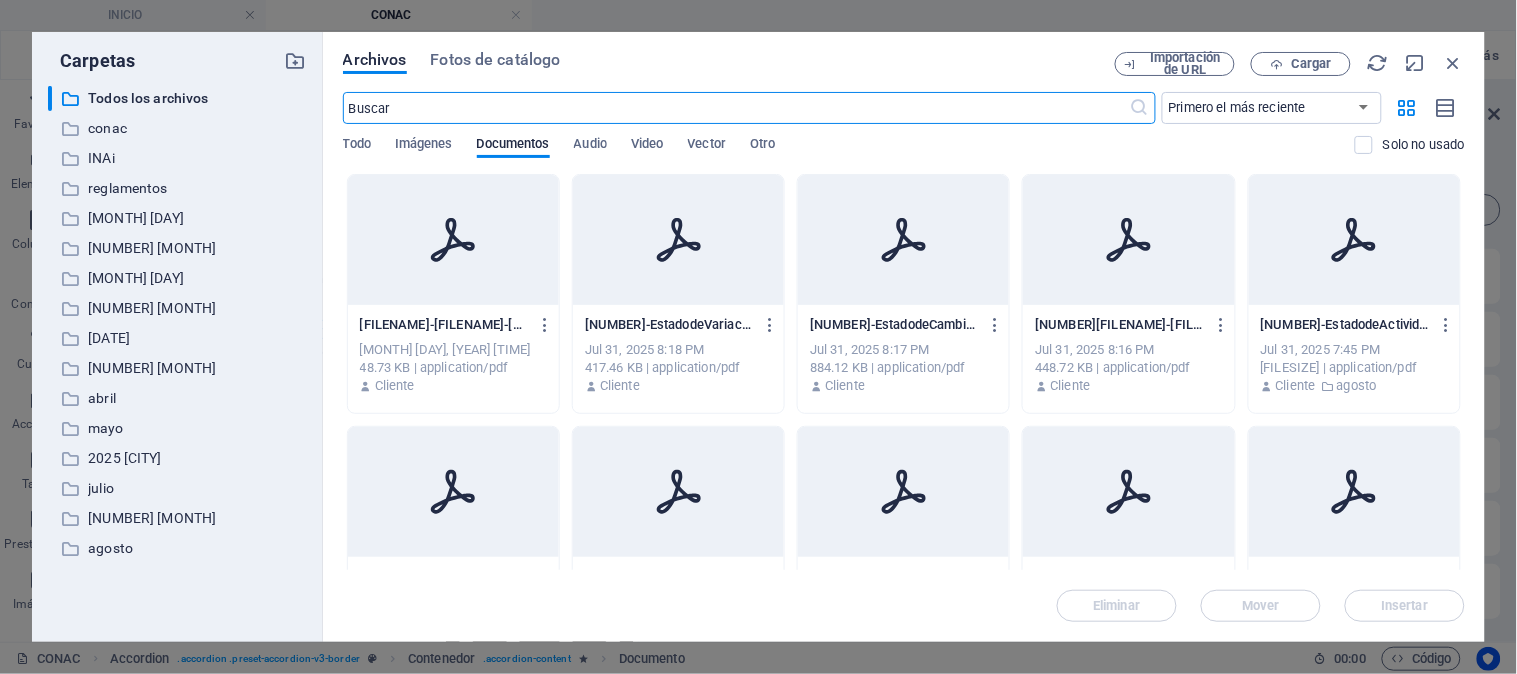 scroll, scrollTop: 795, scrollLeft: 0, axis: vertical 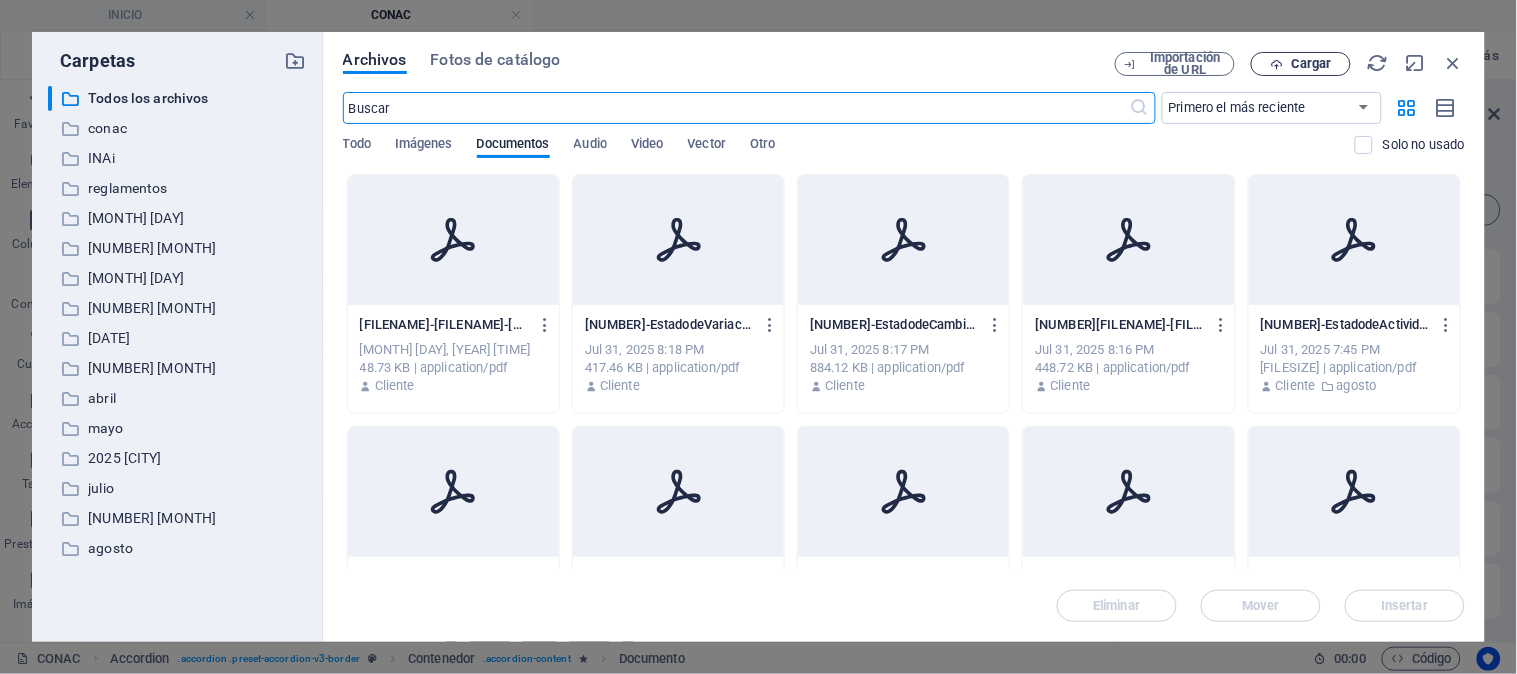 click on "Cargar" at bounding box center [1311, 64] 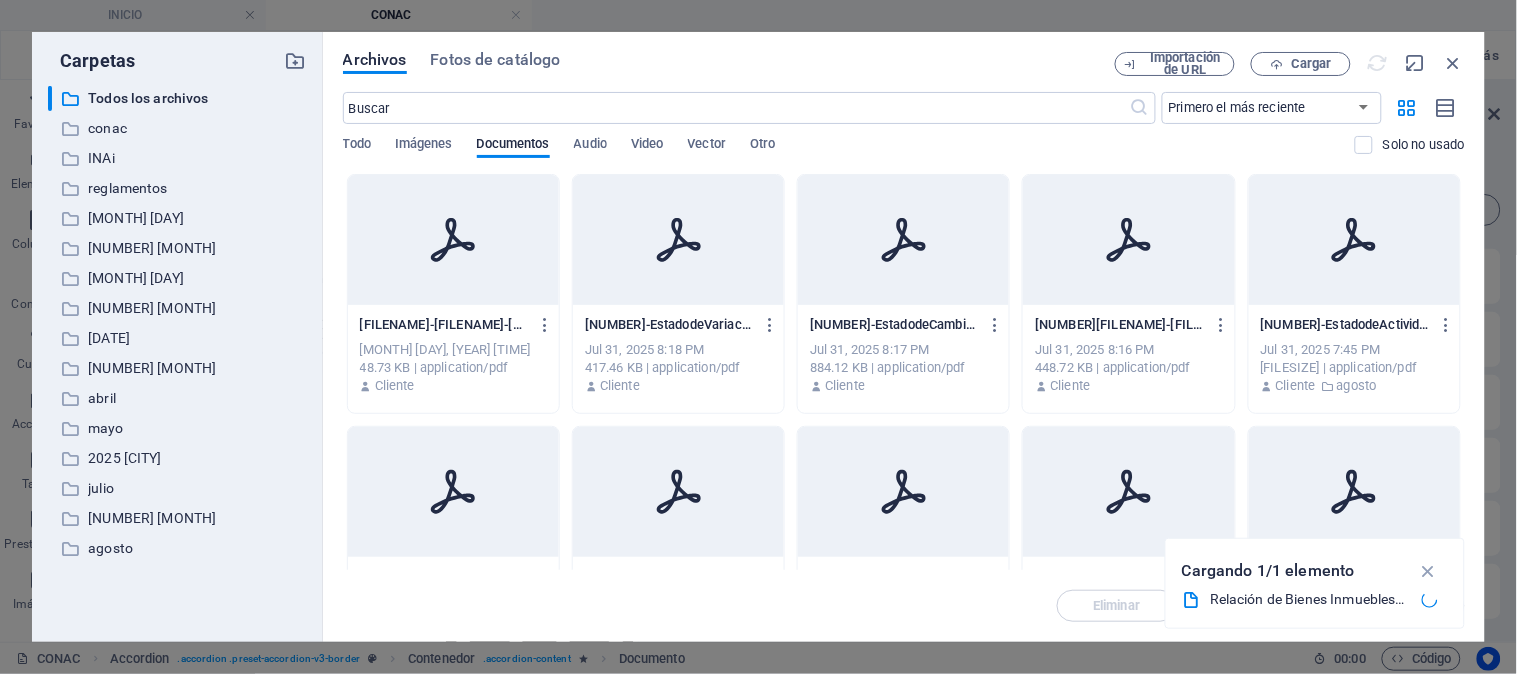 type on "RelacindeBienesInmueblesalPrimerSemestrede2025-xyo6SNYQLT74K6d-e4vcJg.pdf" 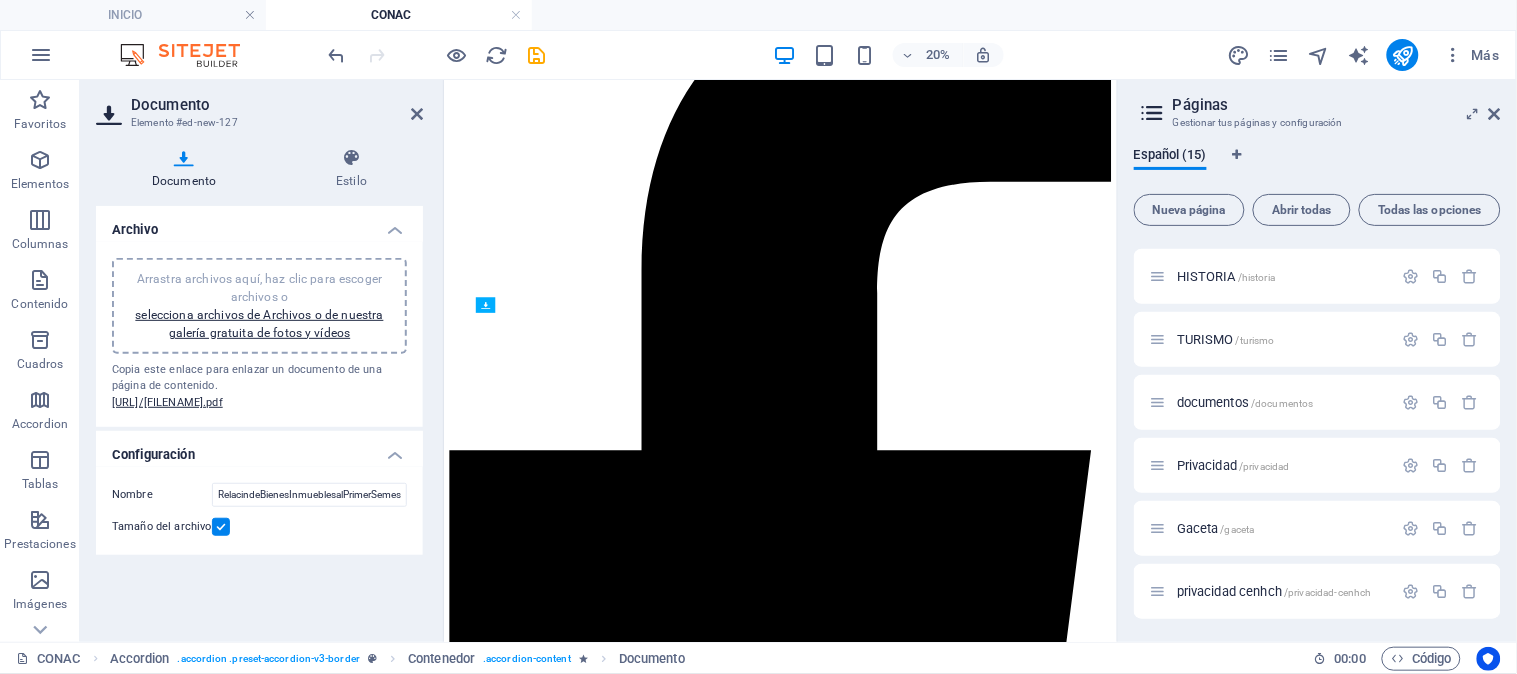scroll, scrollTop: 777, scrollLeft: 0, axis: vertical 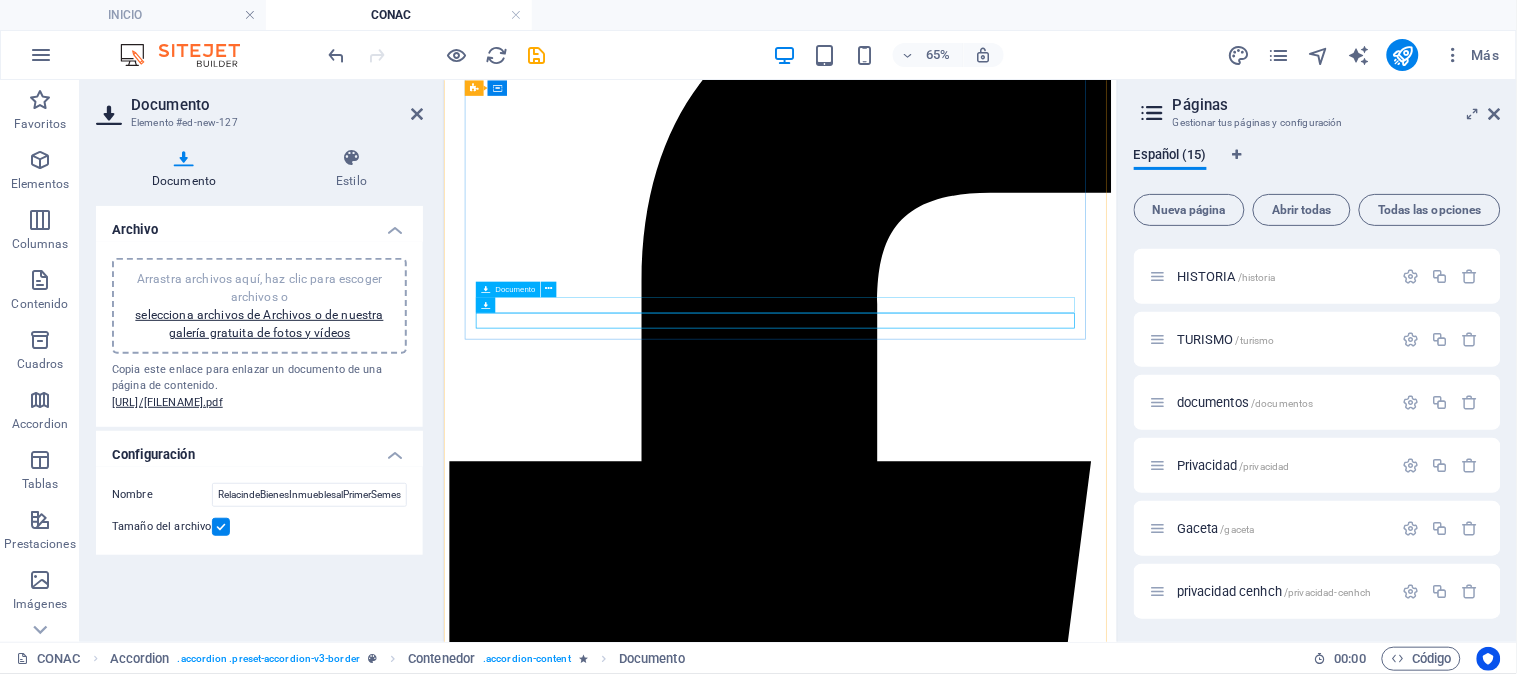 click on "RelacindeBienesMueblesalPrimerSemestrede[YEAR]-[random_string] [SIZE]" at bounding box center [960, 4216] 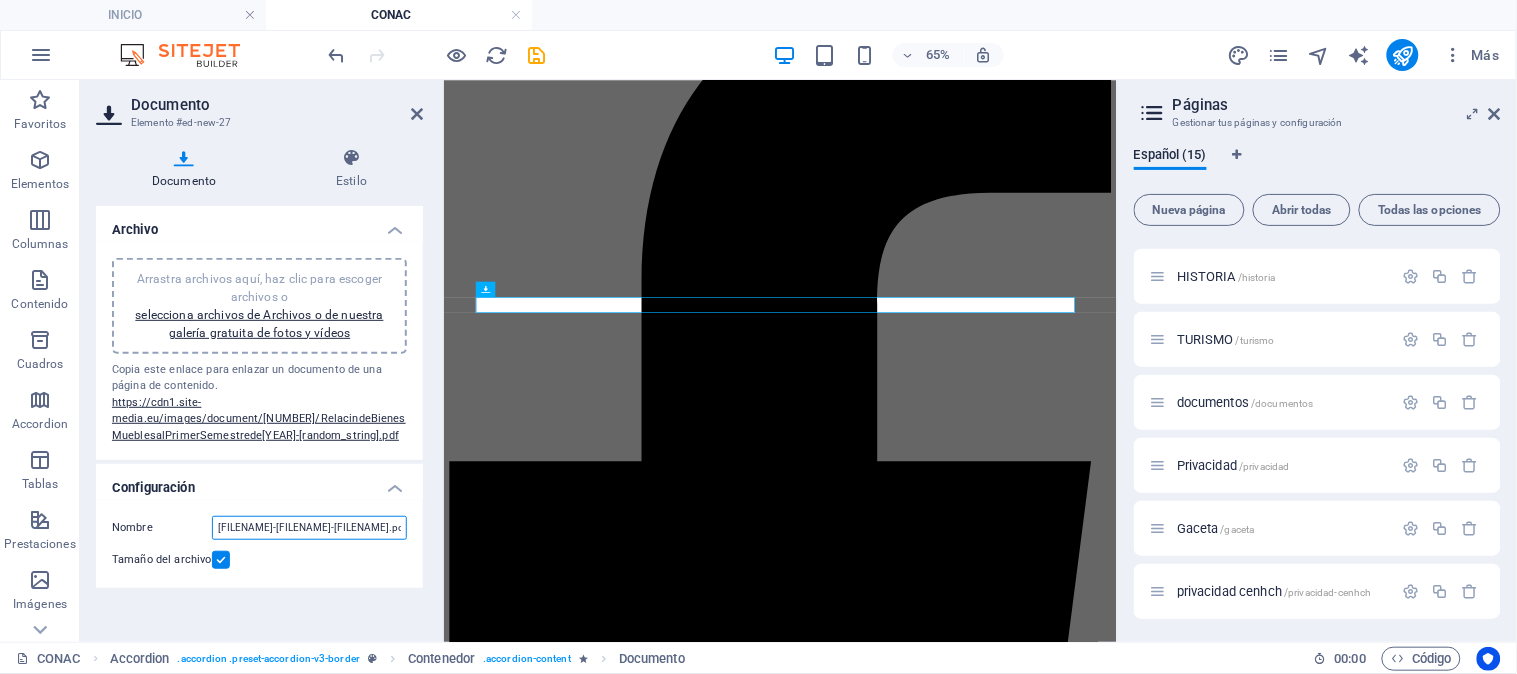 click on "[FILENAME]-[FILENAME]-[FILENAME].pdf" at bounding box center [309, 528] 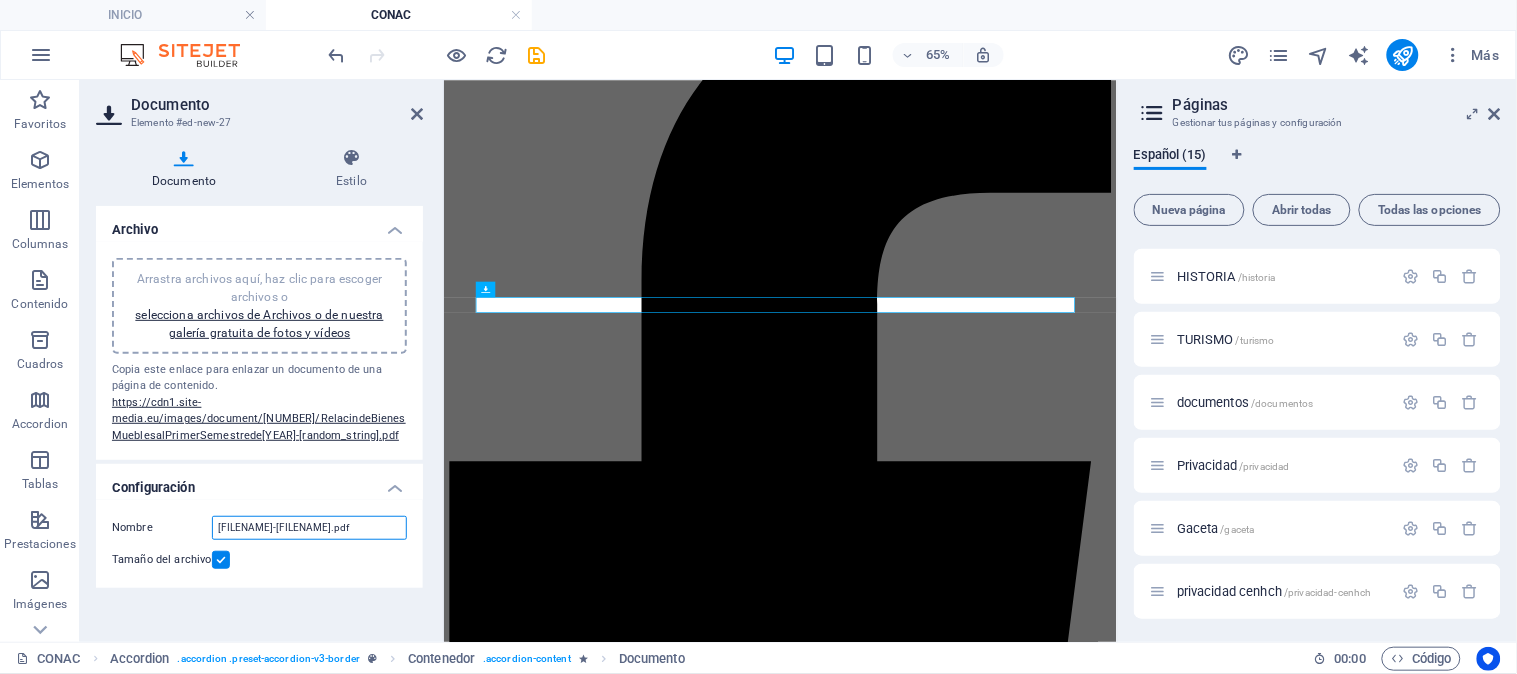 scroll, scrollTop: 0, scrollLeft: 105, axis: horizontal 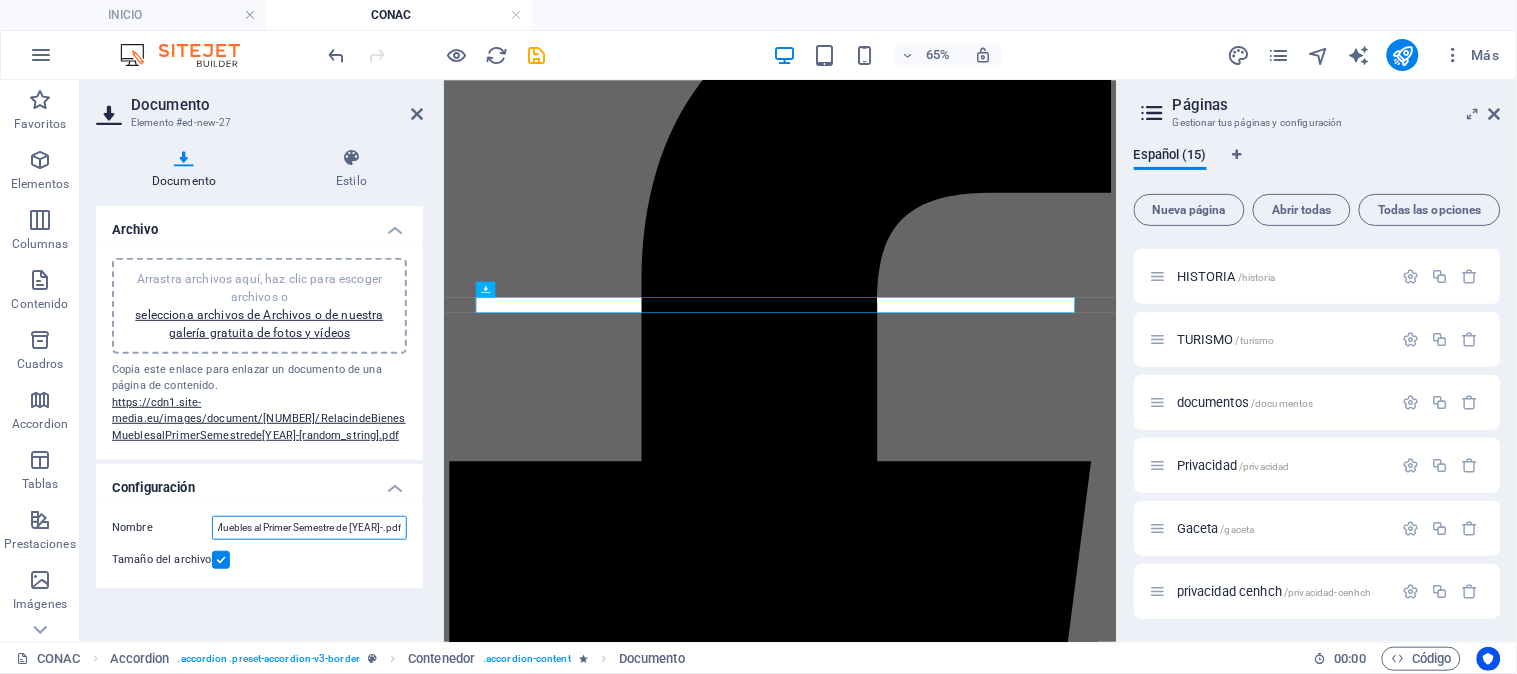 type on "[FILENAME].pdf" 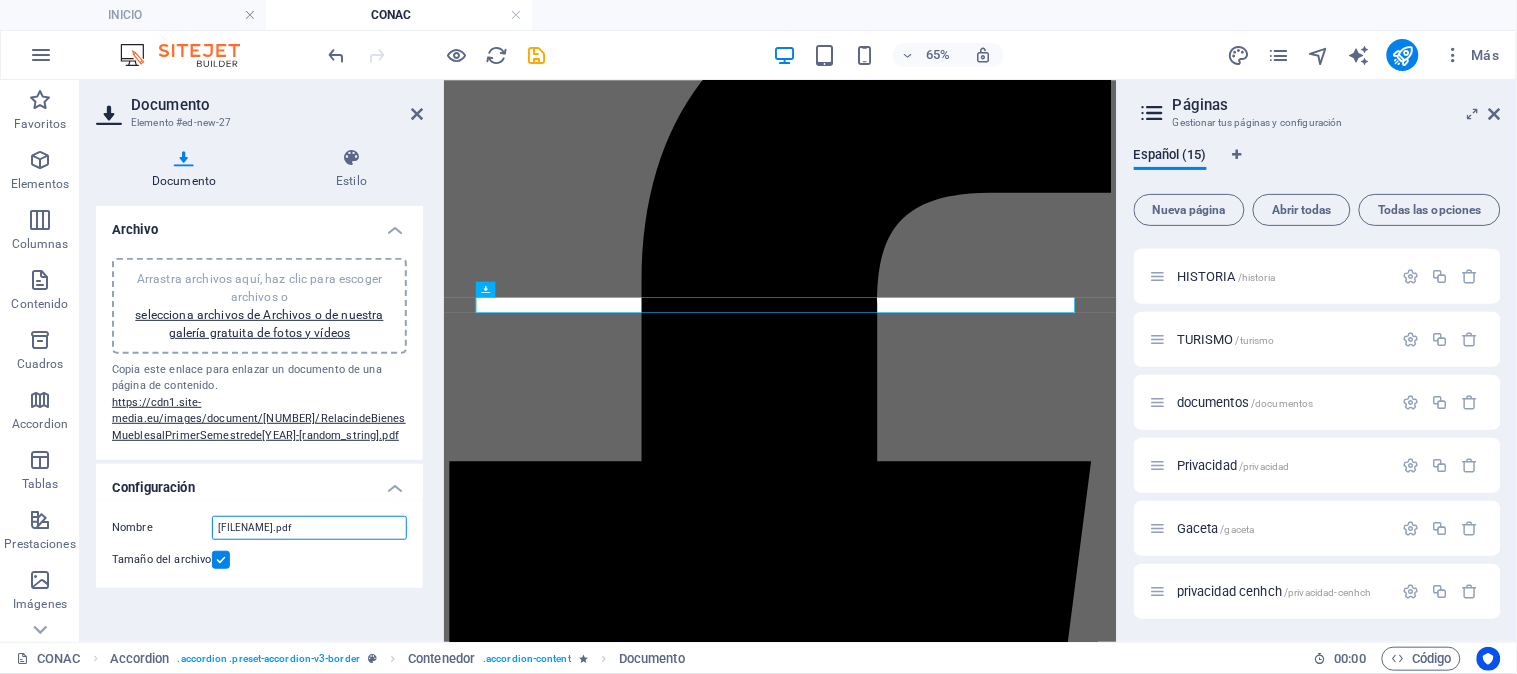 scroll, scrollTop: 0, scrollLeft: 85, axis: horizontal 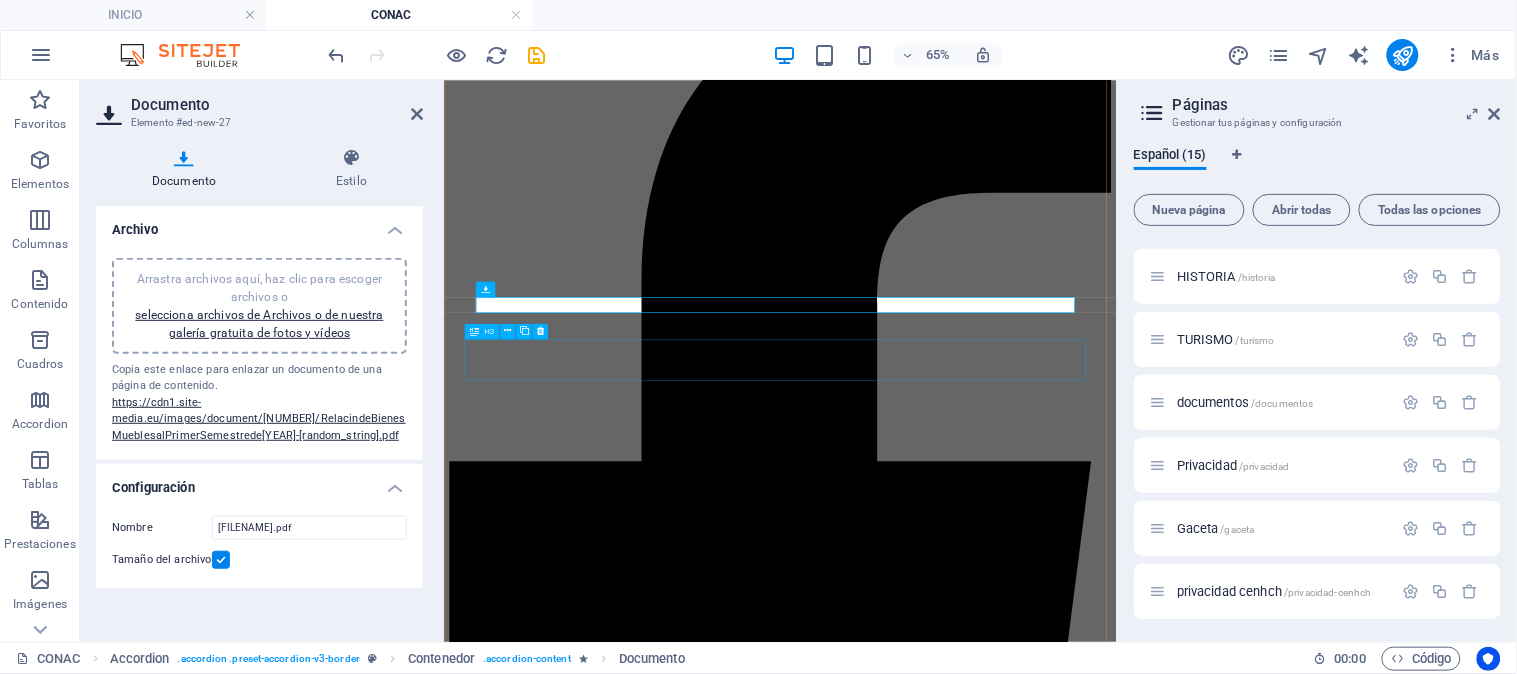 click on "2025 Información adicional que se incluye en la Iniciativa de la Ley de Ingresos 155.31 KB Documentos de aprobación de la Ley de Ingresos 3.86 MB Ley de Ingresos aprobada 698.22 KB Información adicional para presentar el Proyecto de Presupuesto de Egresos 217.27 KB Documentos de aprobación del Presupuesto de Egresos 3.66 MB Presupuesto de Egresos aprobado 33.39 KB Información para la Difusión a la Ciudadana de la Ley de Ingresos y del Presupuesto de Egresos 135.8 KB Calendario de Ingresos base mensual 153.74 KB Calendario del Presupuesto de Egresos base mensual 172.63 KB Información de programas con recursos federales por orden de Gobierno primer trimestre 2025 83.51 KB Información del fondo de aportaciones para el fortalecimiento de los municipios primer trimestre 2025 71.25 KB Información de obligaciones pagadas o garantizadas con fondos federales primer trimestre 2025 82.8 KB Informacion del ejercicio y destino de gasto federalizado y reintegros primer trimestre 2025 45.92 KB 59.26 KB 1.38 MB" at bounding box center [960, 4239] 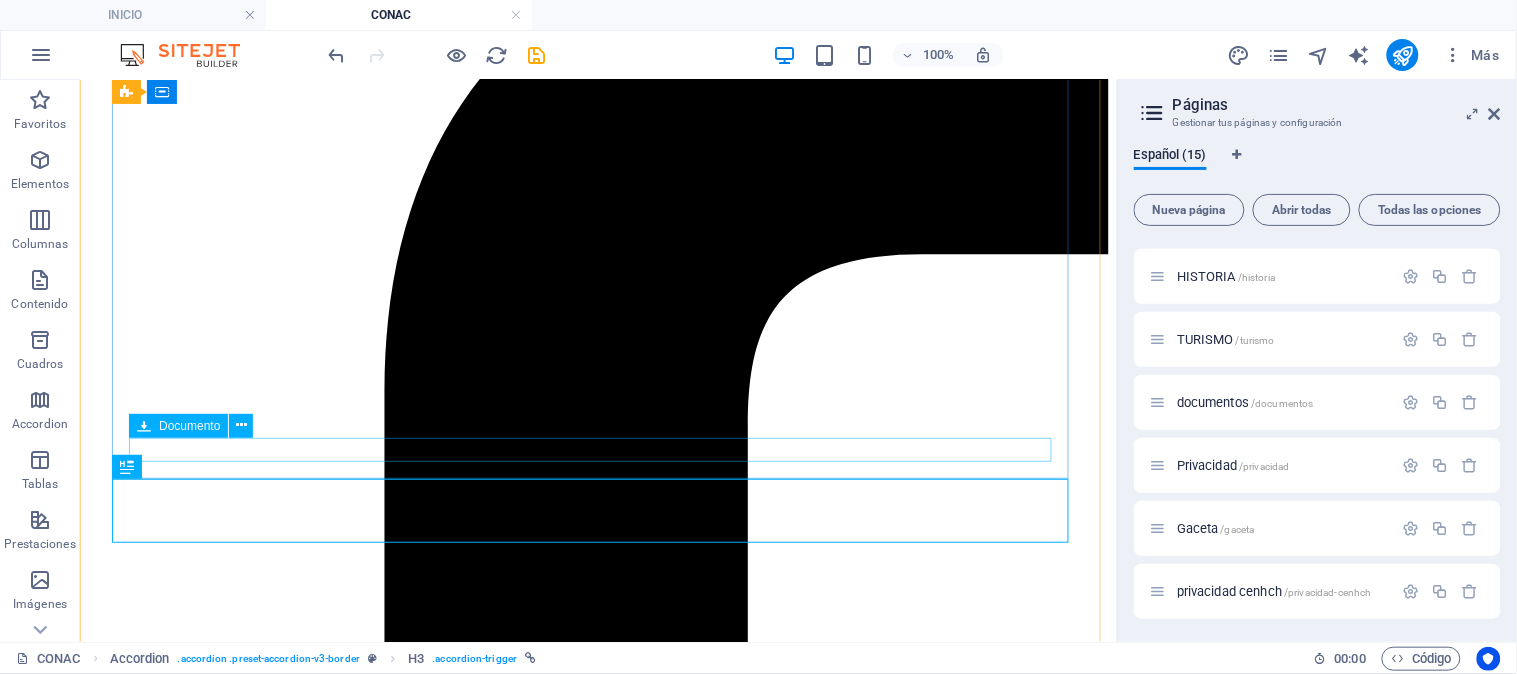click on "RelacindeBienesInmueblesalPrimerSemestrede2025-[FILENAME].pdf [FILESIZE]" at bounding box center (597, 4256) 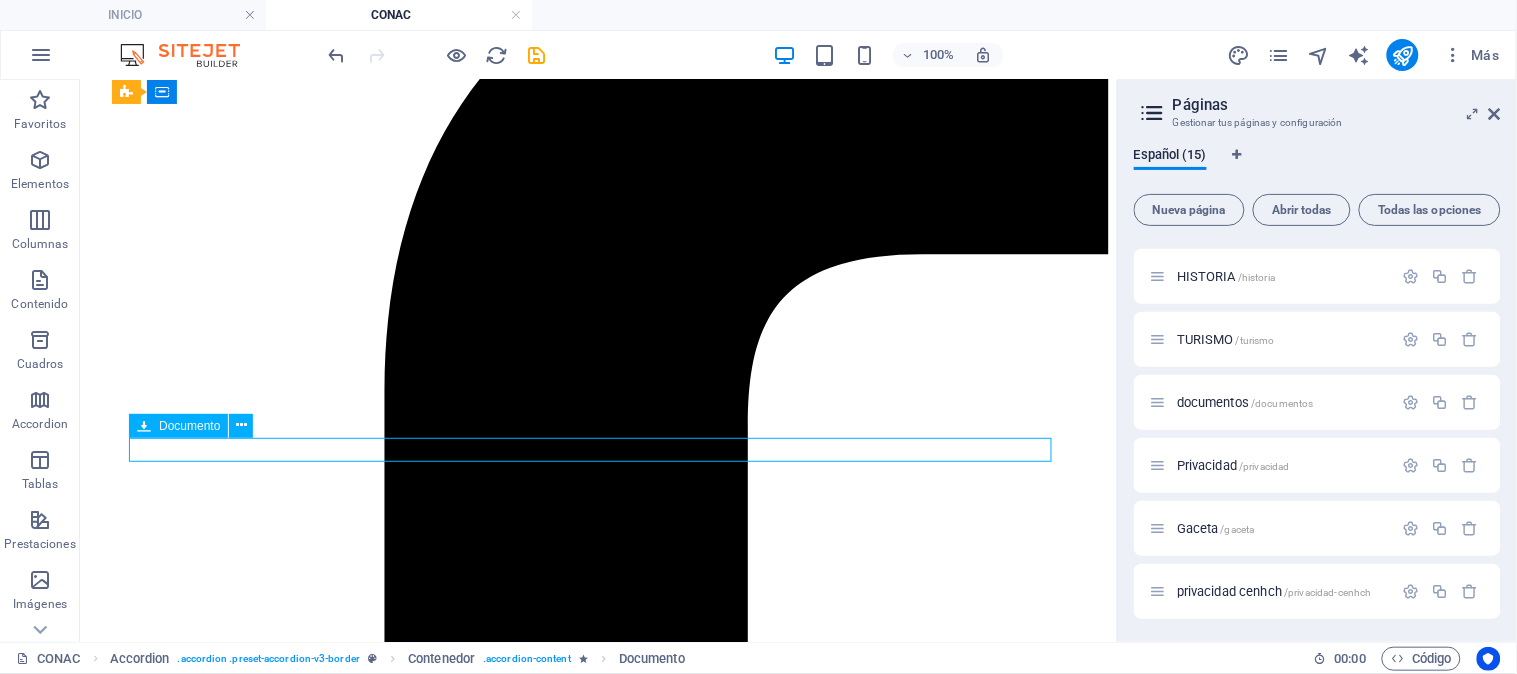 click on "RelacindeBienesInmueblesalPrimerSemestrede2025-[FILENAME].pdf [FILESIZE]" at bounding box center [597, 4256] 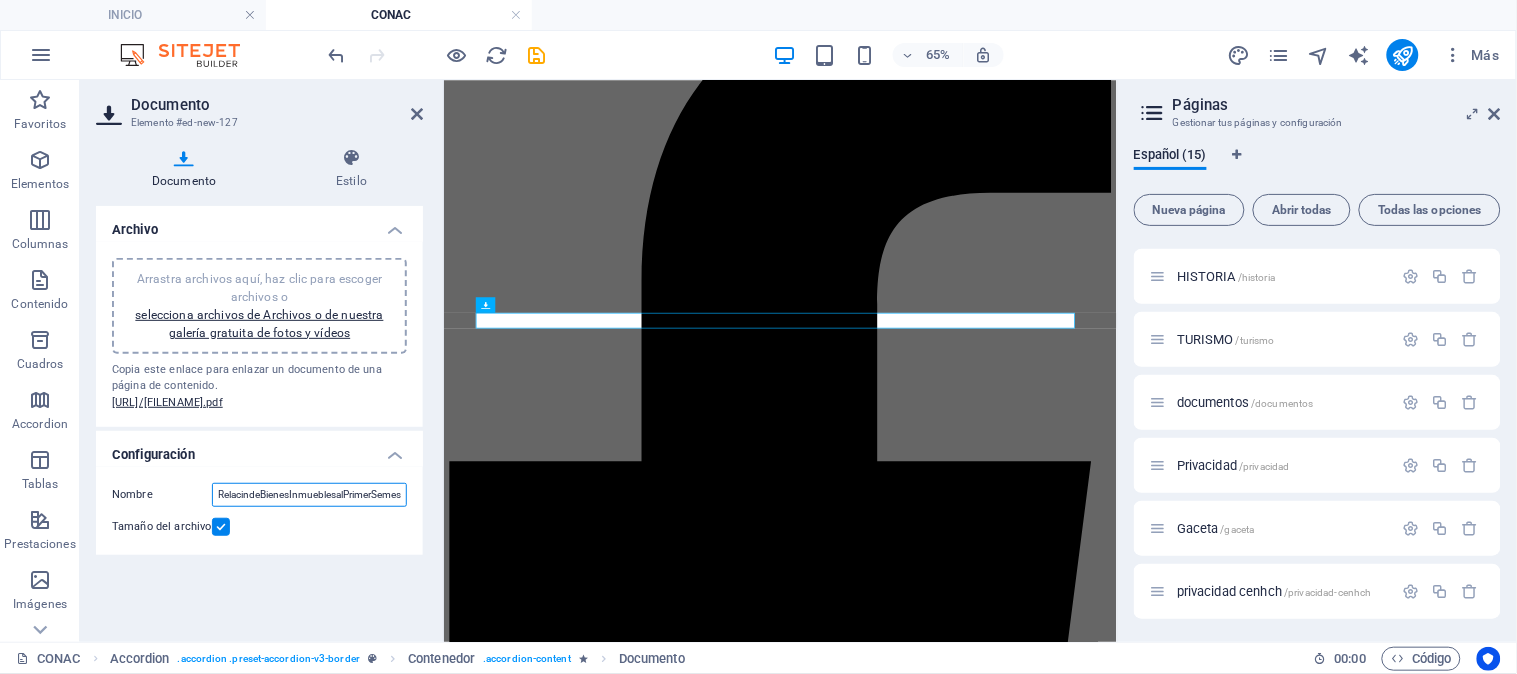 click on "RelacindeBienesInmueblesalPrimerSemestrede2025-xyo6SNYQLT74K6d-e4vcJg.pdf" at bounding box center (309, 495) 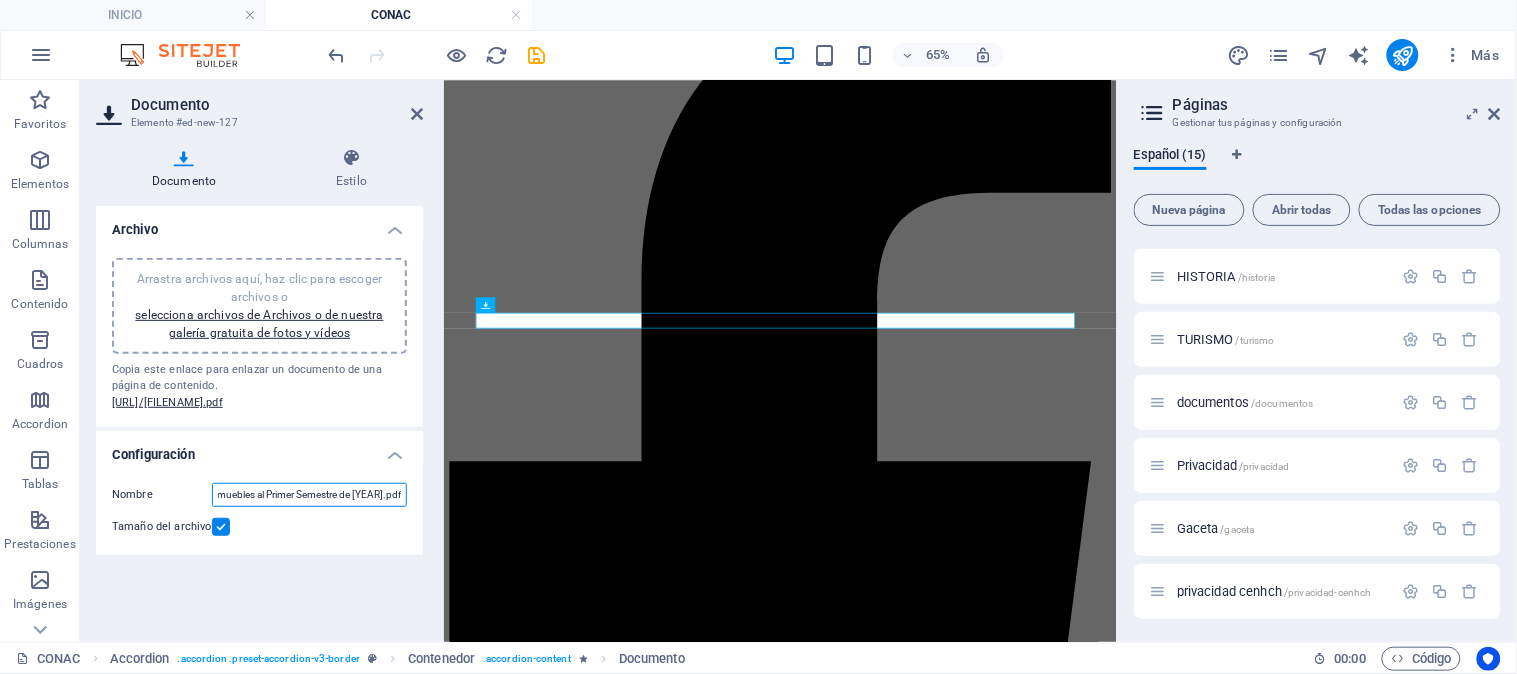 scroll, scrollTop: 0, scrollLeft: 93, axis: horizontal 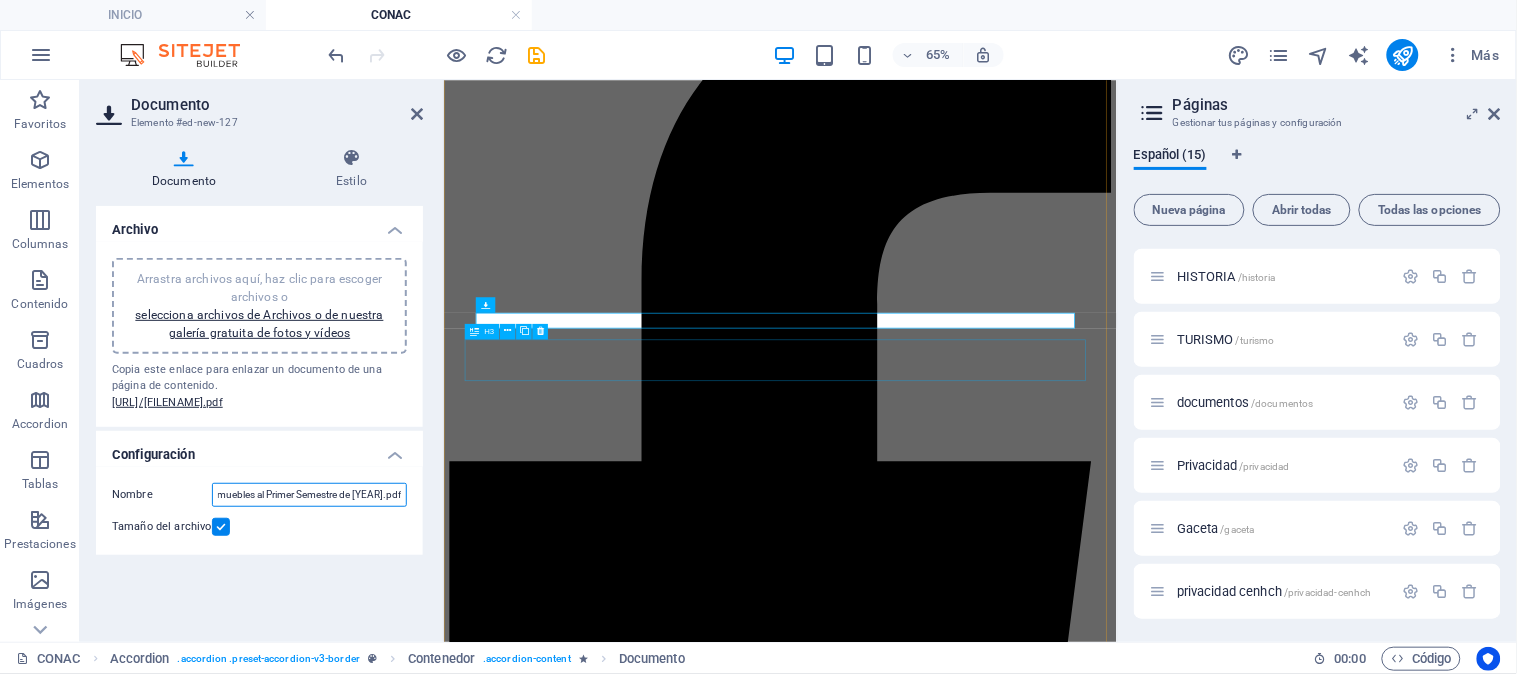 type on "Relación de Bienes Inmuebles al Primer Semestre de [YEAR].pdf" 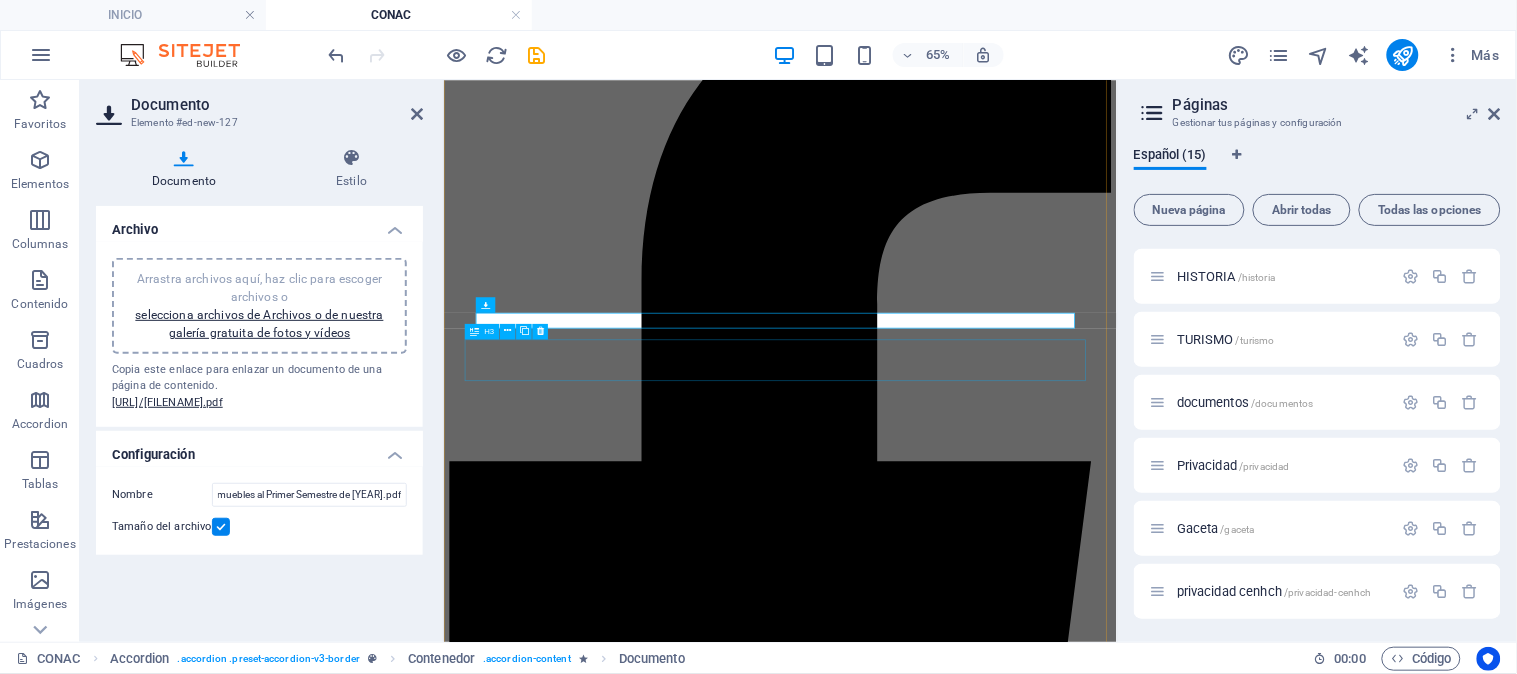 click on "2024" at bounding box center [960, 4289] 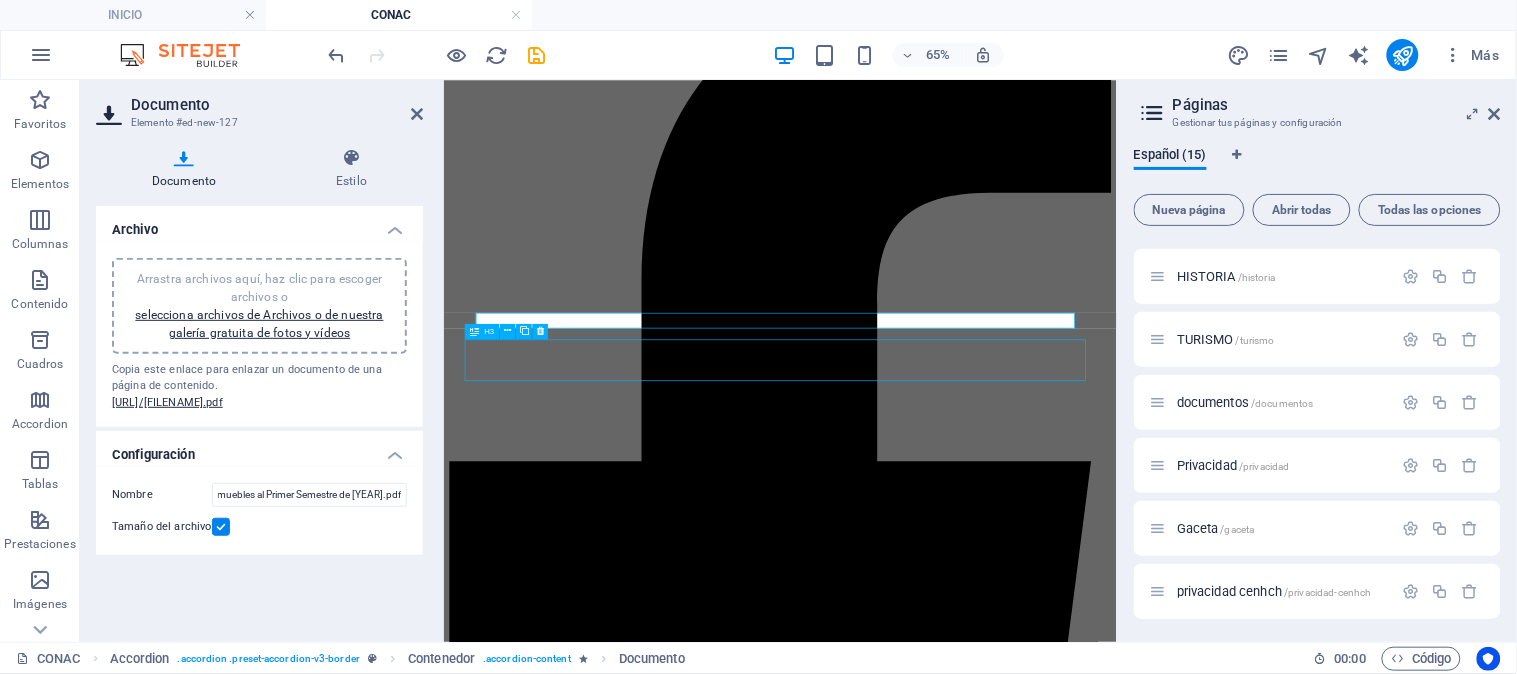 scroll, scrollTop: 0, scrollLeft: 0, axis: both 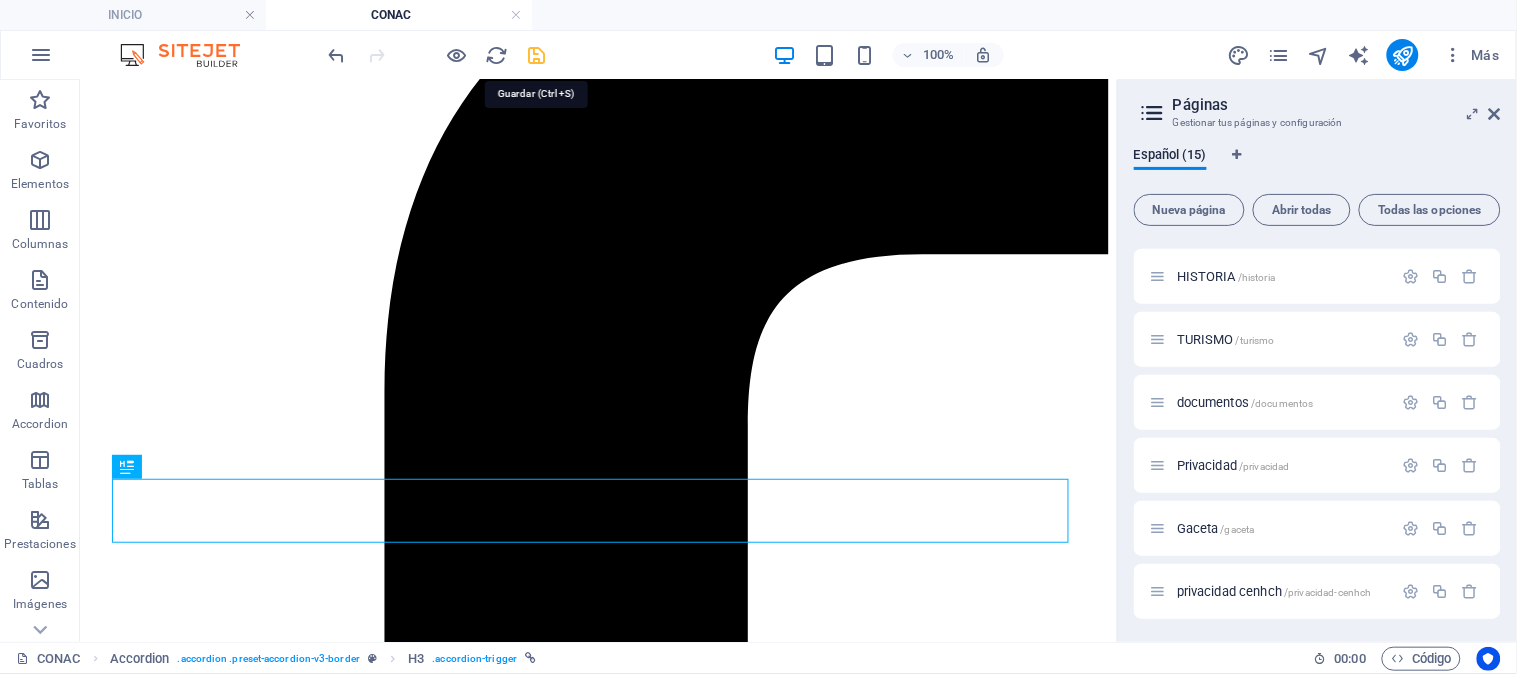 click at bounding box center (537, 55) 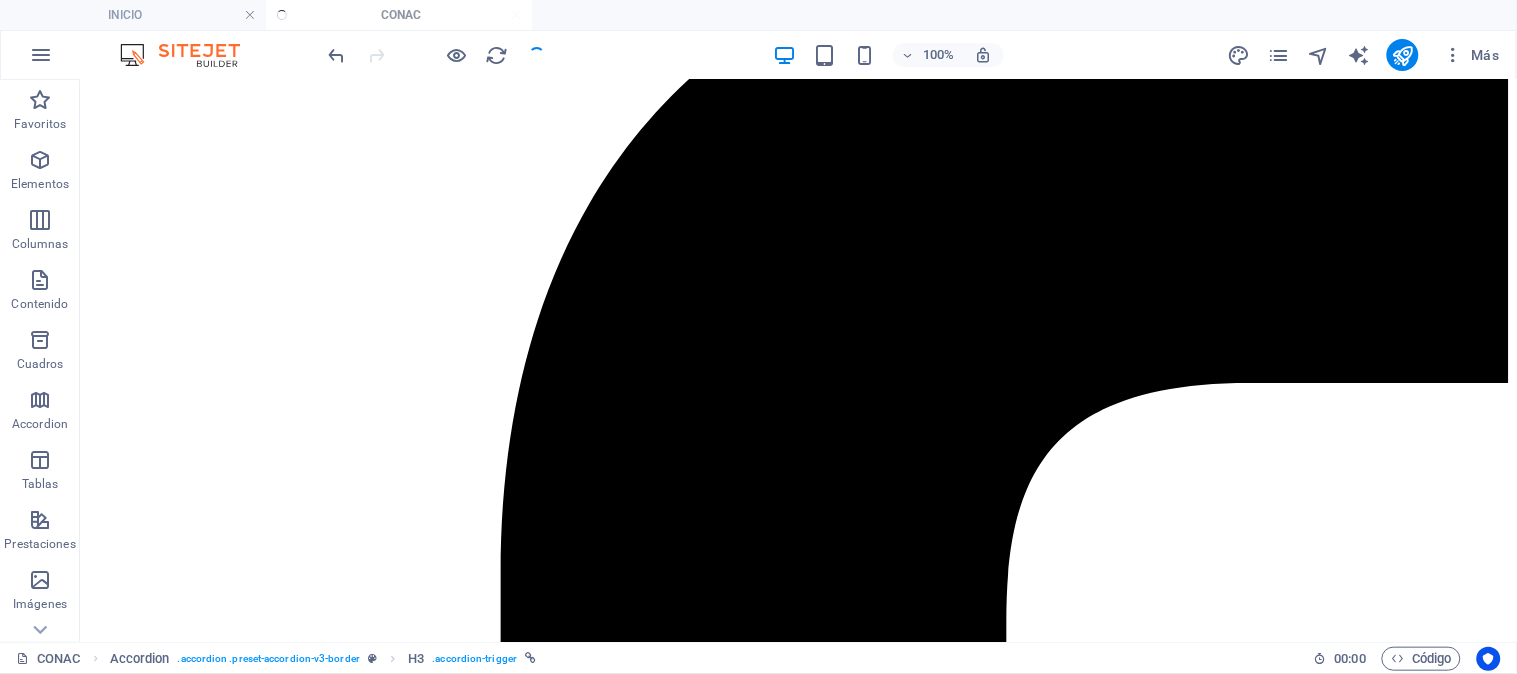 scroll, scrollTop: 741, scrollLeft: 0, axis: vertical 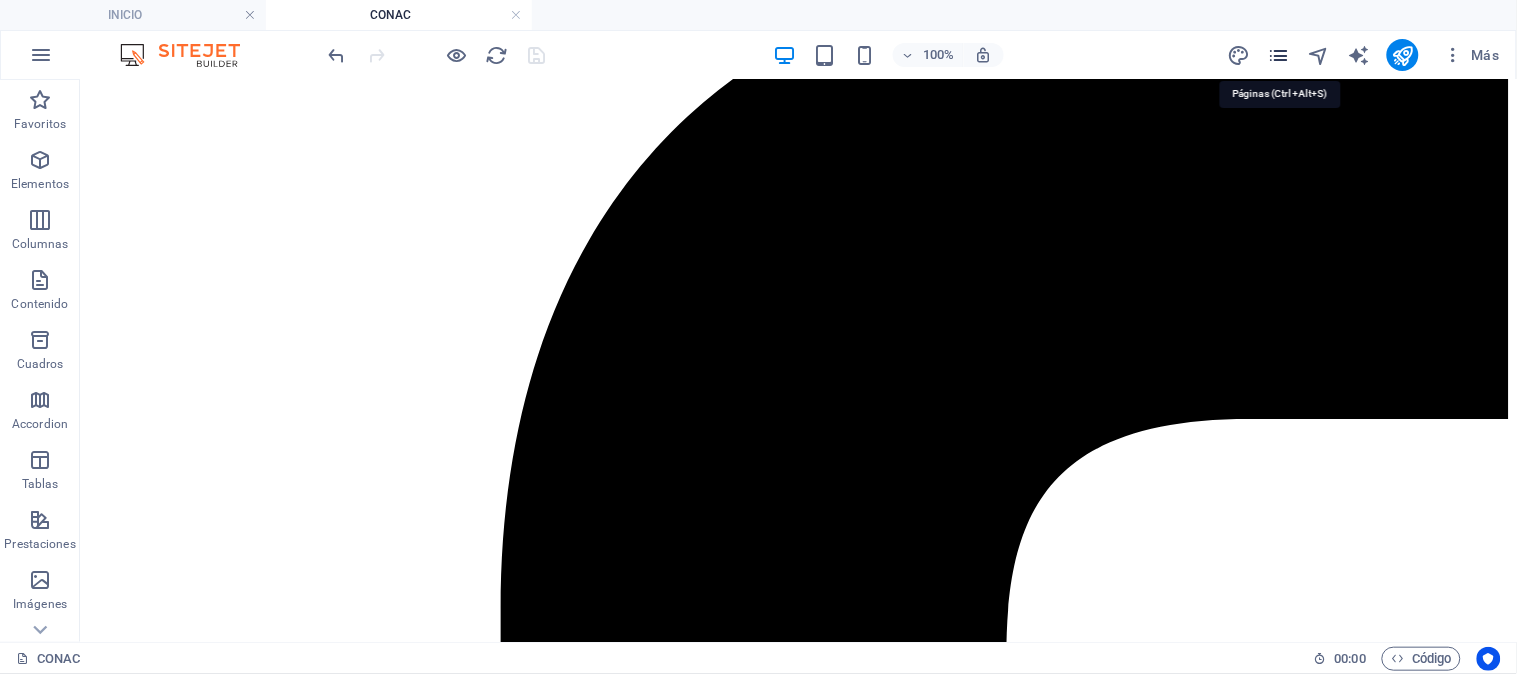 click at bounding box center (1279, 55) 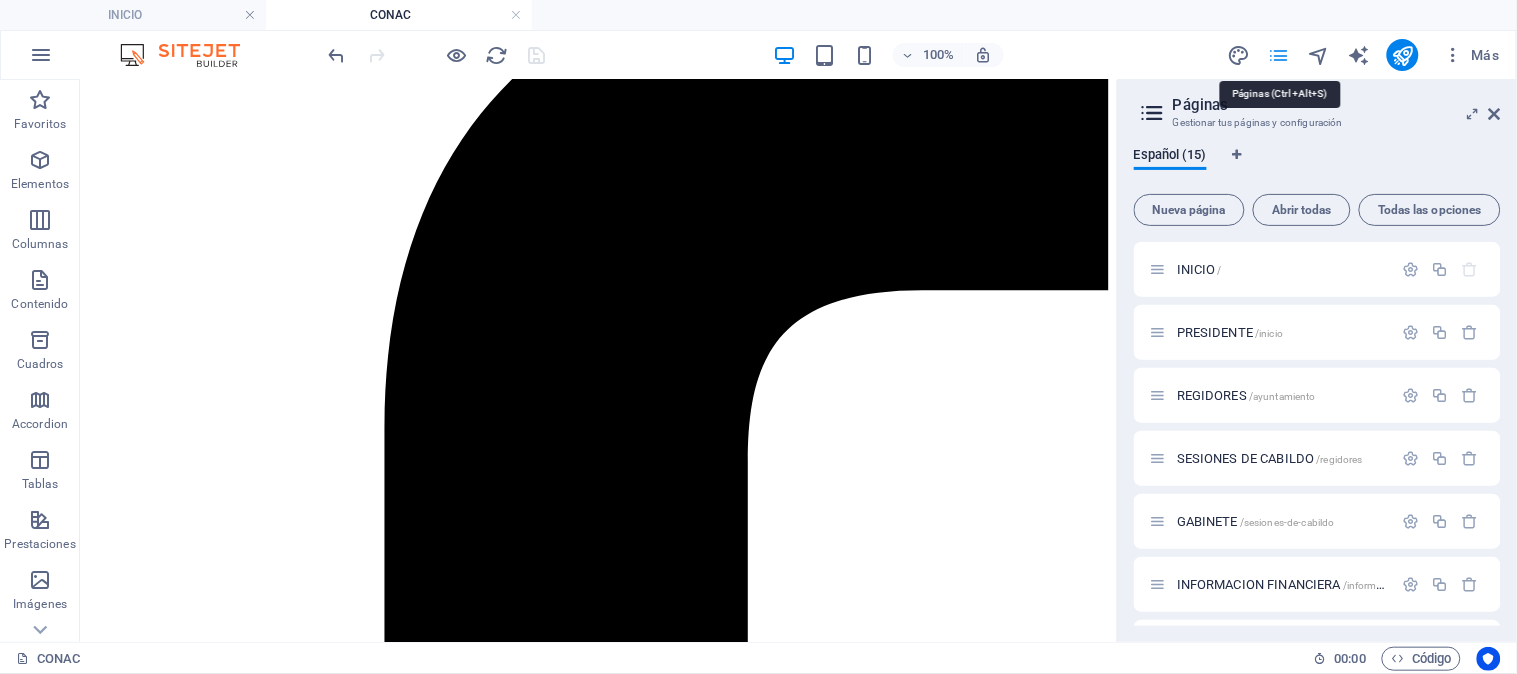 scroll, scrollTop: 777, scrollLeft: 0, axis: vertical 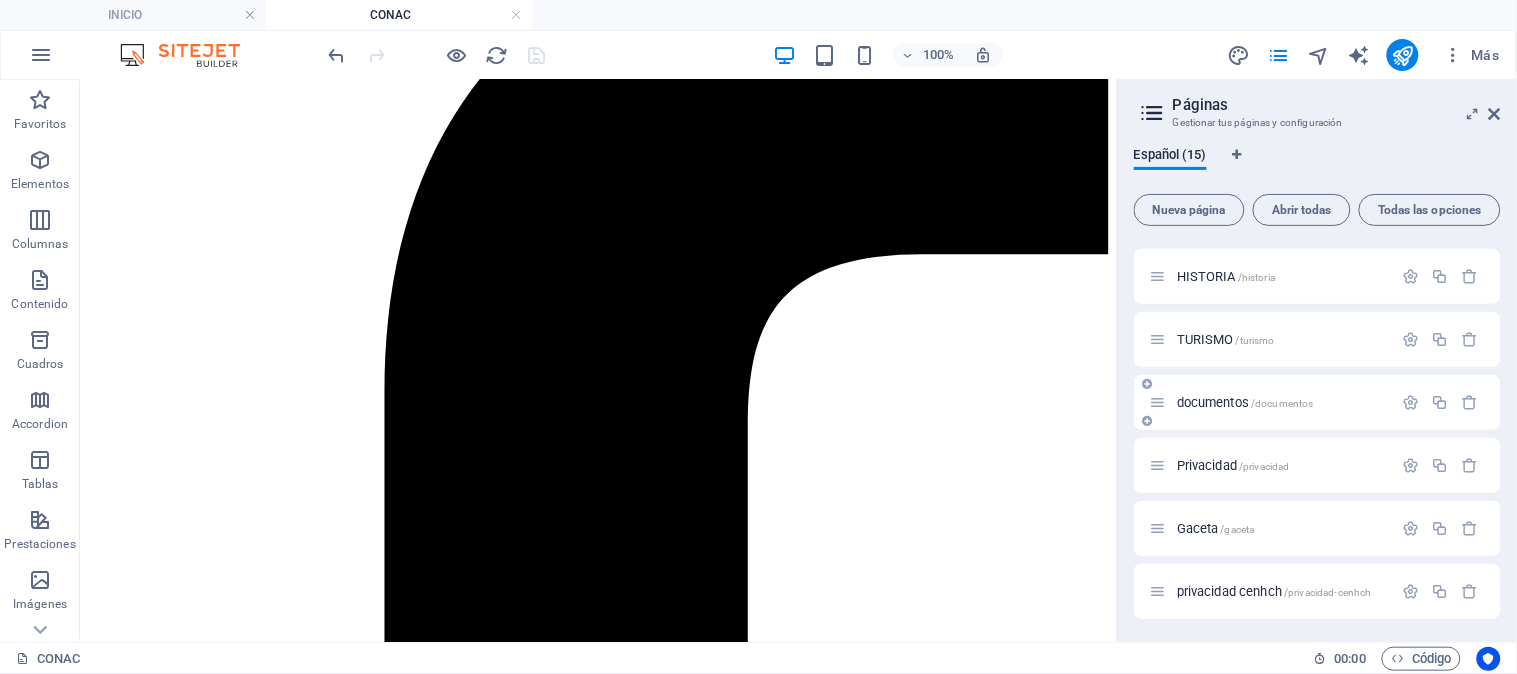 click on "documentos /documentos" at bounding box center (1245, 402) 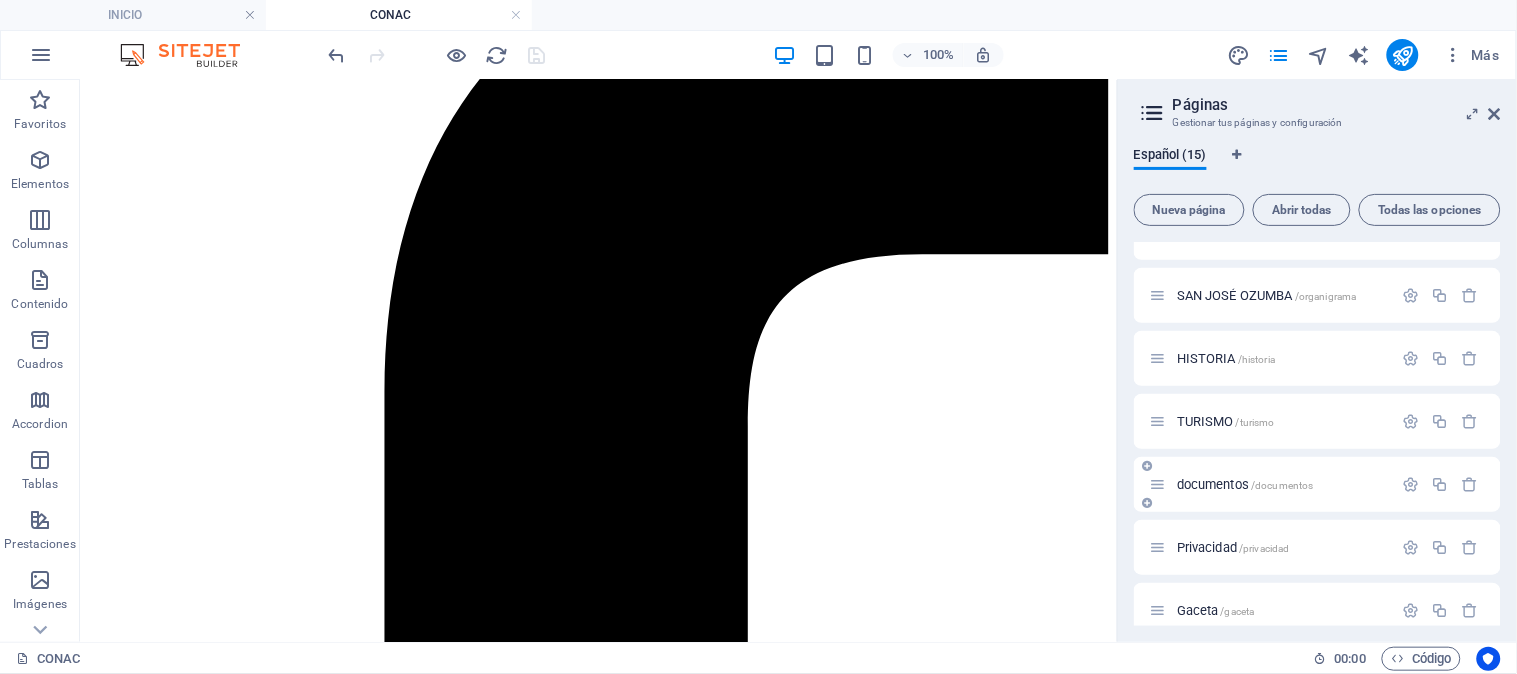 scroll, scrollTop: 0, scrollLeft: 0, axis: both 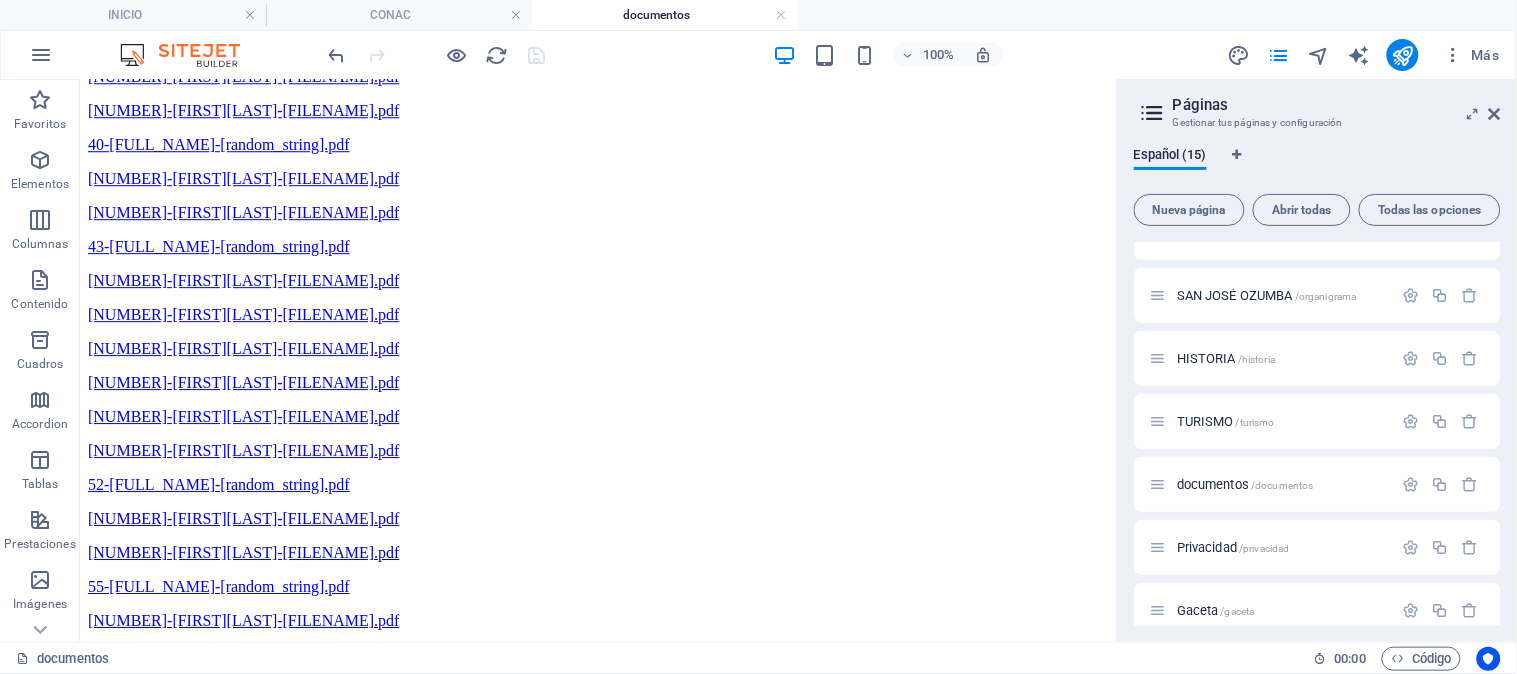 drag, startPoint x: 1196, startPoint y: 292, endPoint x: 1196, endPoint y: 709, distance: 417 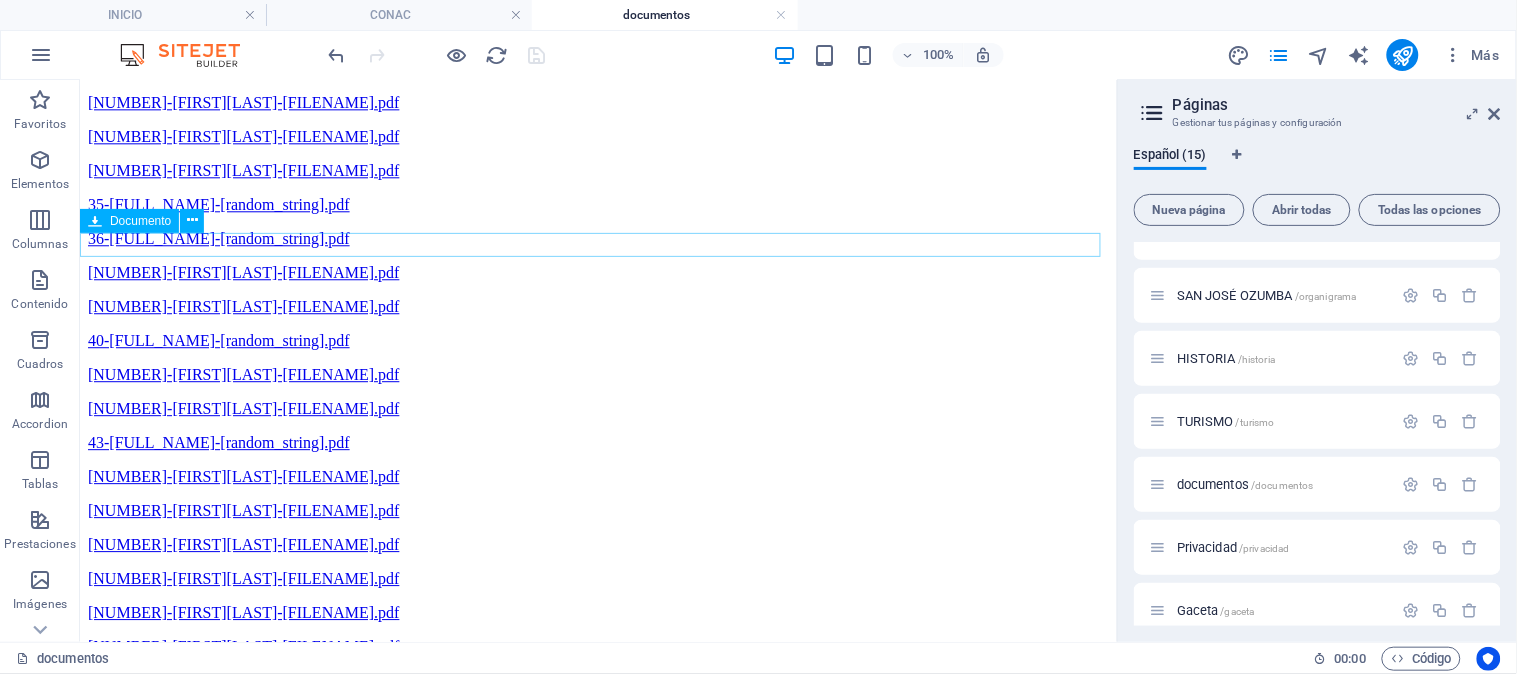 scroll, scrollTop: 10990, scrollLeft: 0, axis: vertical 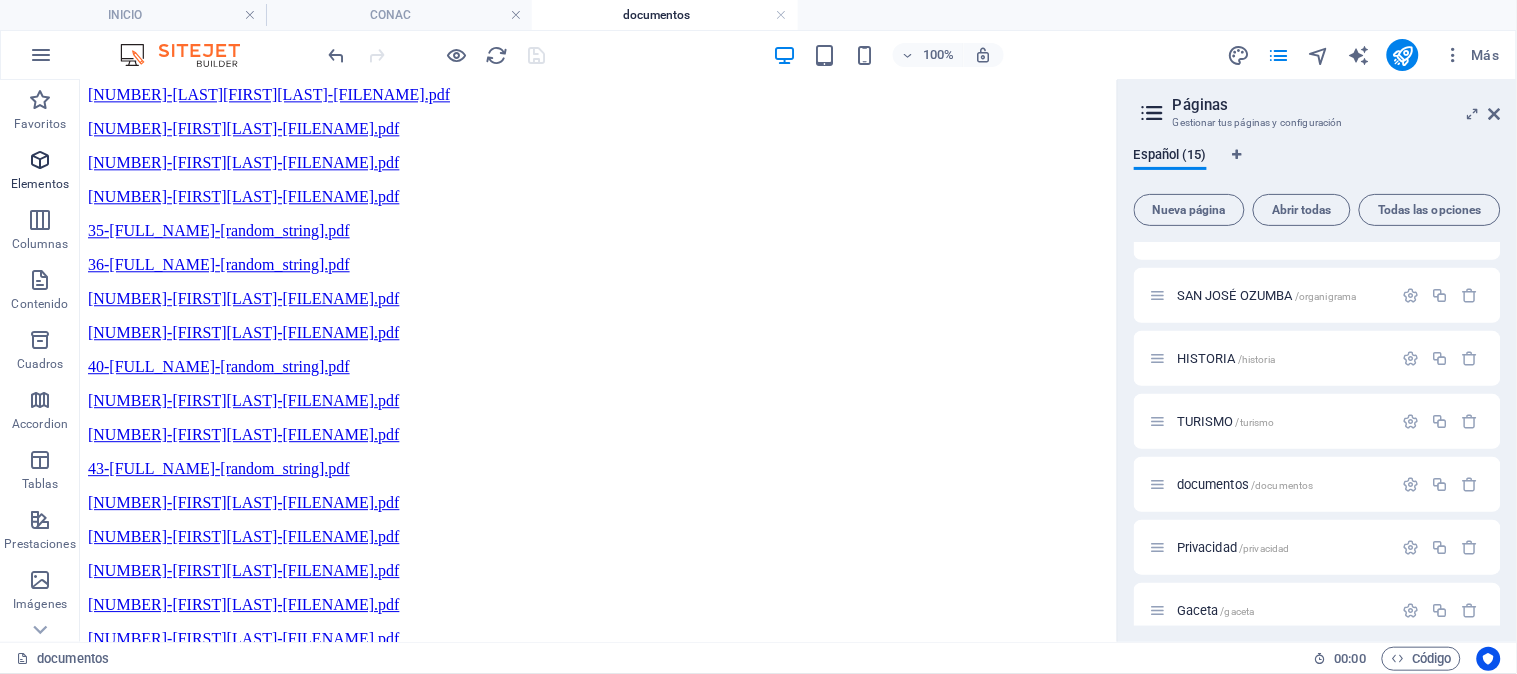 click at bounding box center [40, 160] 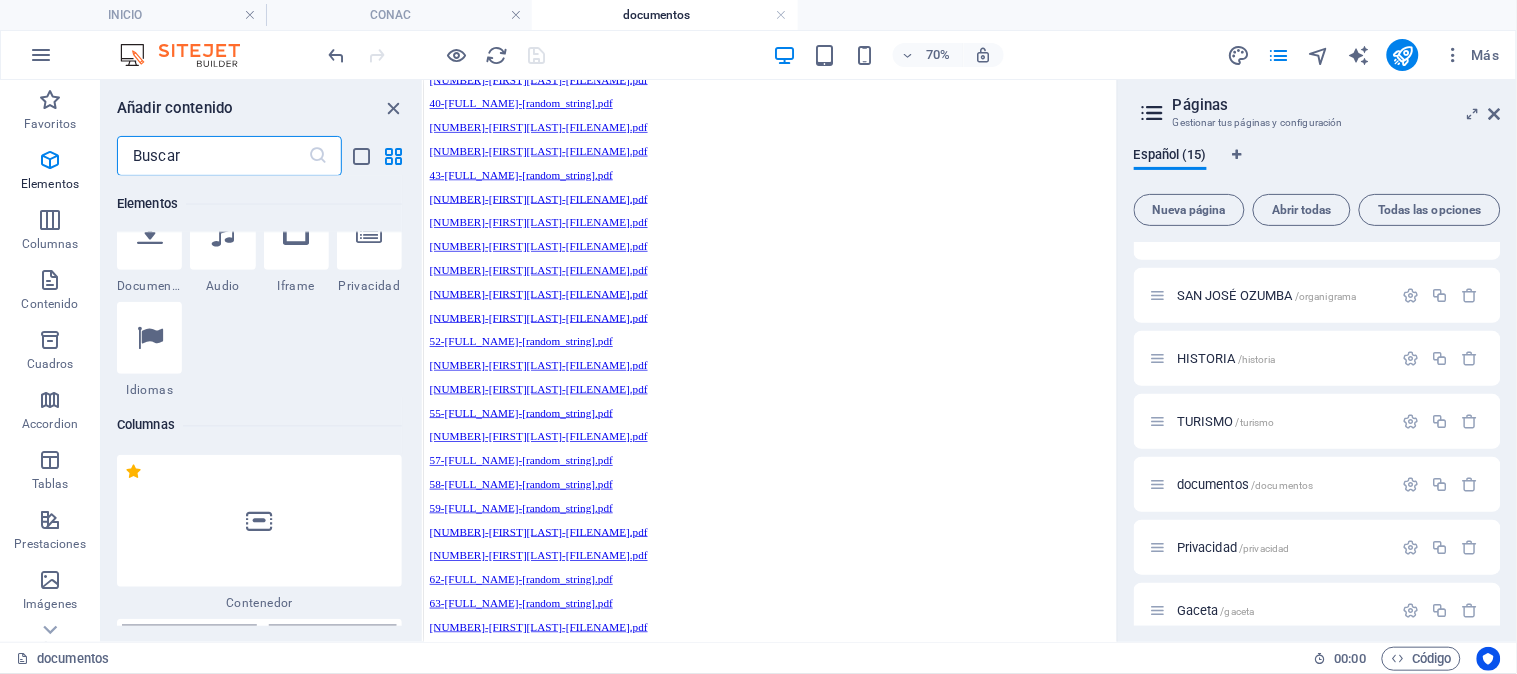 scroll, scrollTop: 821, scrollLeft: 0, axis: vertical 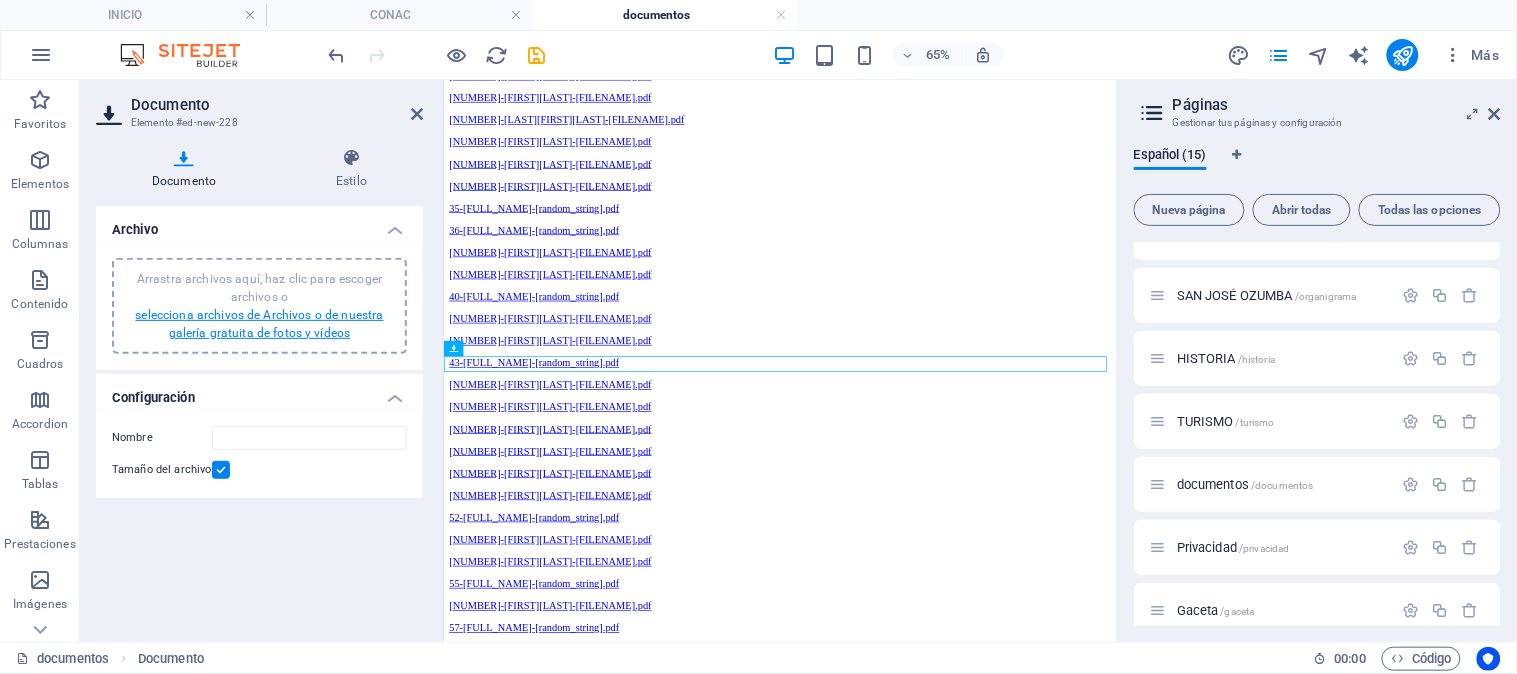 click on "selecciona archivos de Archivos o de nuestra galería gratuita de fotos y vídeos" at bounding box center (259, 324) 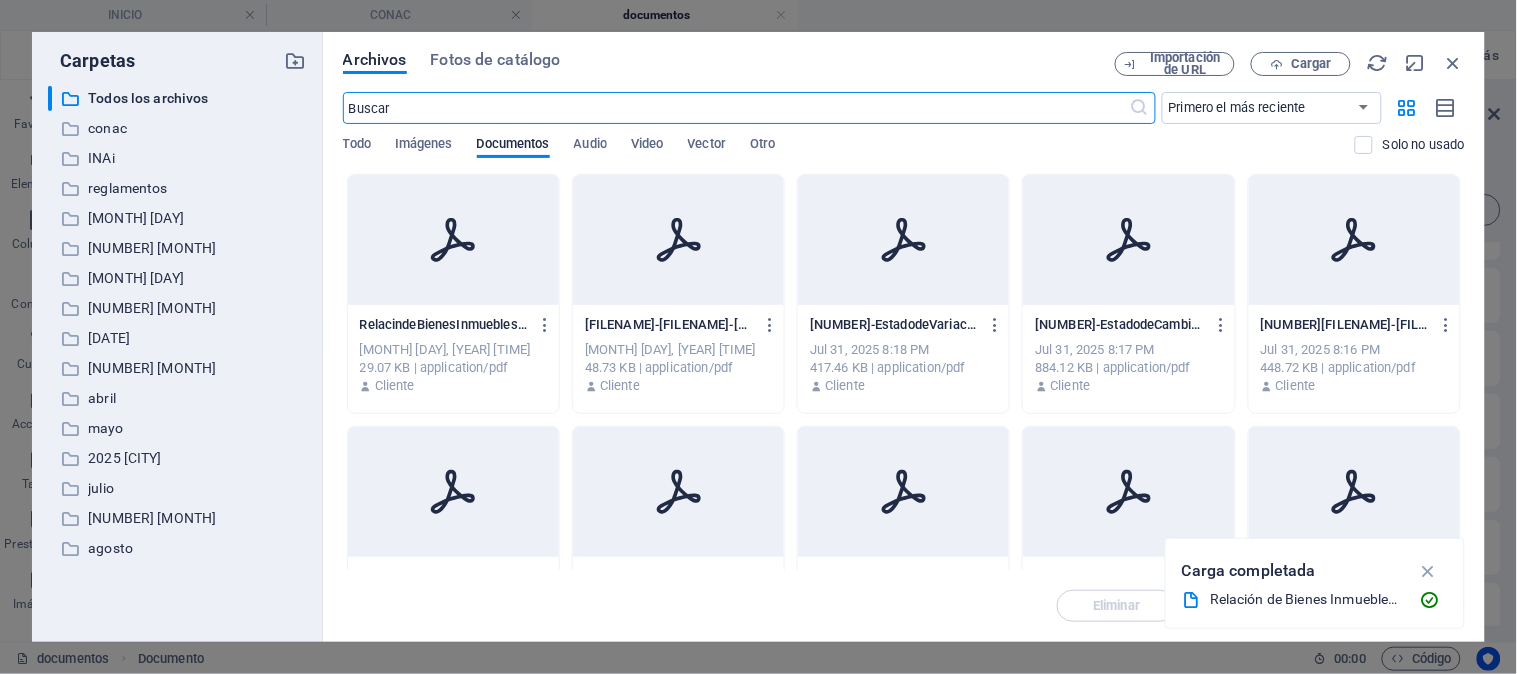 scroll, scrollTop: 9974, scrollLeft: 0, axis: vertical 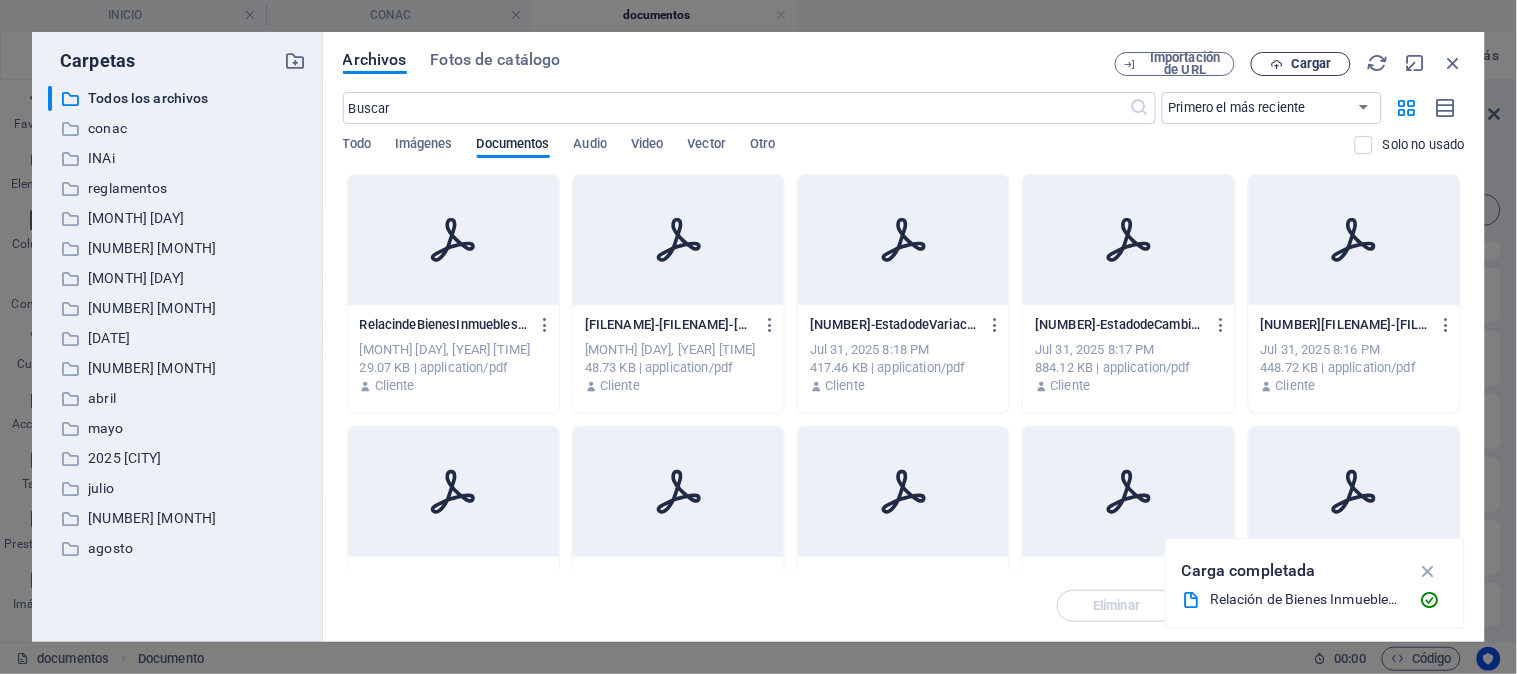click on "Cargar" at bounding box center [1301, 64] 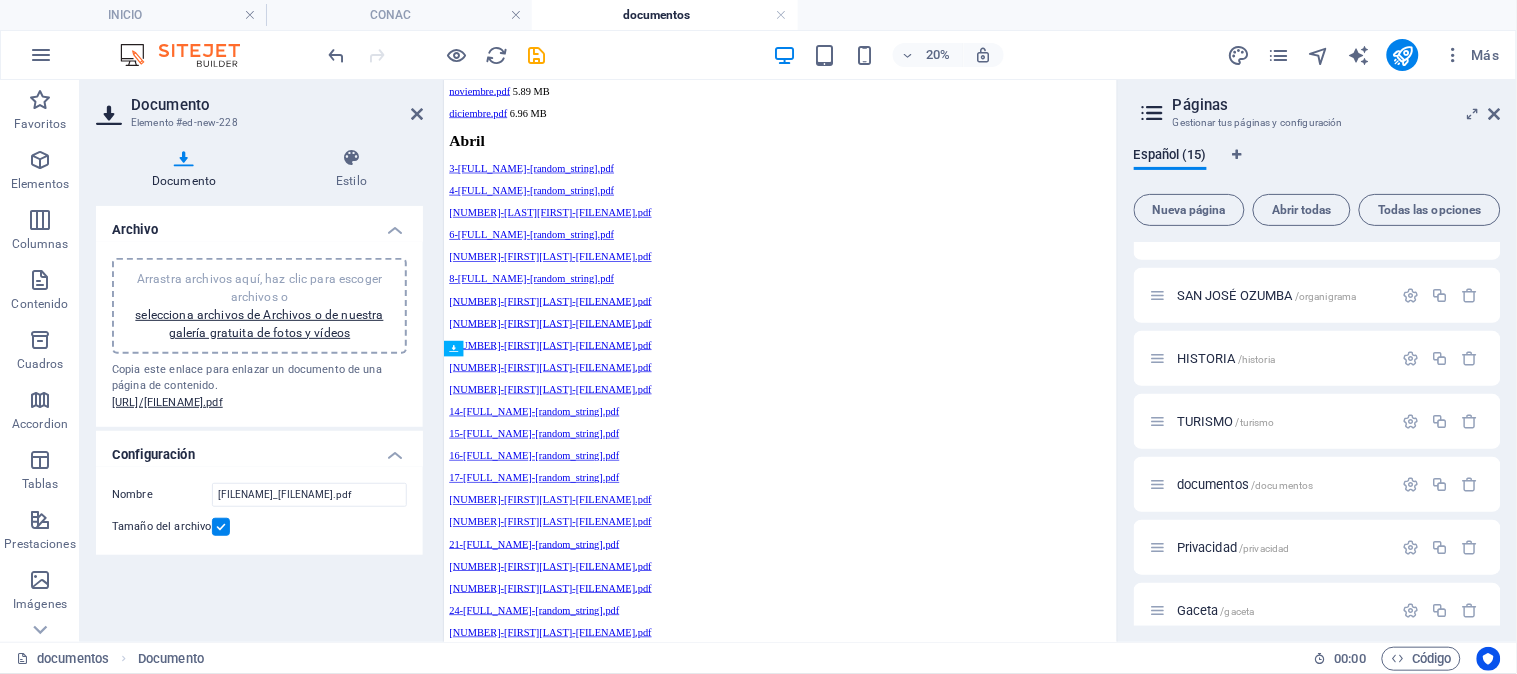 scroll, scrollTop: 10933, scrollLeft: 0, axis: vertical 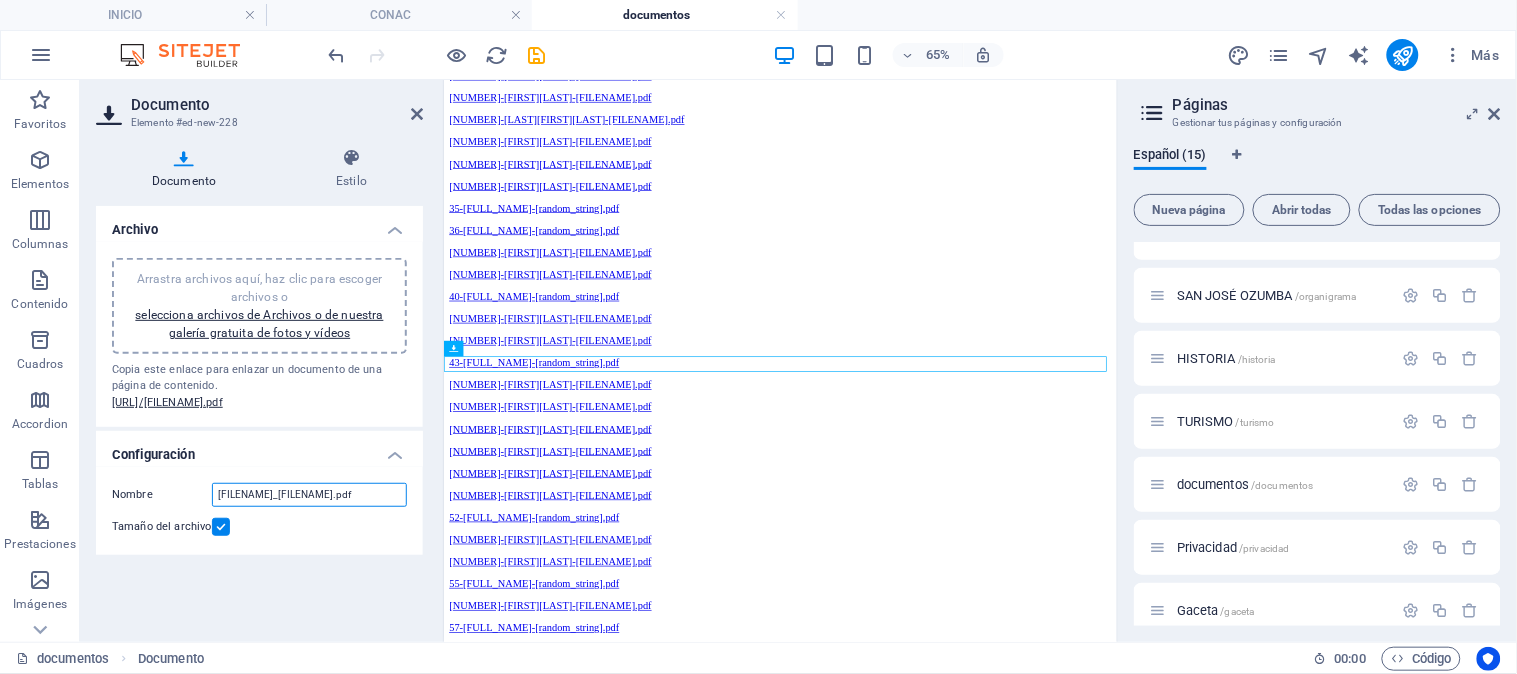 click on "[FILENAME]_[FILENAME].pdf" at bounding box center (309, 495) 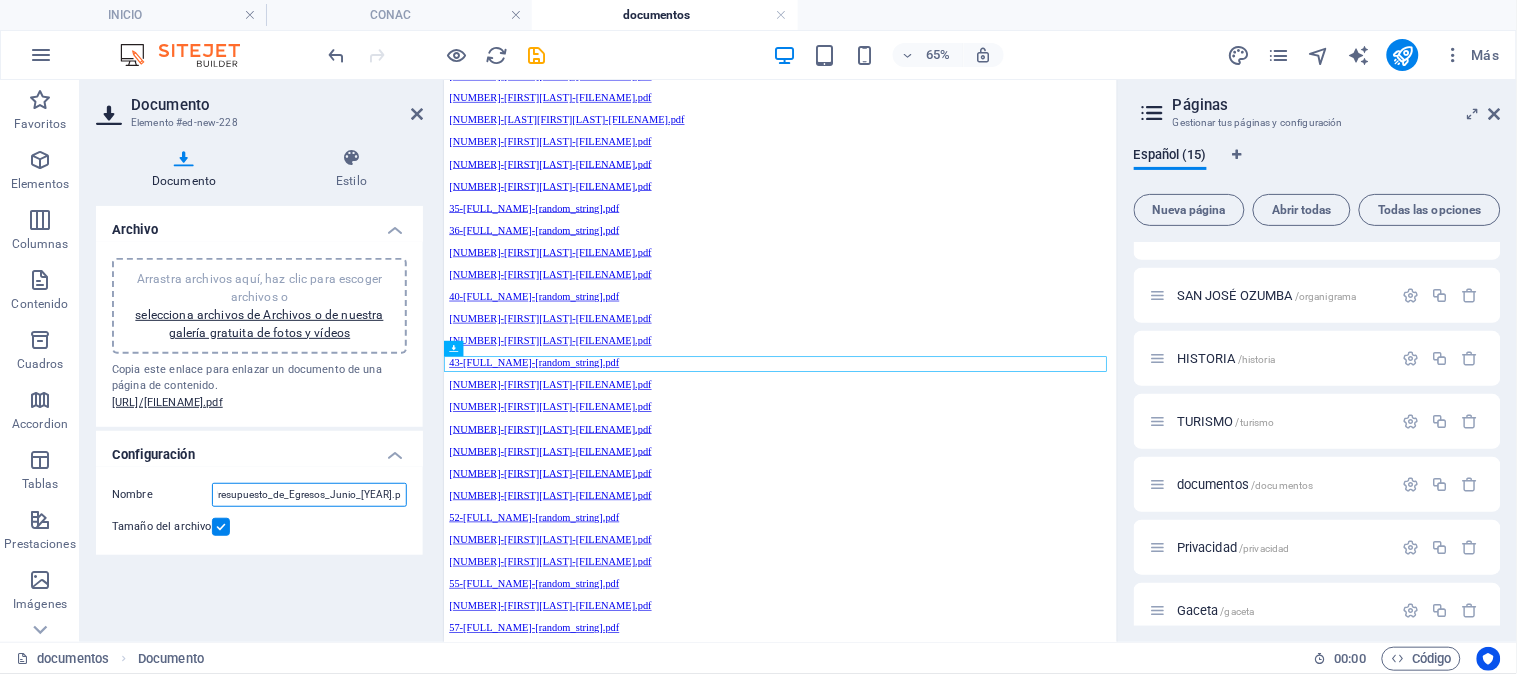 scroll, scrollTop: 0, scrollLeft: 157, axis: horizontal 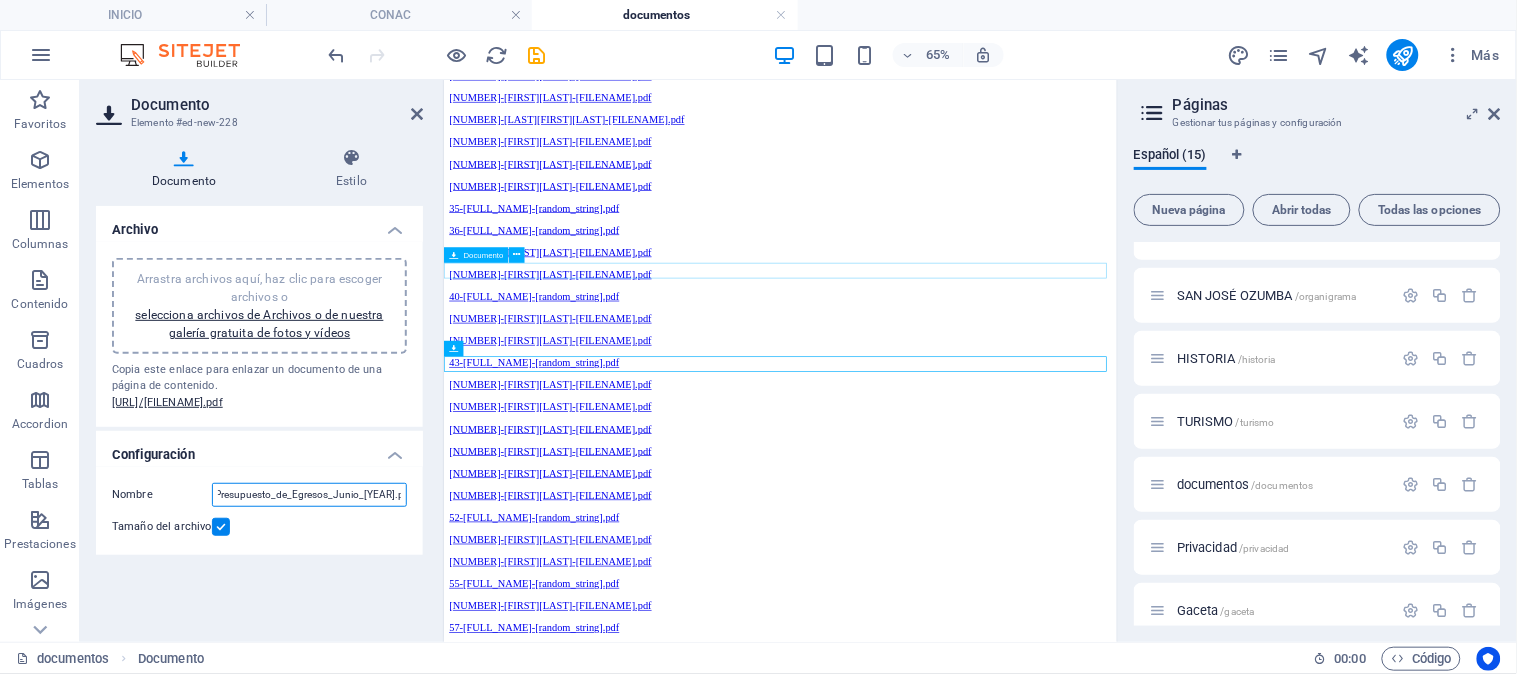 type on "Estado_Analtico_del_Ejercicio_del_Presupuesto_de_Egresos_Junio_[YEAR].pdf" 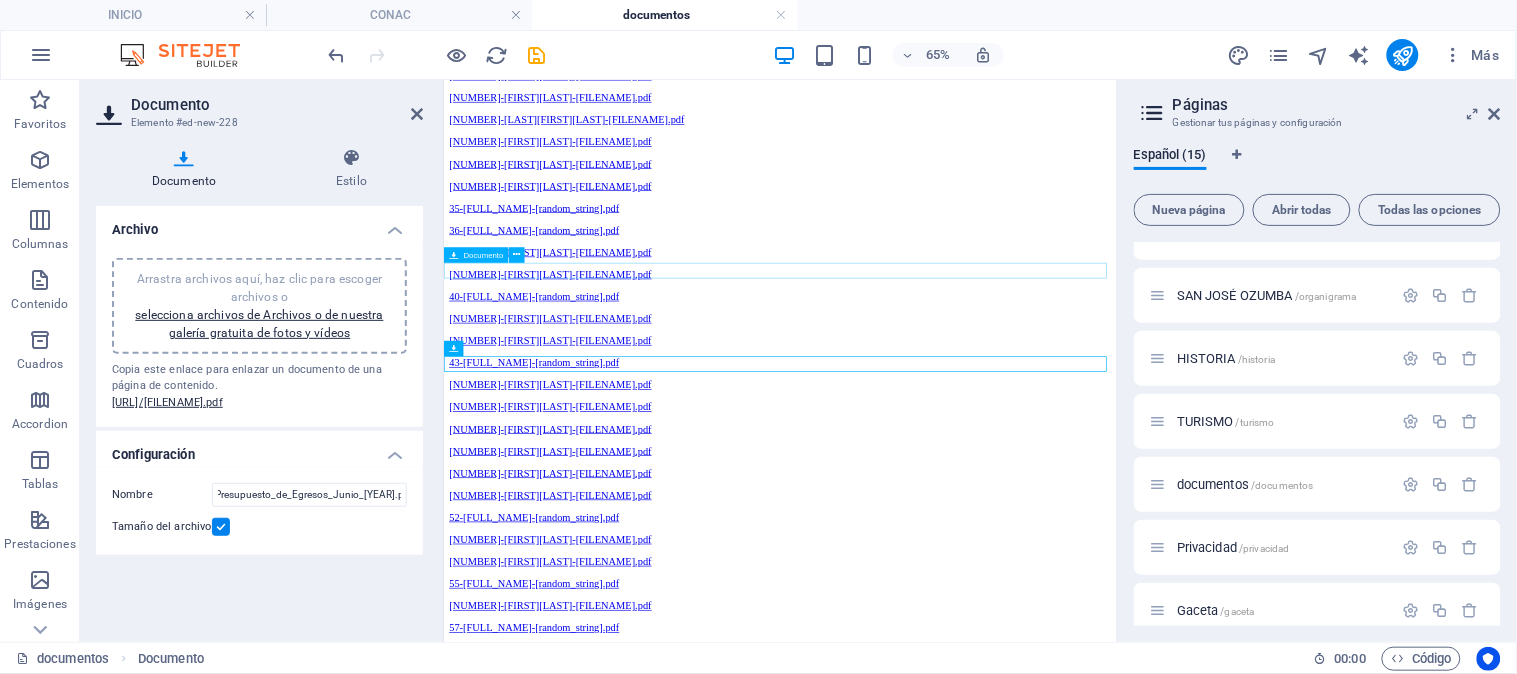 click on "[NUMBER]EstadodeFlujosdeEfectivo-[FILENAME].pdf [FILESIZE]" at bounding box center (960, 9456) 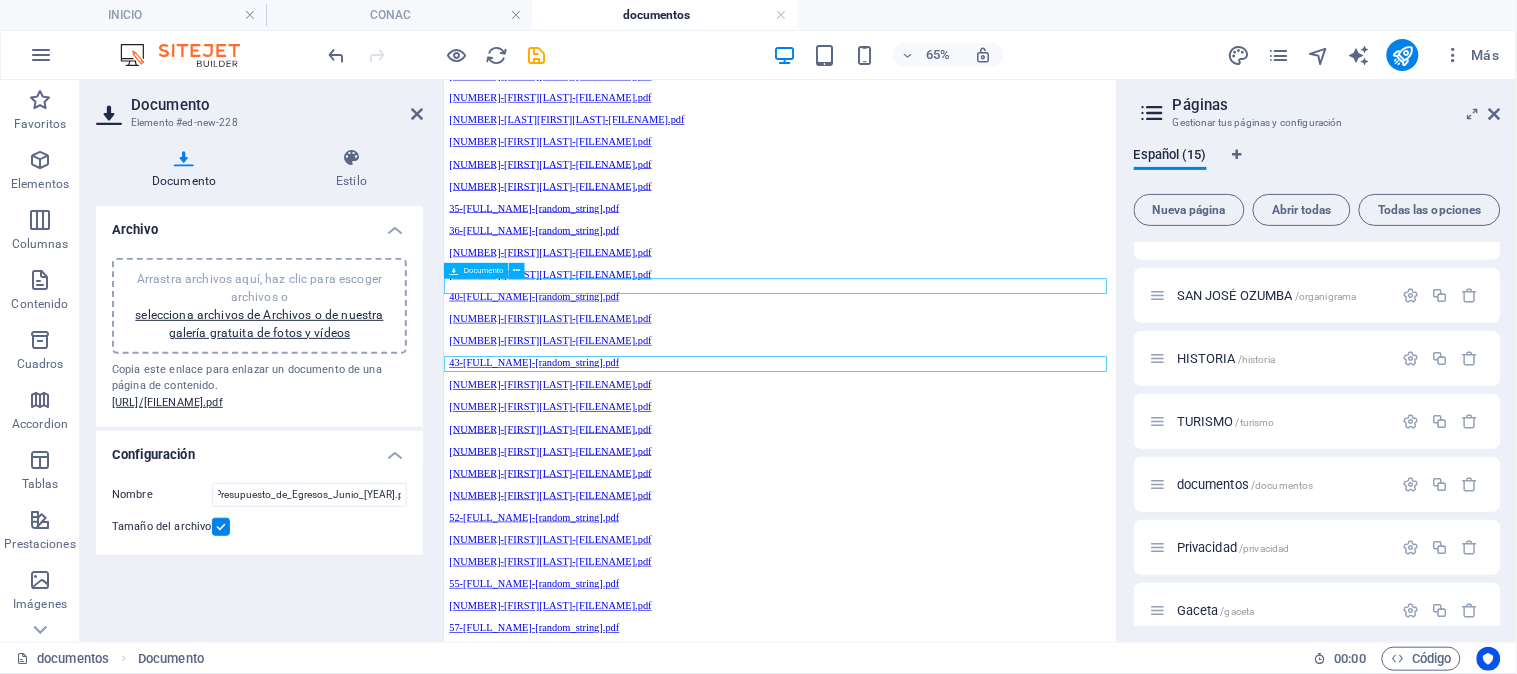 scroll, scrollTop: 0, scrollLeft: 0, axis: both 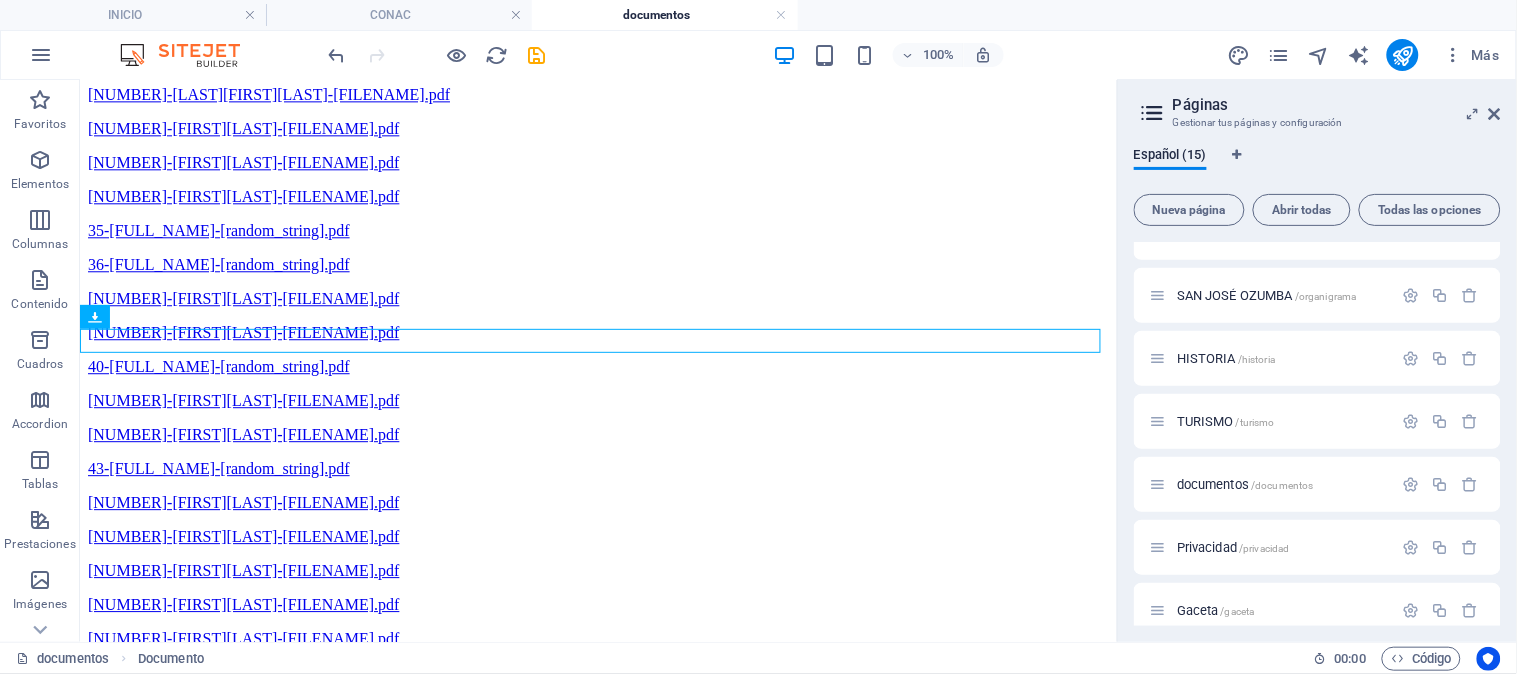 click on "100% Más" at bounding box center (916, 55) 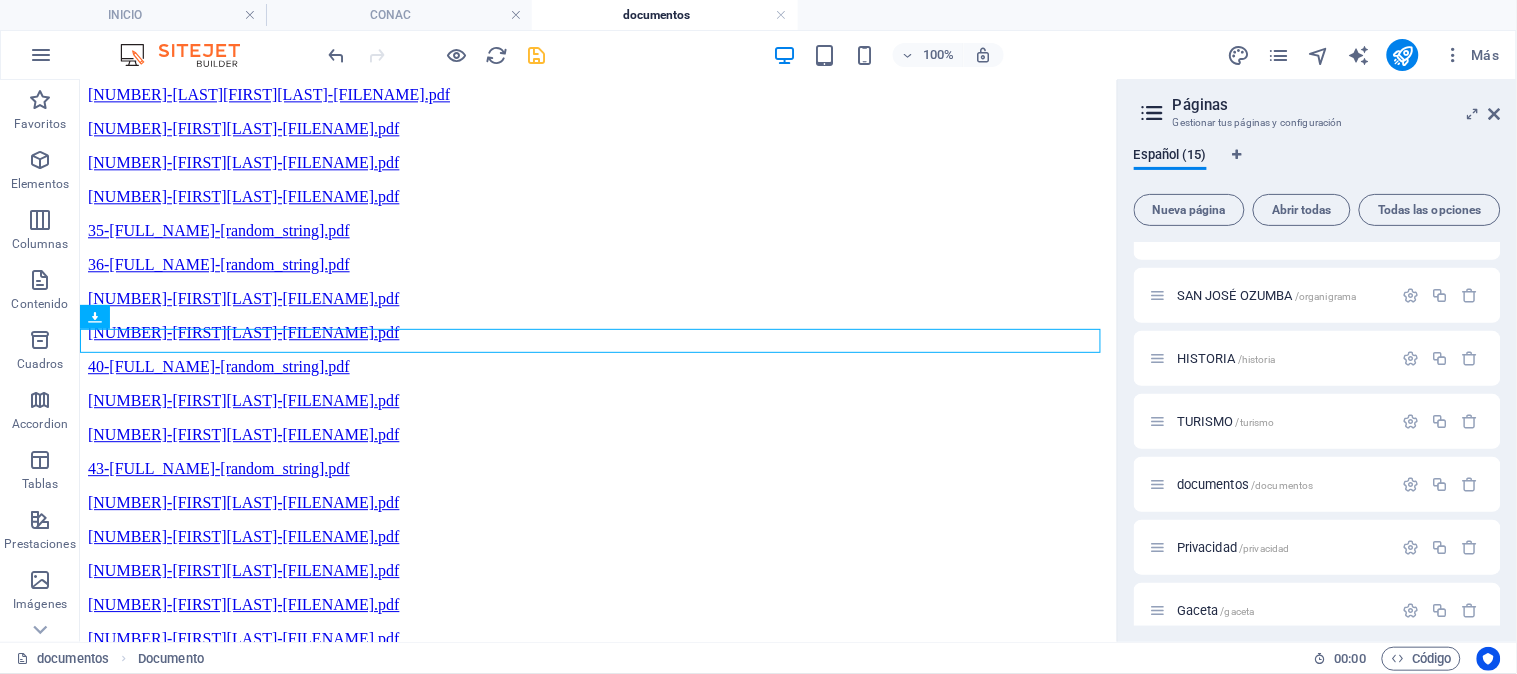 click at bounding box center [537, 55] 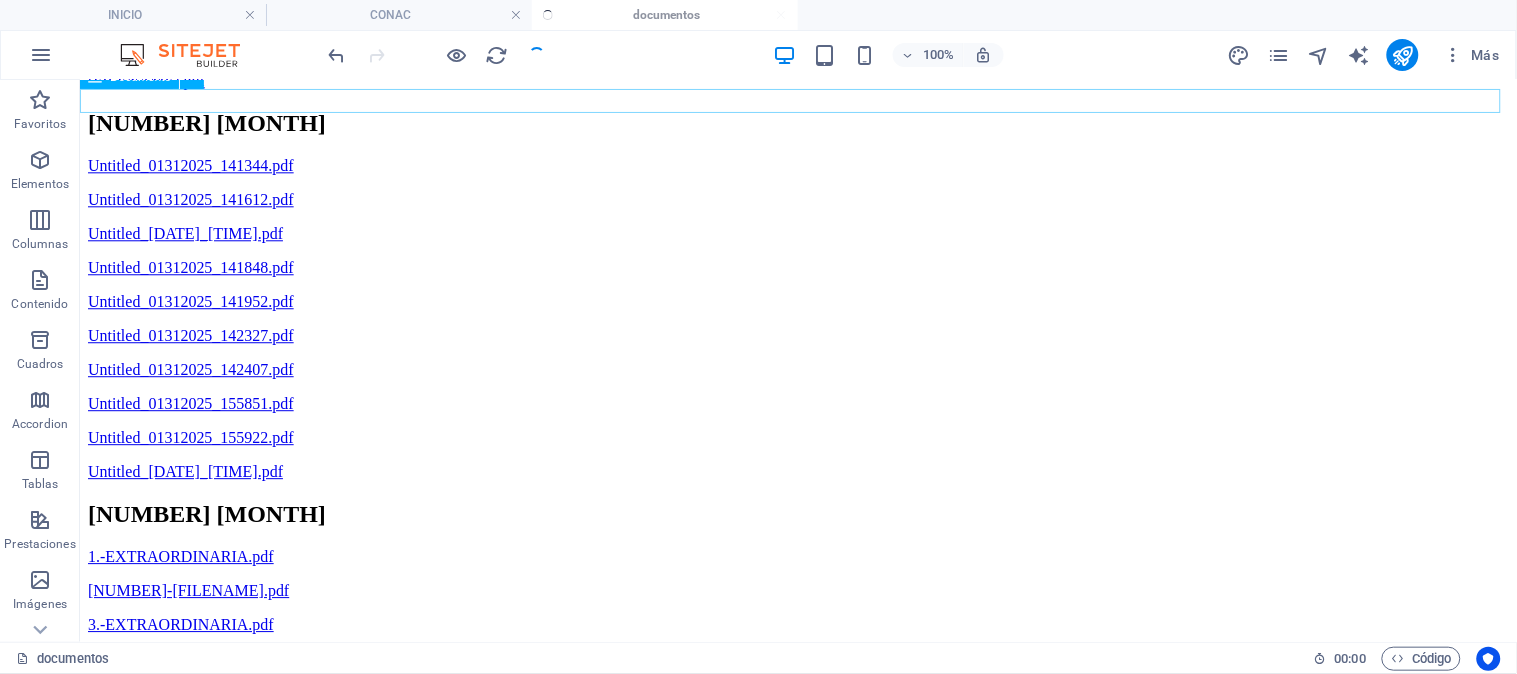 scroll, scrollTop: 10930, scrollLeft: 0, axis: vertical 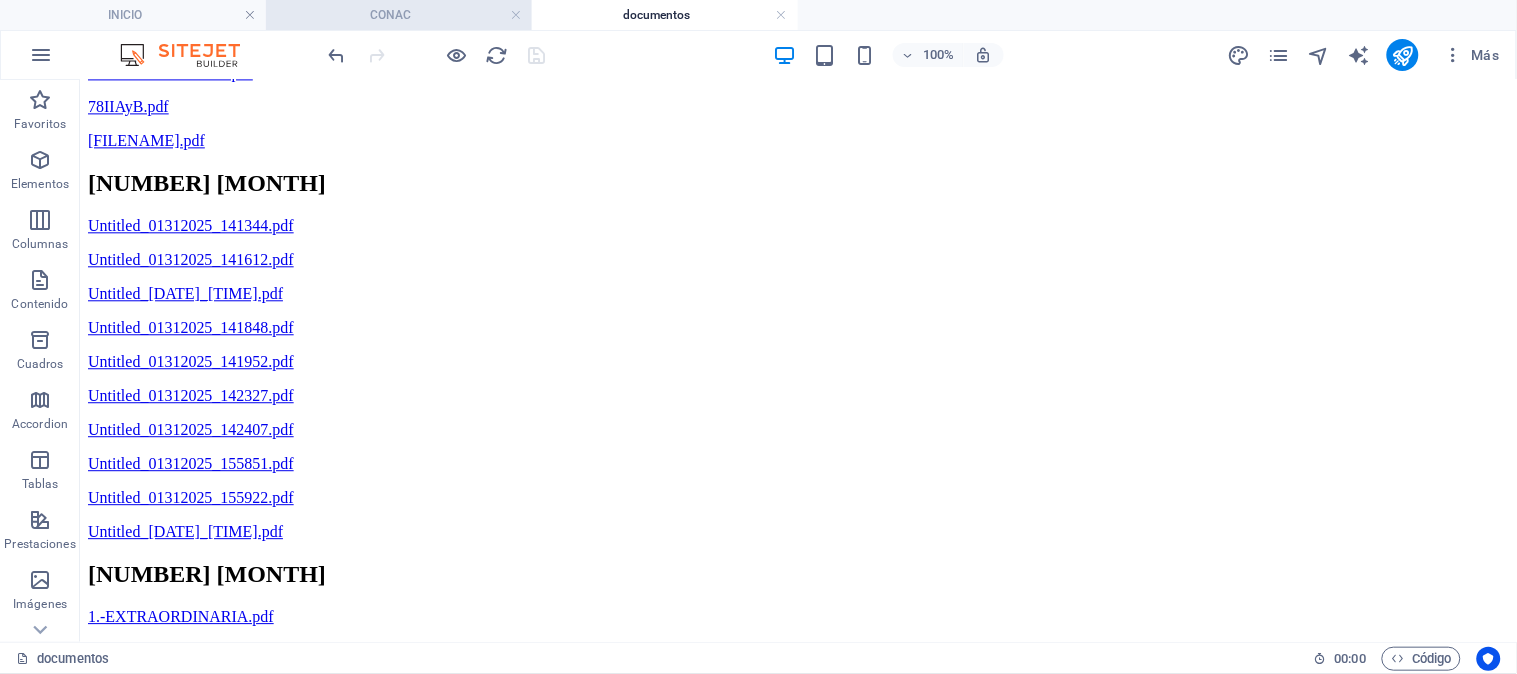 click on "CONAC" at bounding box center (399, 15) 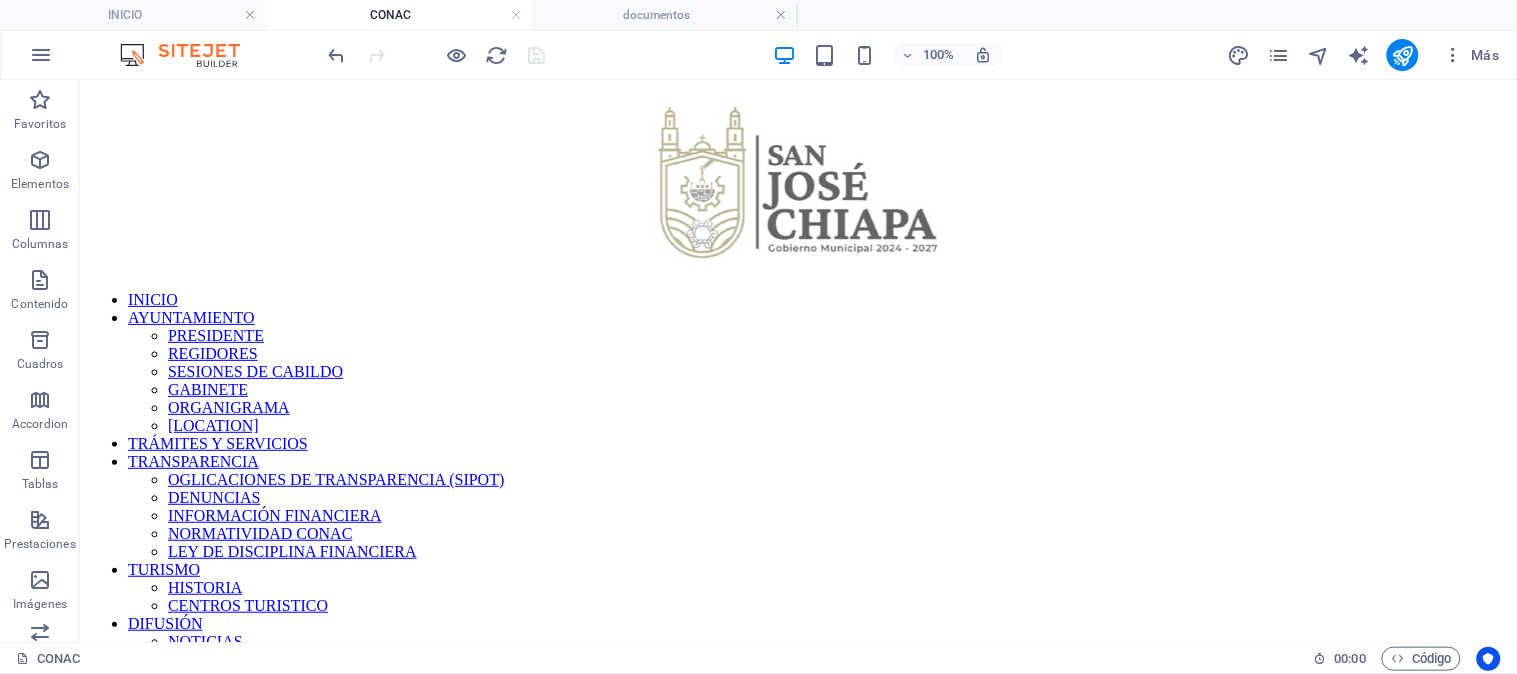 scroll, scrollTop: 777, scrollLeft: 0, axis: vertical 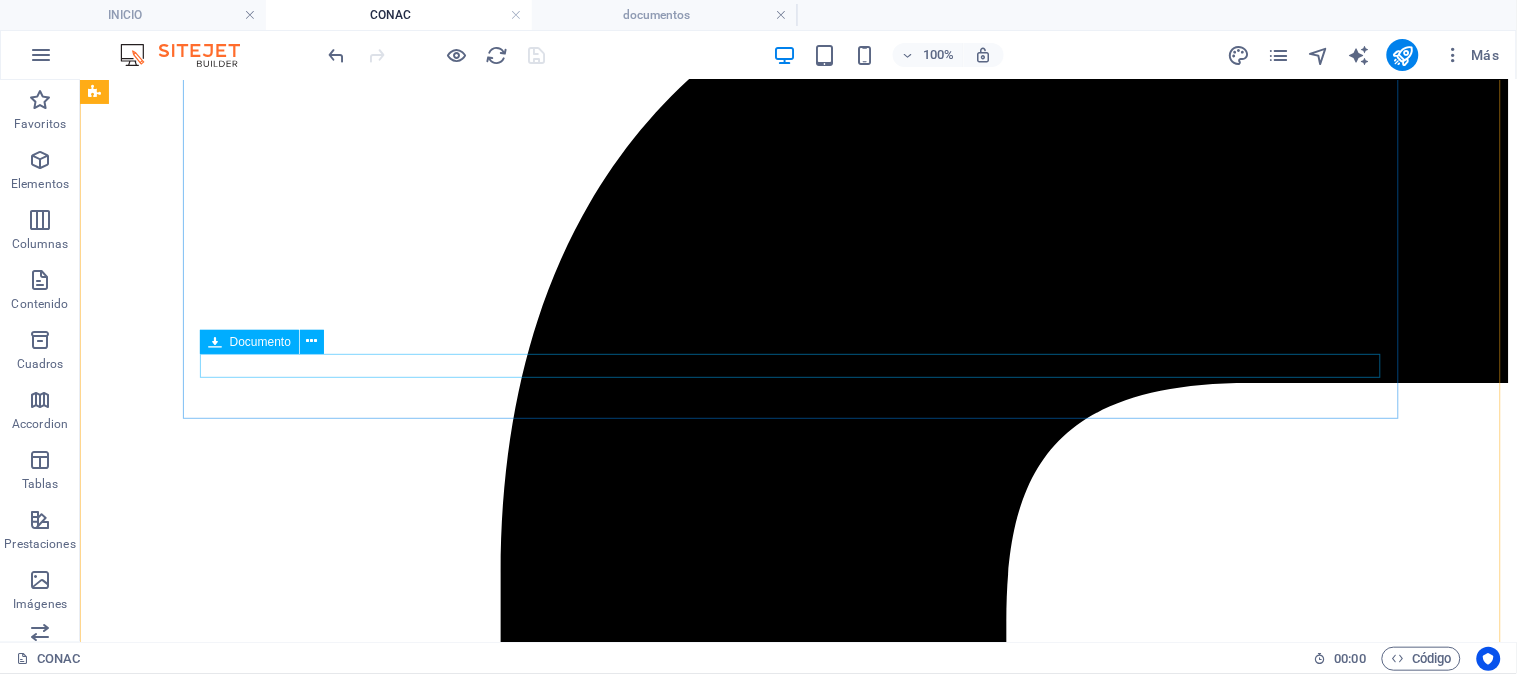 click on "Relación de Bienes Muebles al Primer Semestre de [YEAR].pdf [SIZE]" at bounding box center [797, 5540] 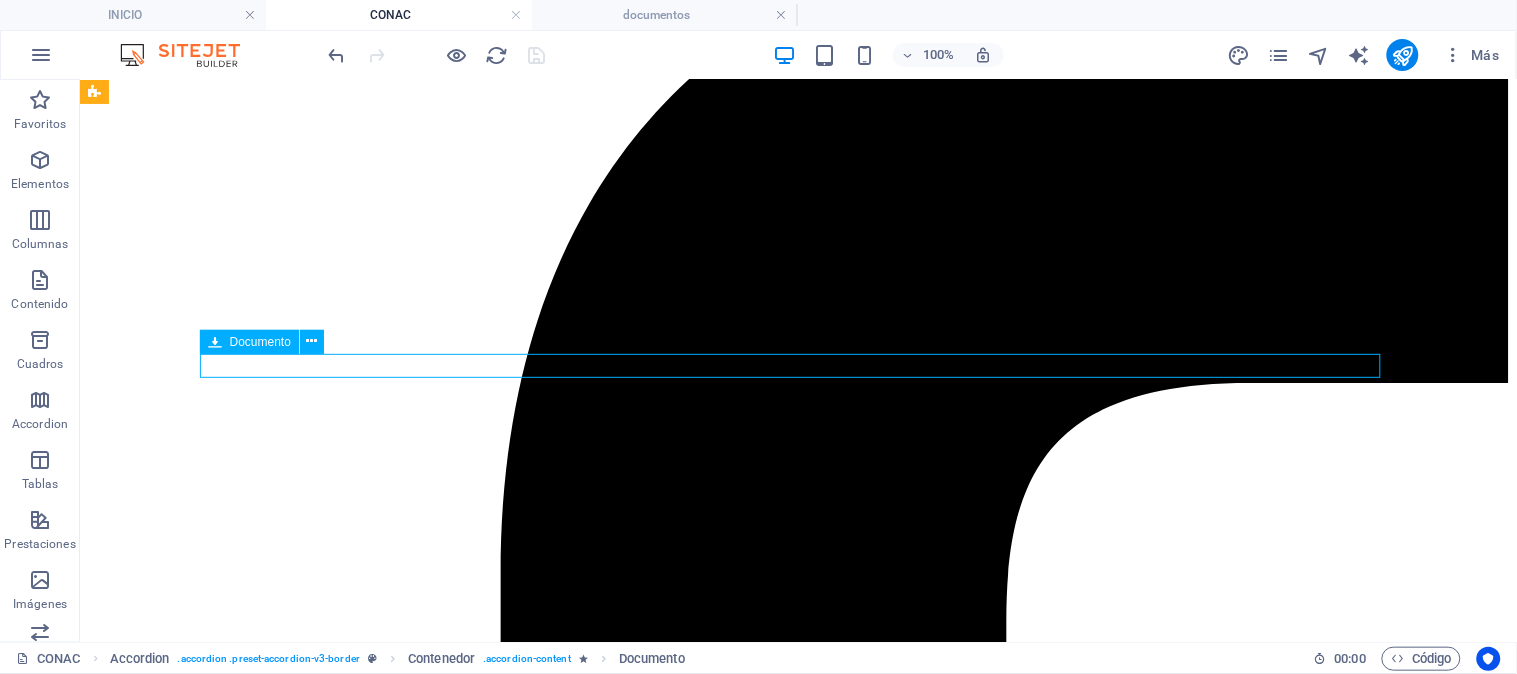 click on "Relación de Bienes Muebles al Primer Semestre de [YEAR].pdf [SIZE]" at bounding box center [797, 5540] 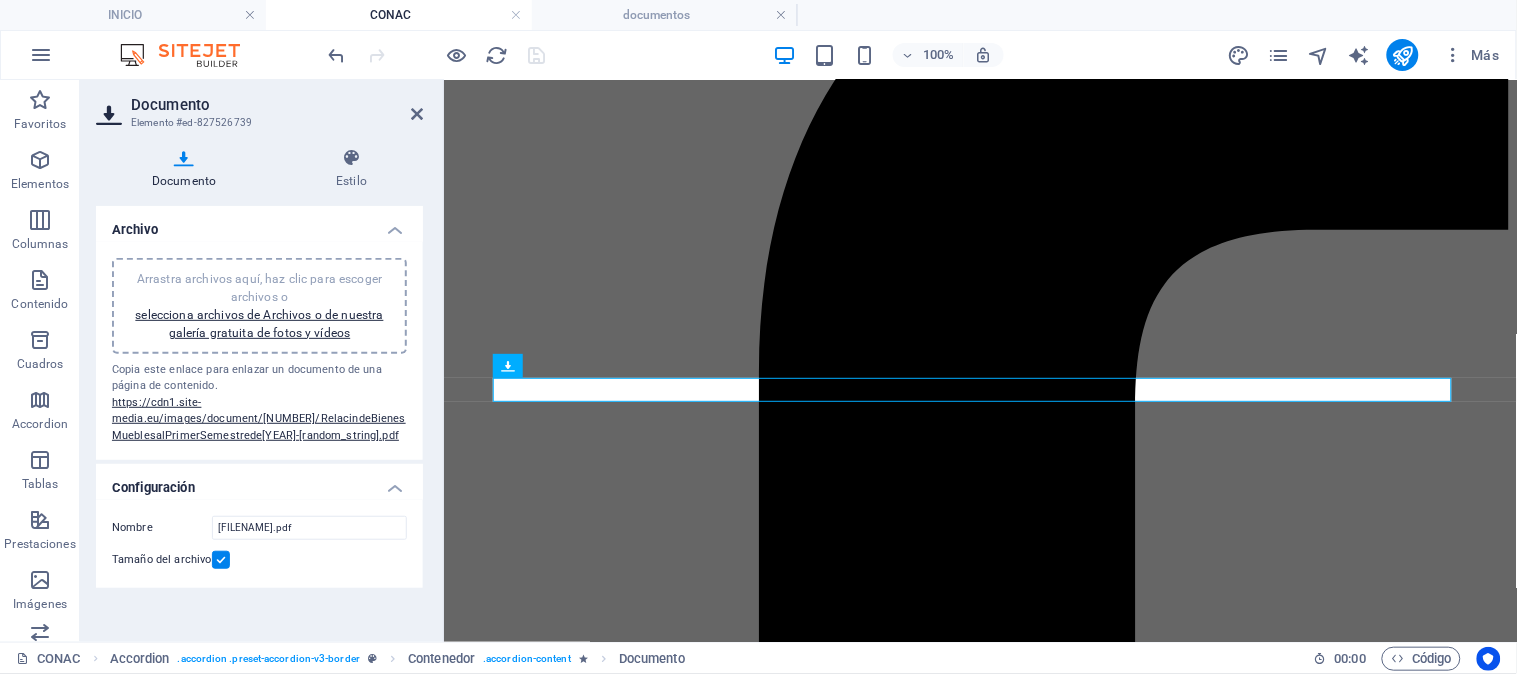 click at bounding box center [221, 560] 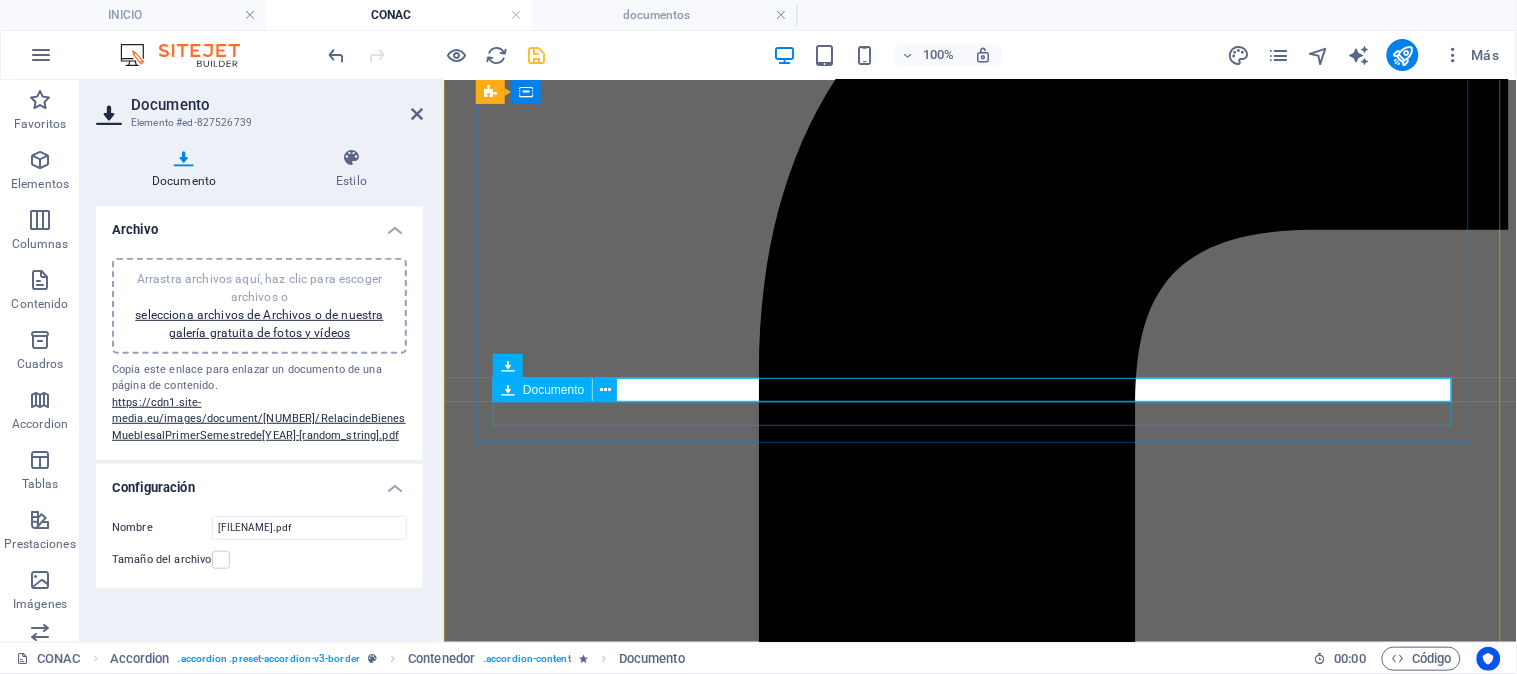 click on "Relación de Bienes Inmuebles al Primer Semestre de 2025.pdf [FILESIZE]" at bounding box center [979, 4339] 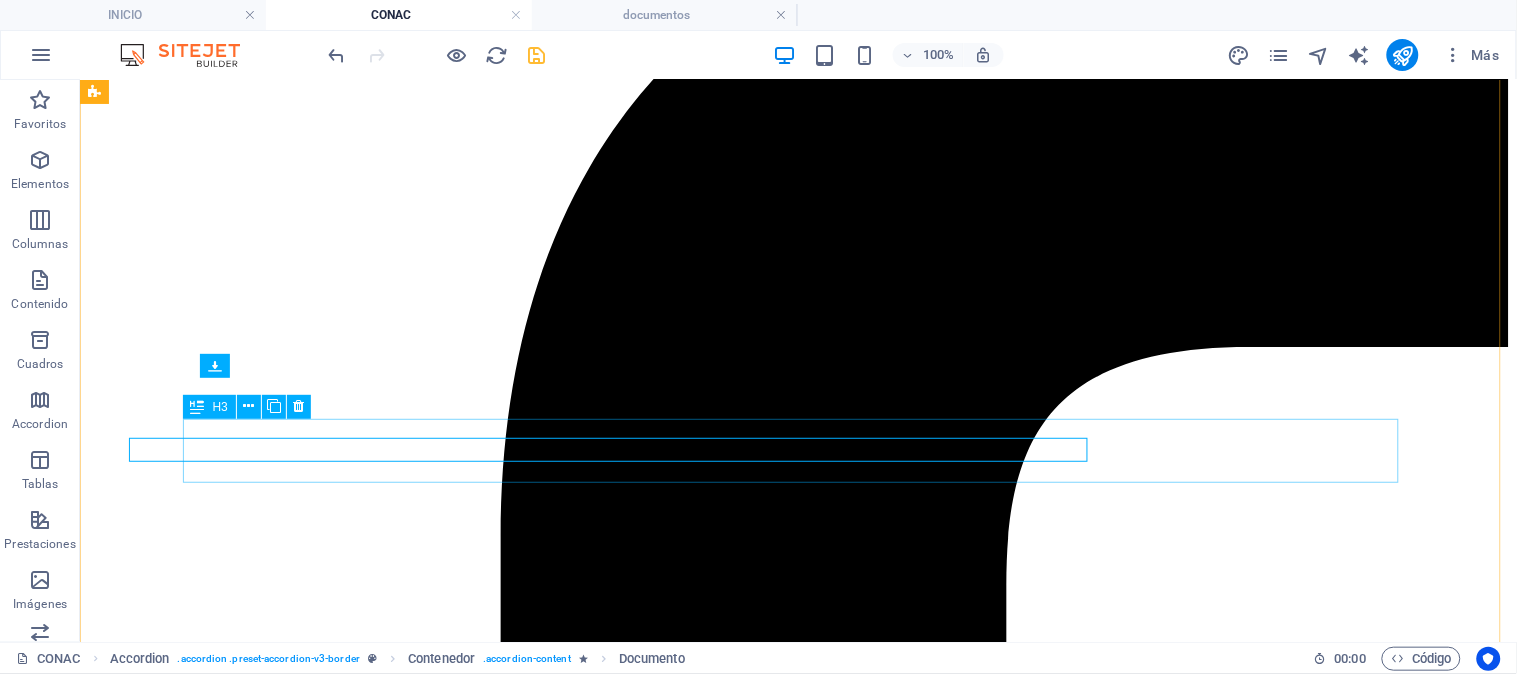scroll, scrollTop: 777, scrollLeft: 0, axis: vertical 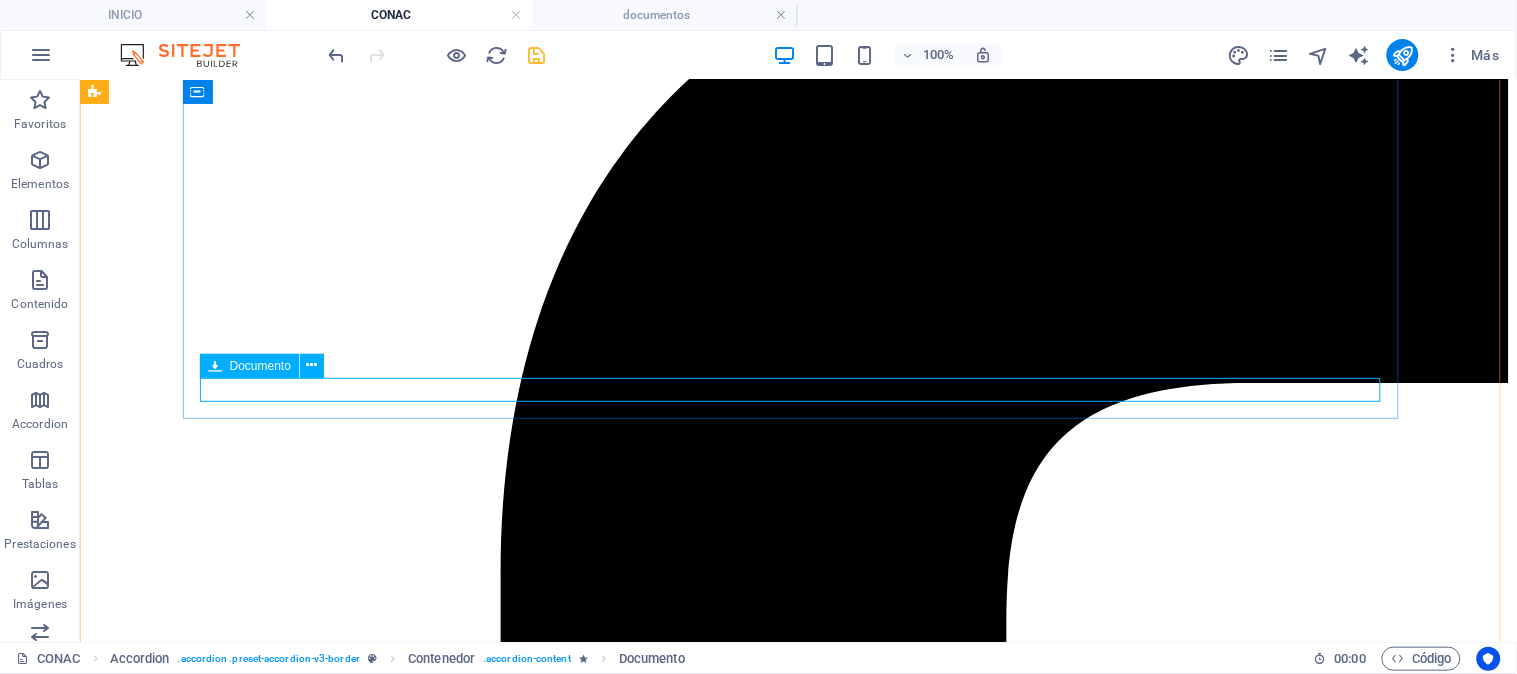click on "Relación de Bienes Inmuebles al Primer Semestre de 2025.pdf [FILESIZE]" at bounding box center [797, 5574] 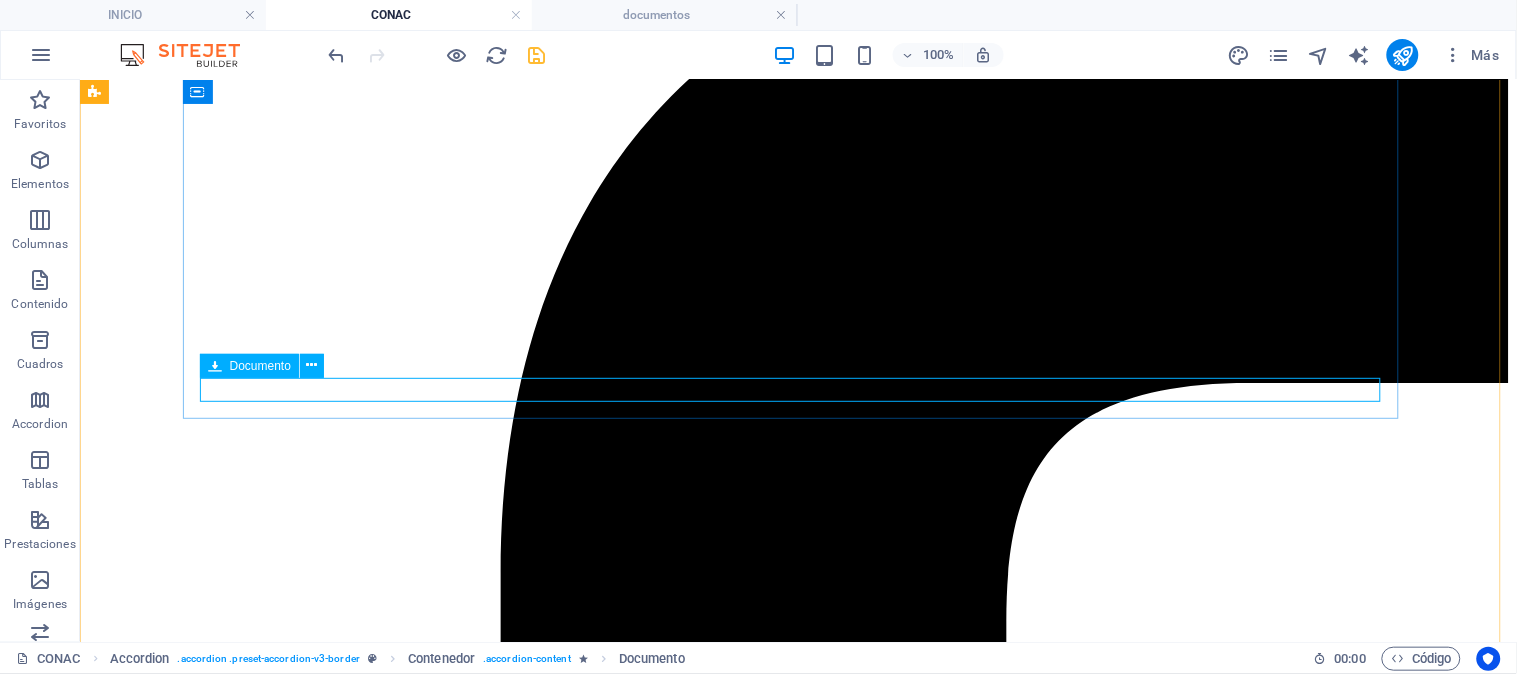 click on "Relación de Bienes Inmuebles al Primer Semestre de 2025.pdf [FILESIZE]" at bounding box center (797, 5574) 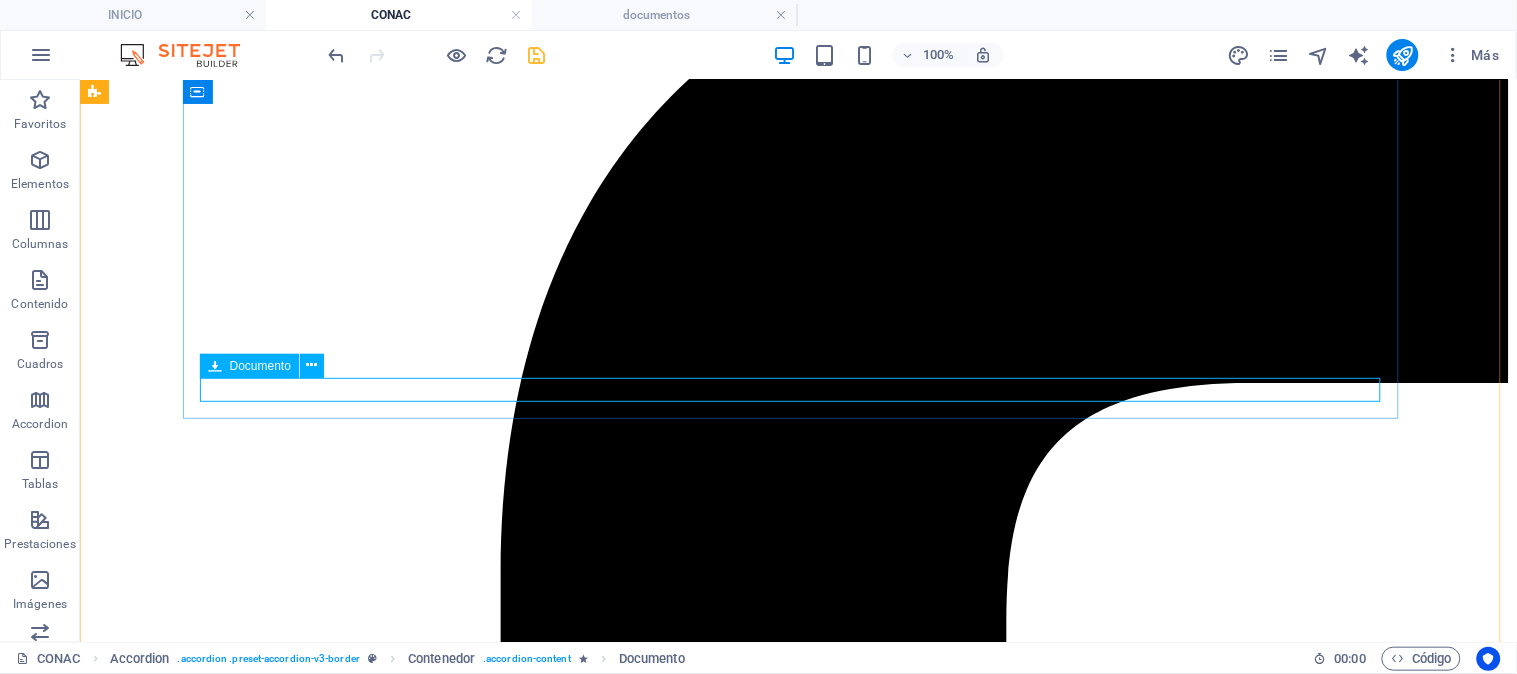 scroll, scrollTop: 813, scrollLeft: 0, axis: vertical 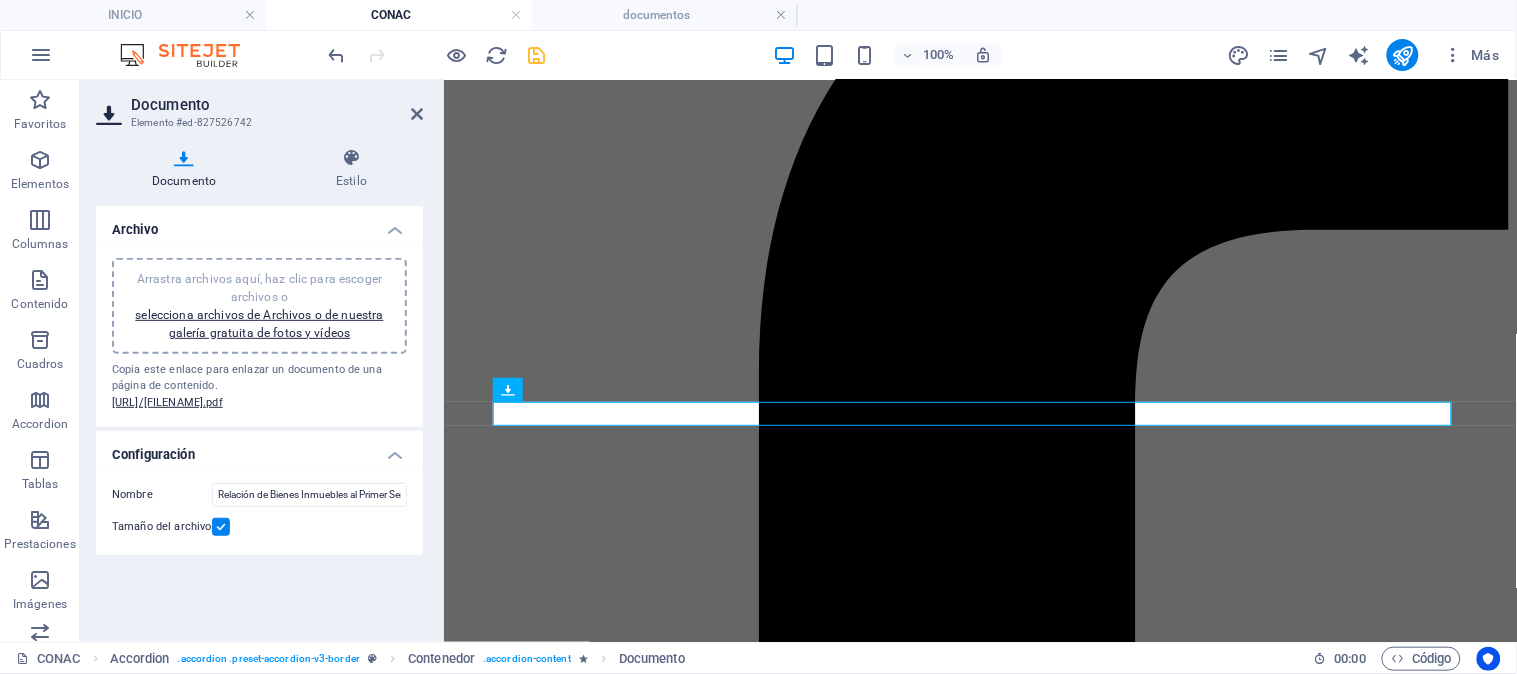 click at bounding box center (221, 527) 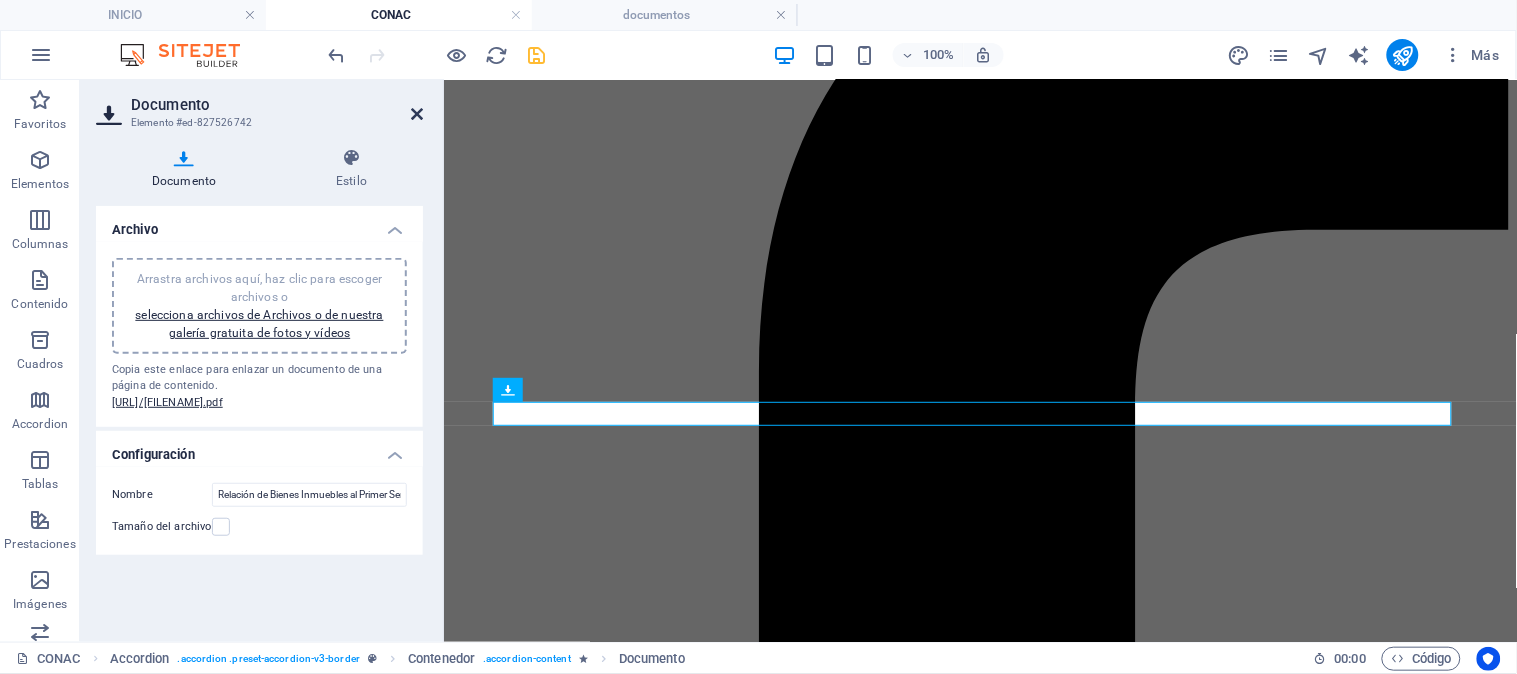 click at bounding box center (417, 114) 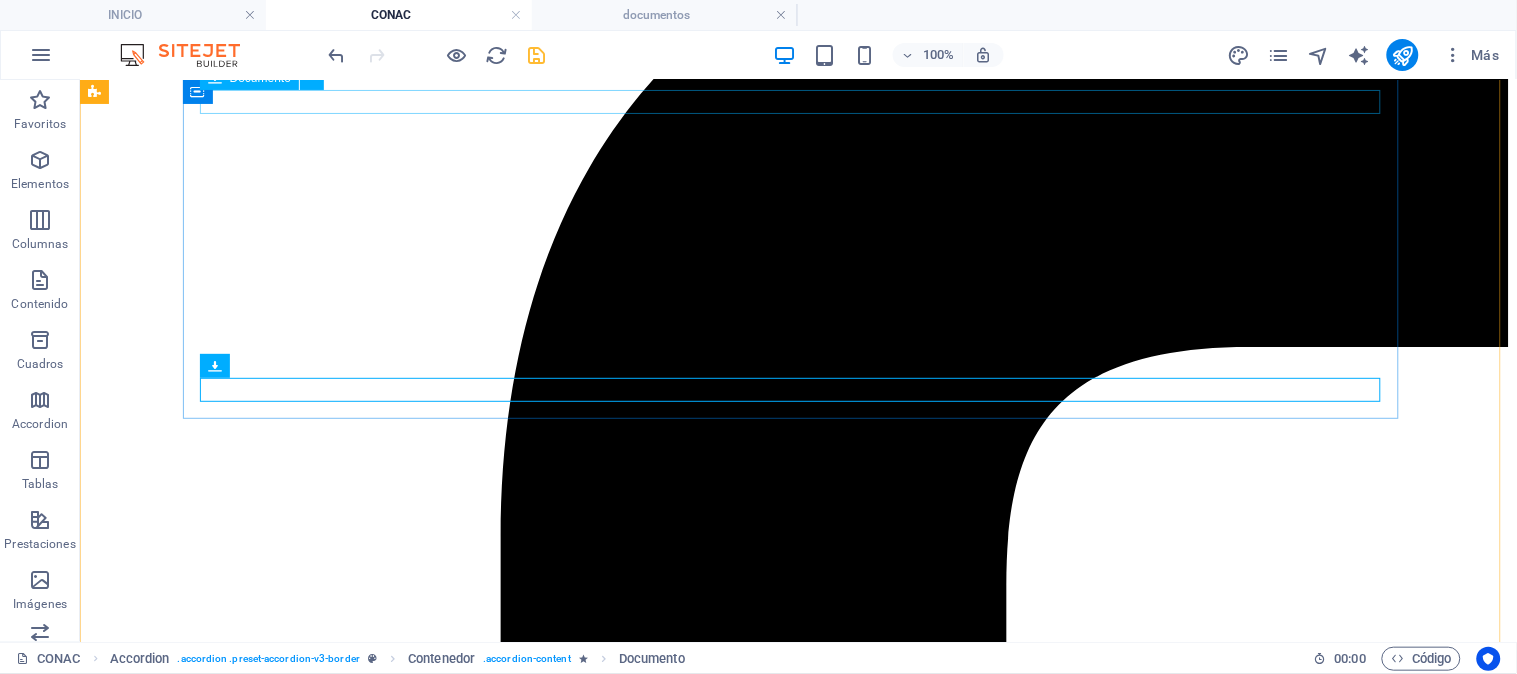 scroll, scrollTop: 777, scrollLeft: 0, axis: vertical 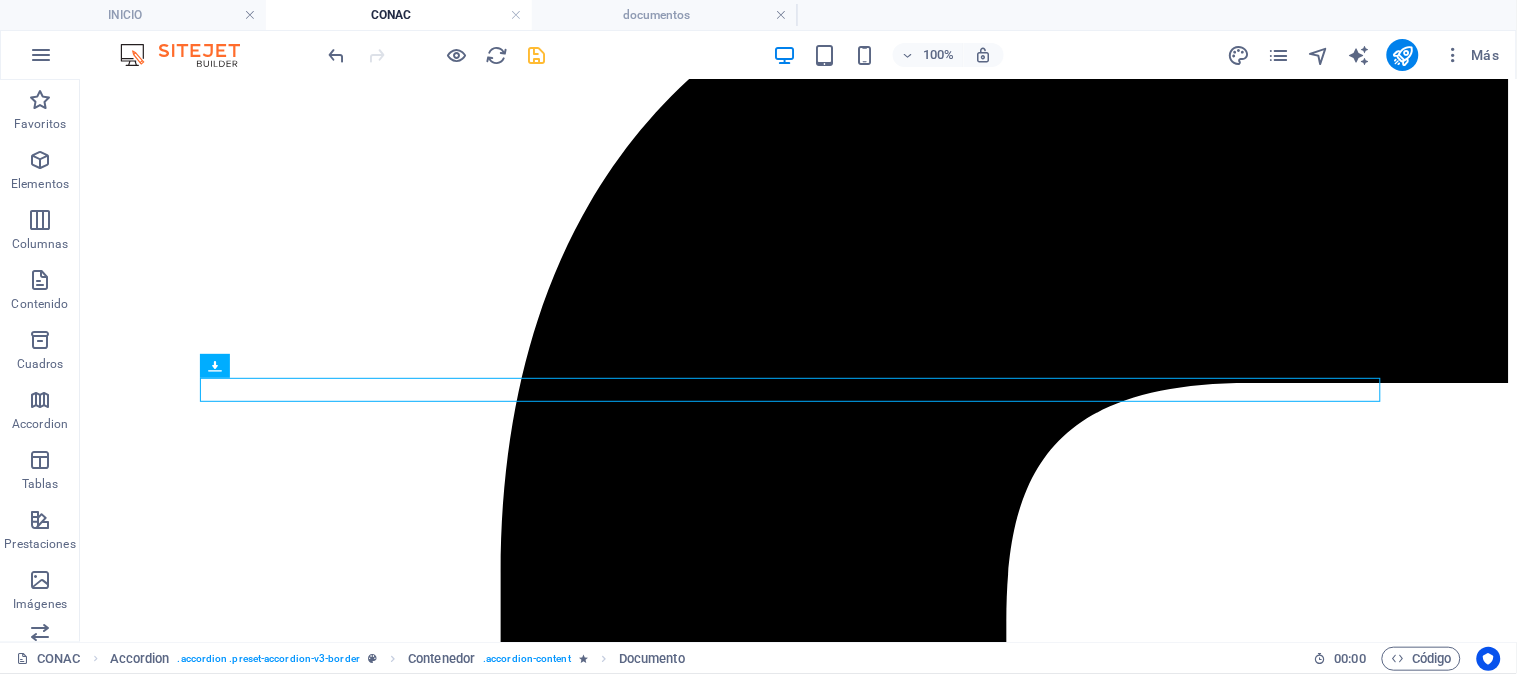 click at bounding box center (437, 55) 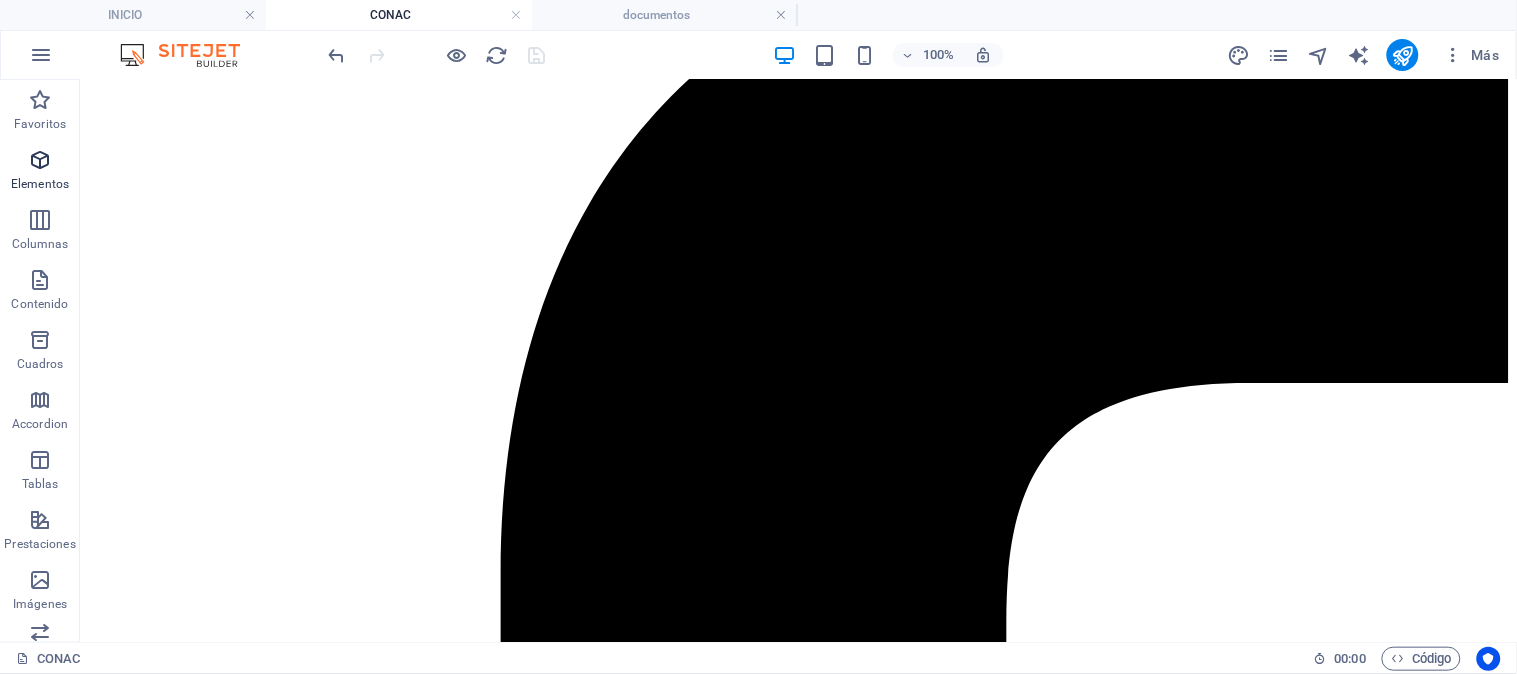 click on "Elementos" at bounding box center [40, 184] 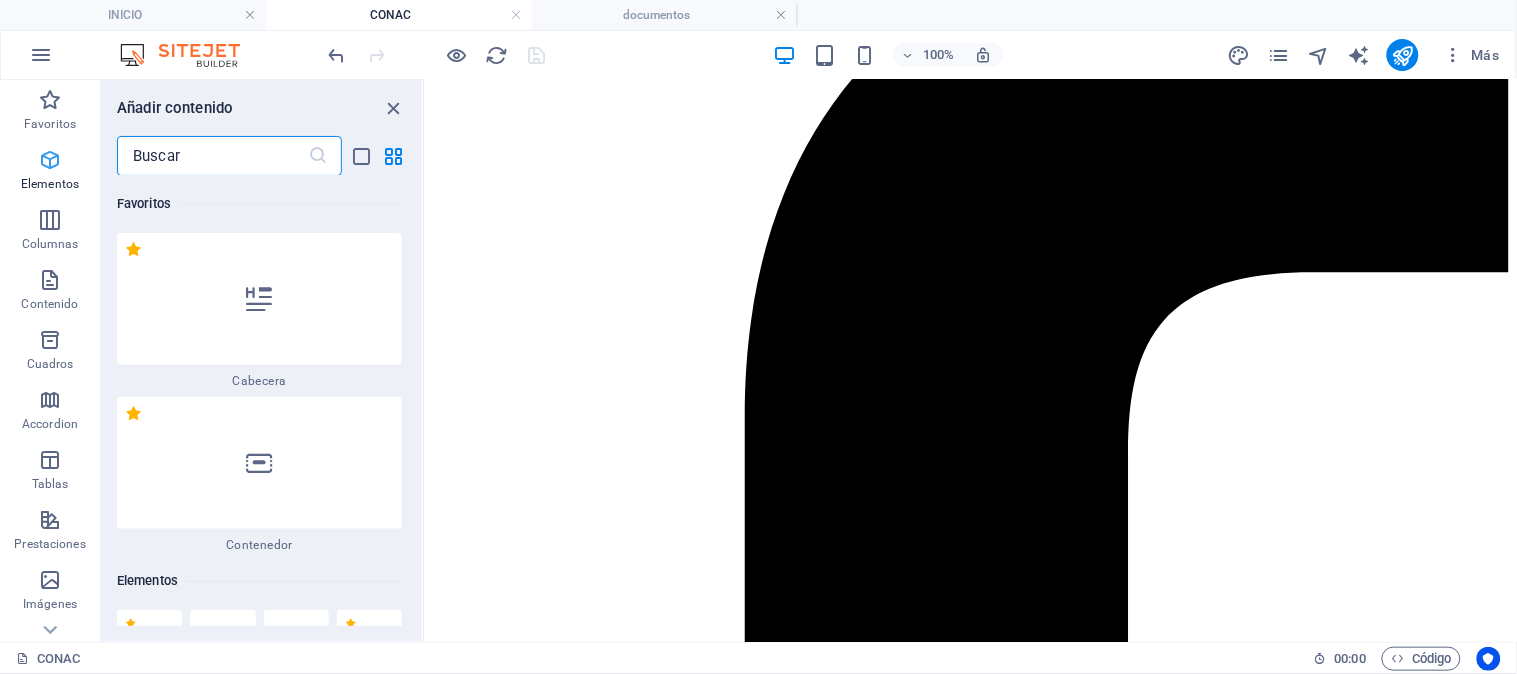 scroll, scrollTop: 813, scrollLeft: 0, axis: vertical 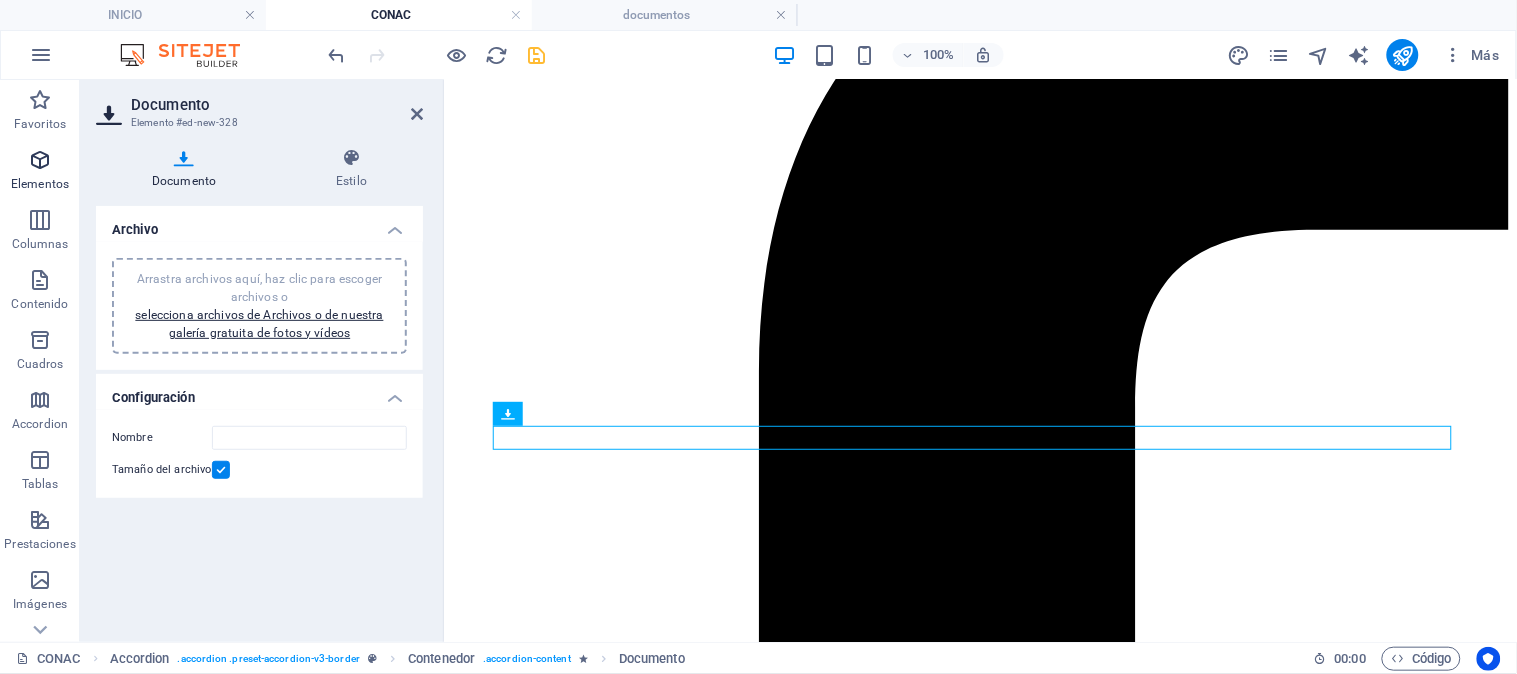 click on "Elementos" at bounding box center [40, 184] 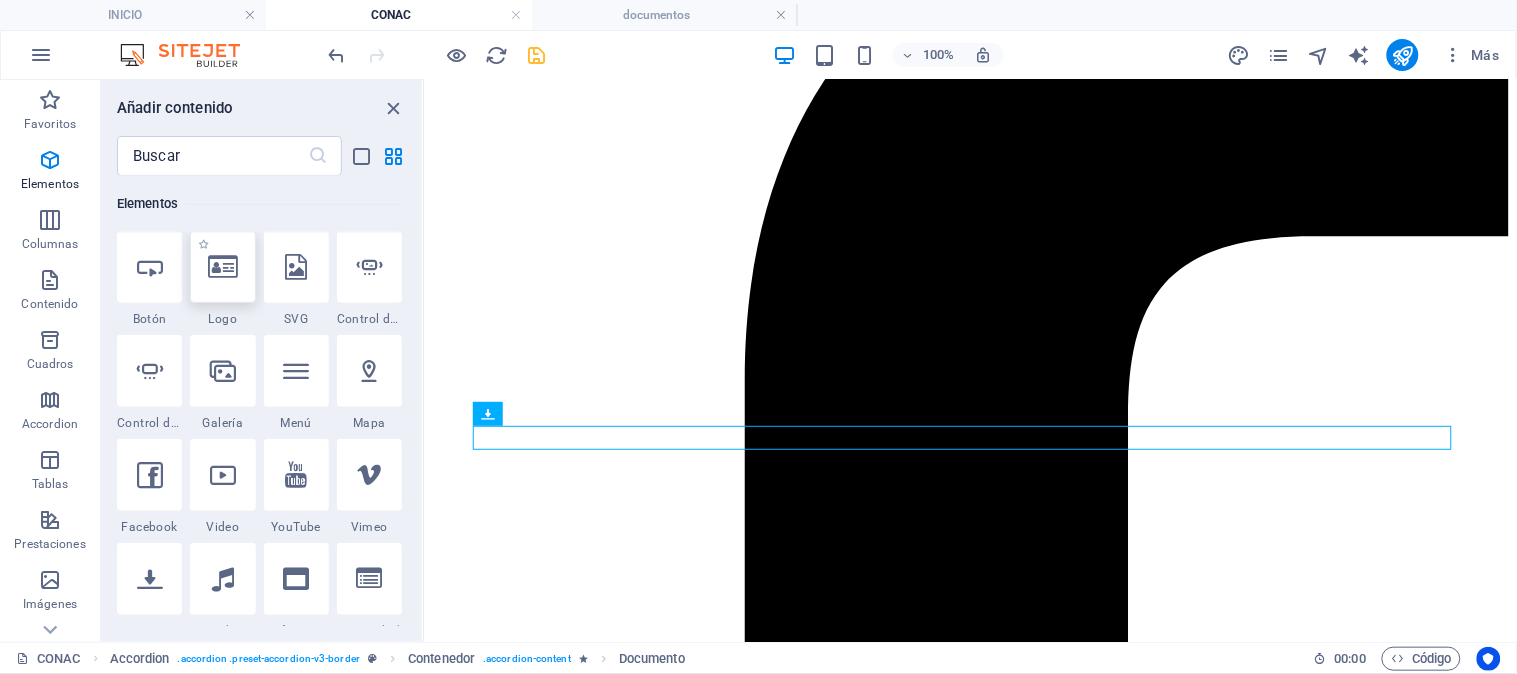 scroll, scrollTop: 710, scrollLeft: 0, axis: vertical 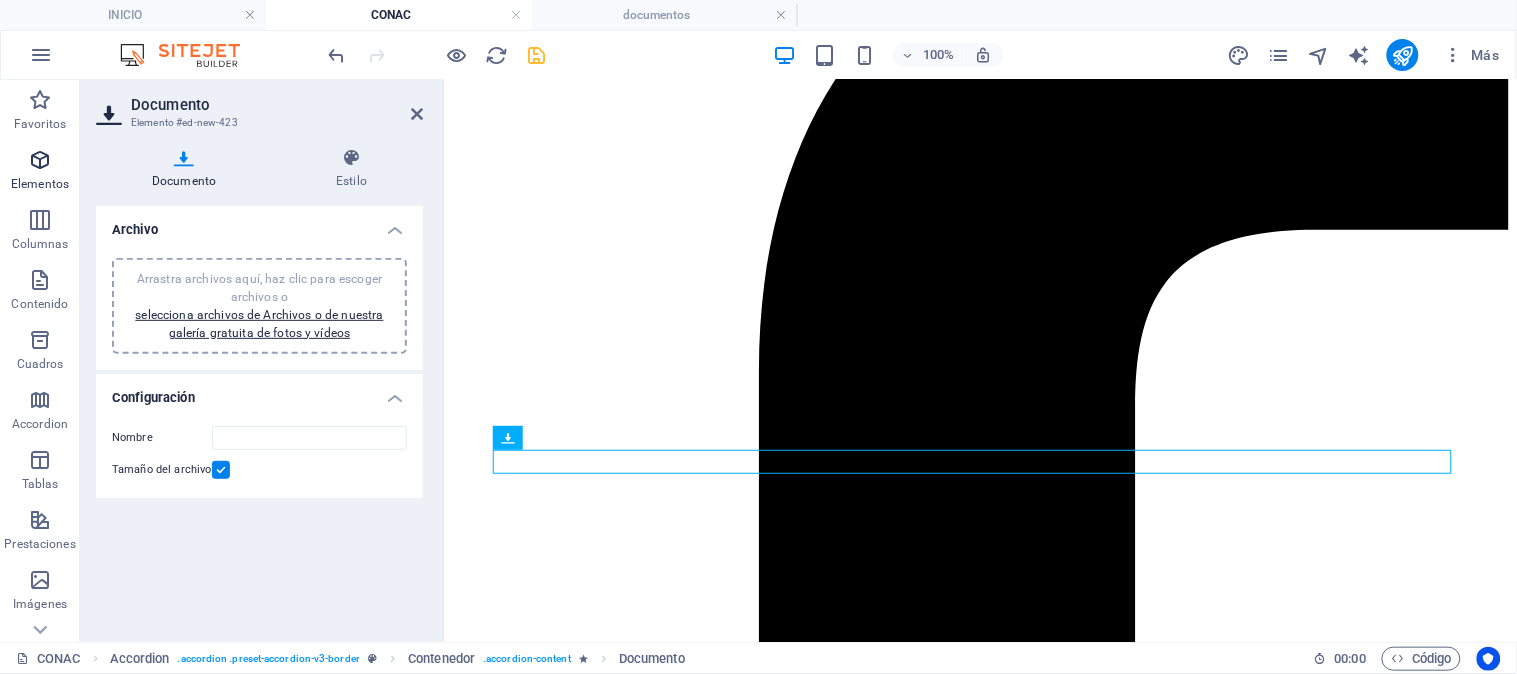 click at bounding box center (40, 160) 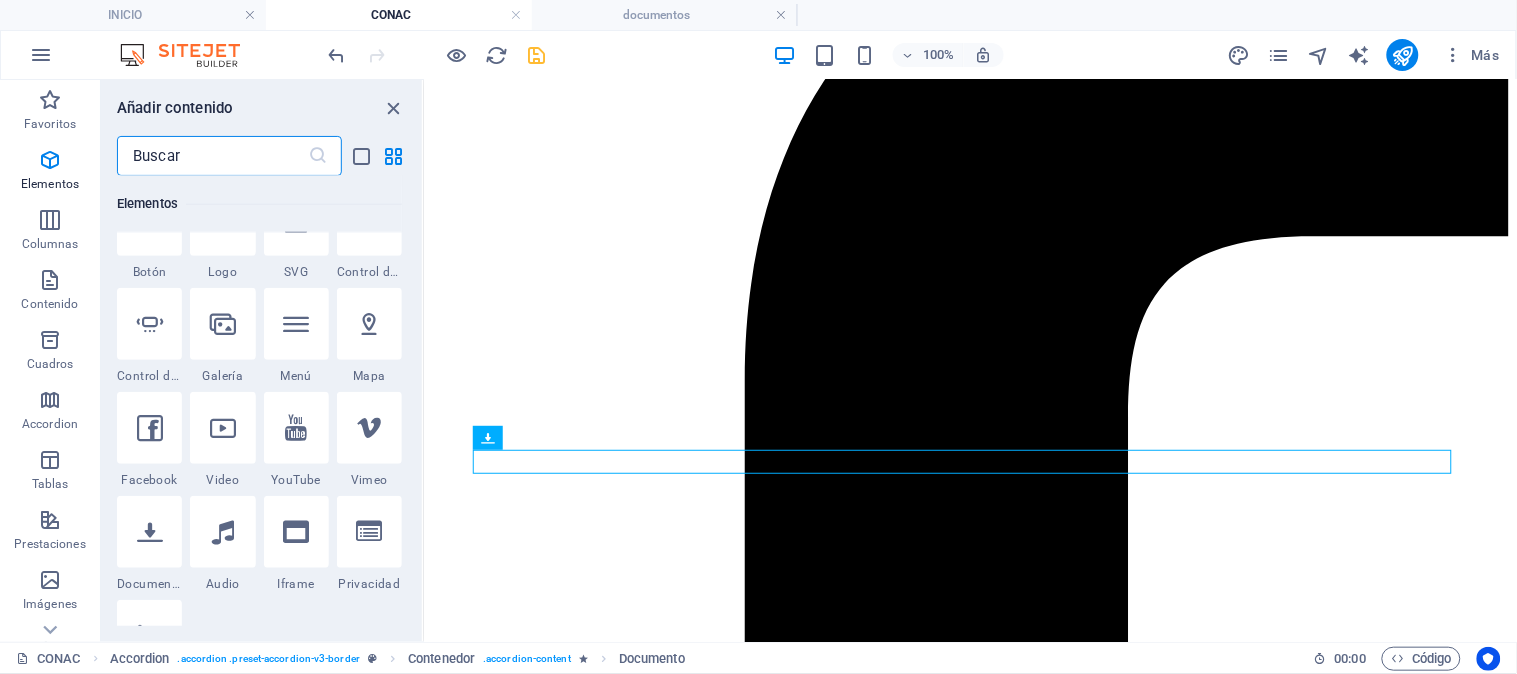 scroll, scrollTop: 710, scrollLeft: 0, axis: vertical 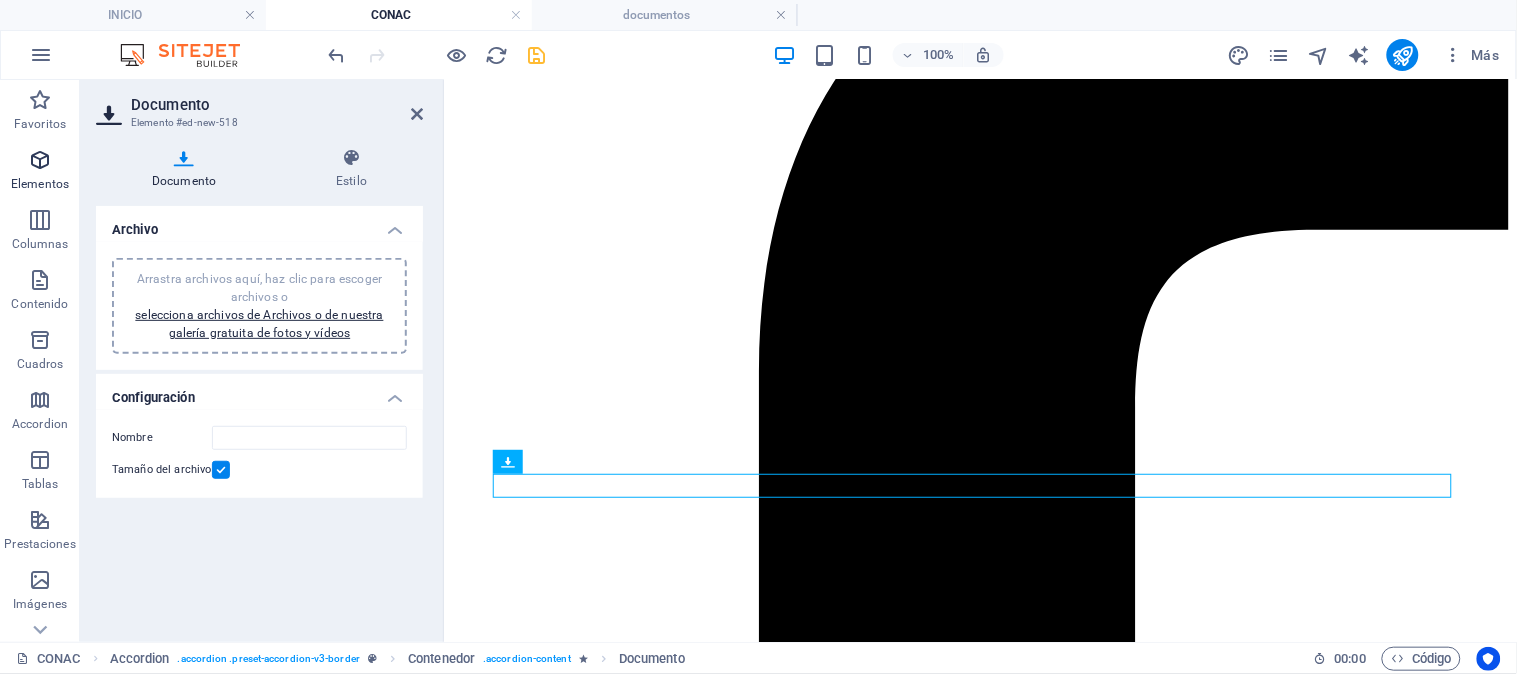 click on "Elementos" at bounding box center [40, 170] 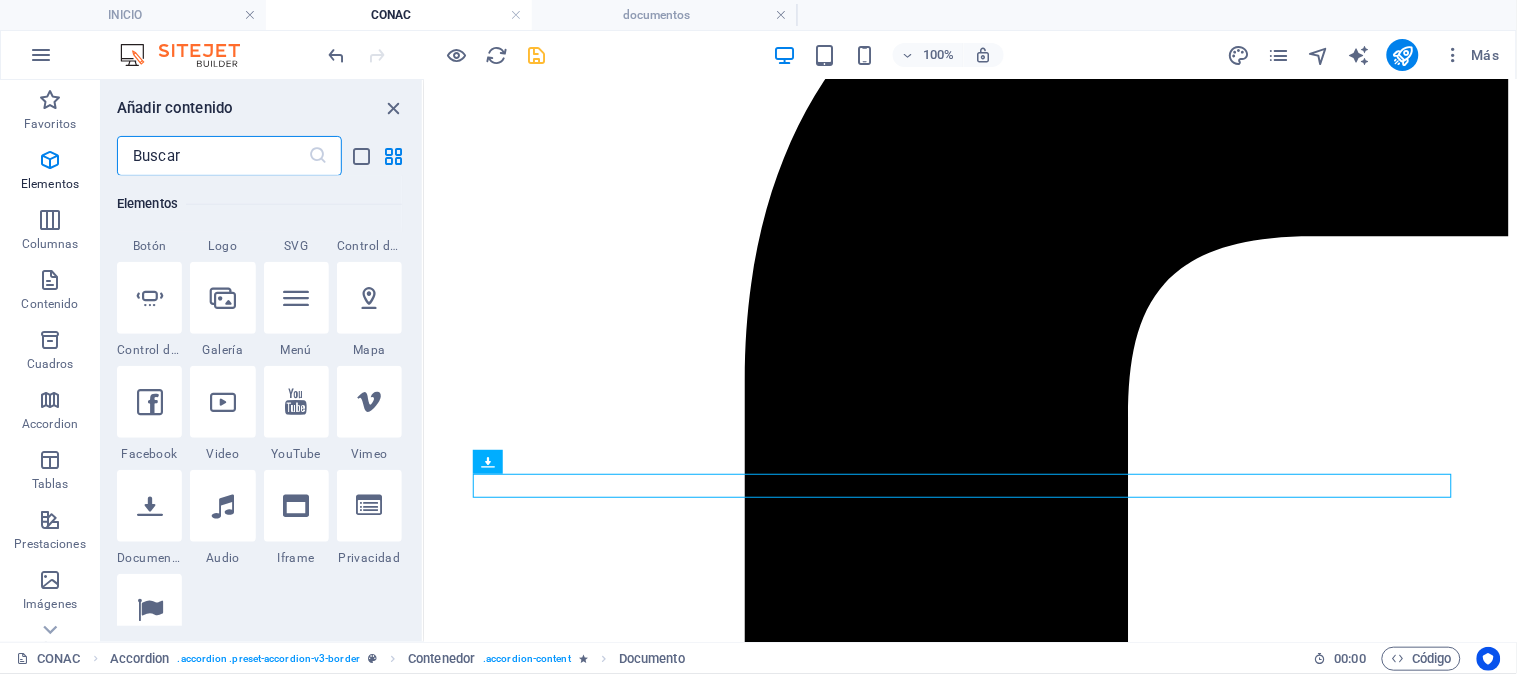 scroll, scrollTop: 710, scrollLeft: 0, axis: vertical 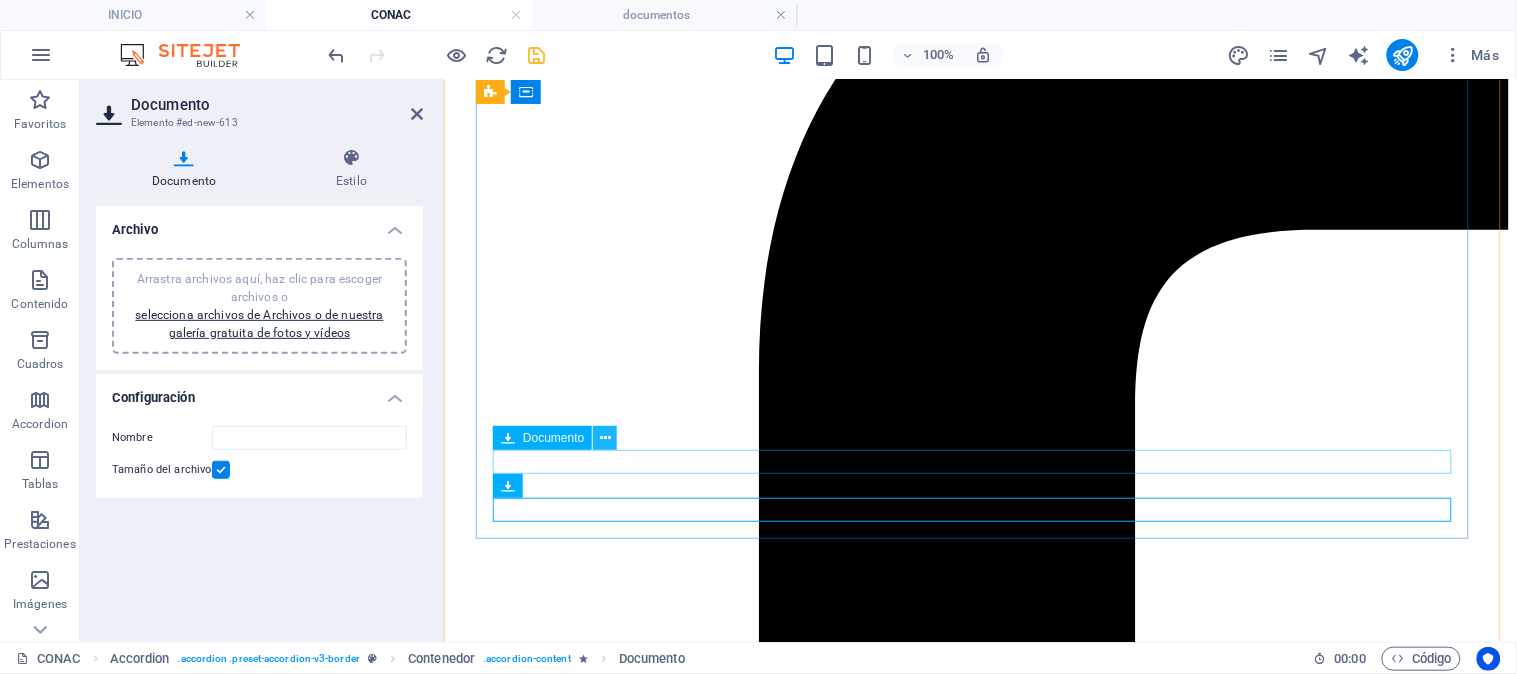 click at bounding box center (605, 438) 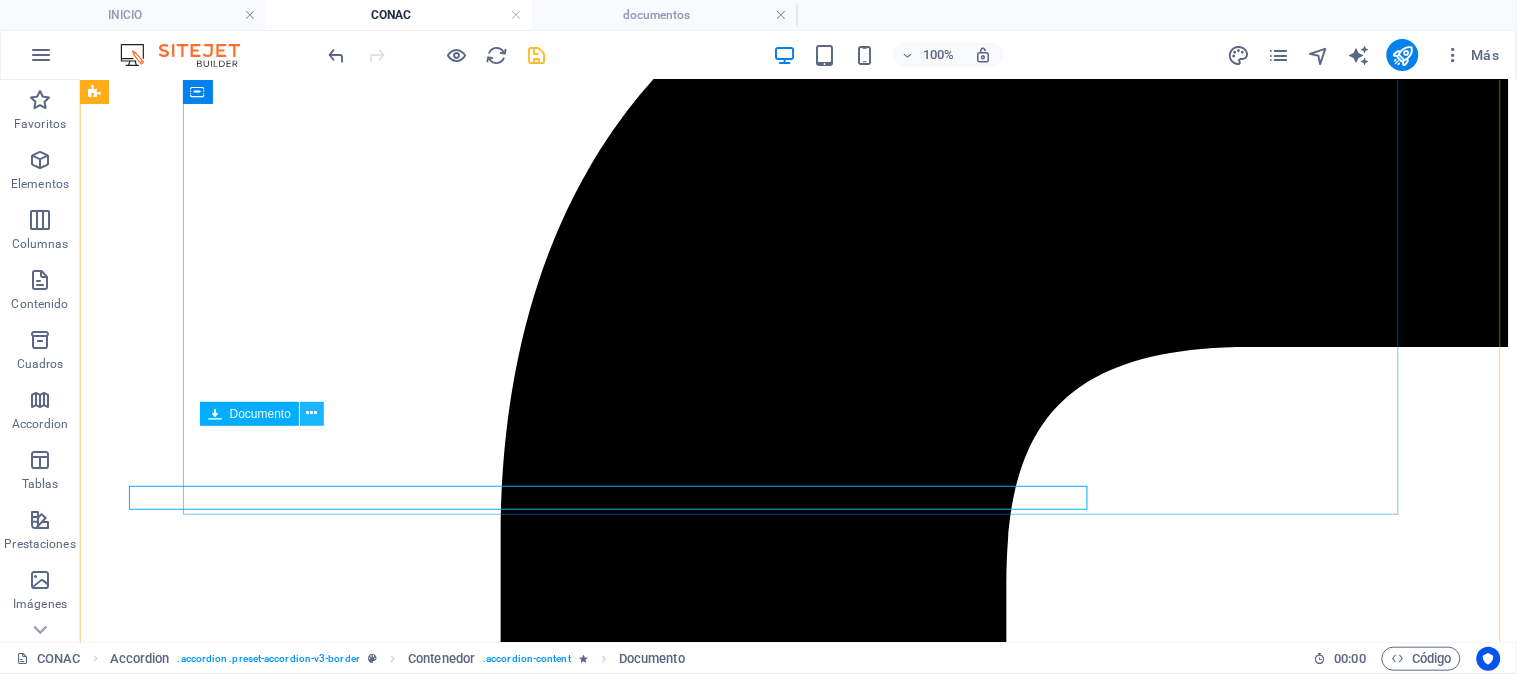 scroll, scrollTop: 777, scrollLeft: 0, axis: vertical 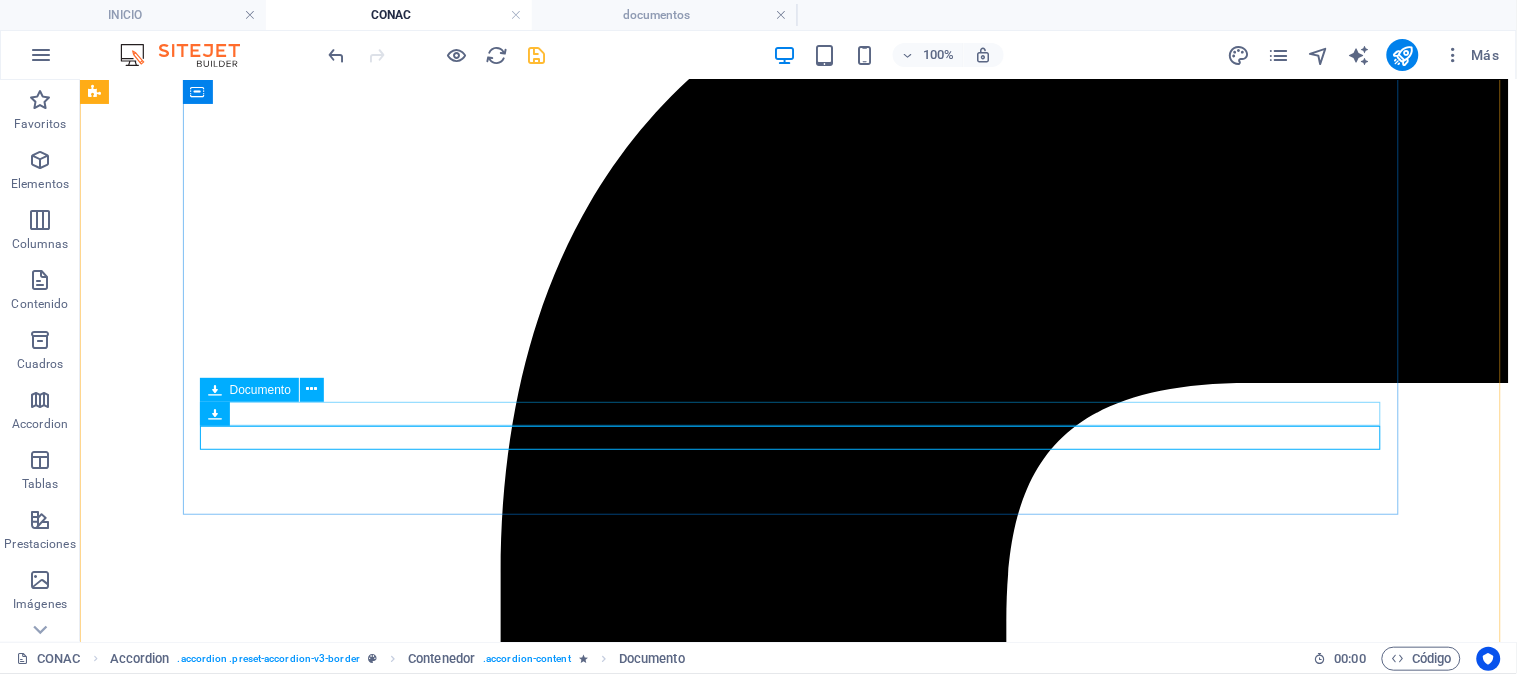 click on "Documento nuevo" at bounding box center [797, 5608] 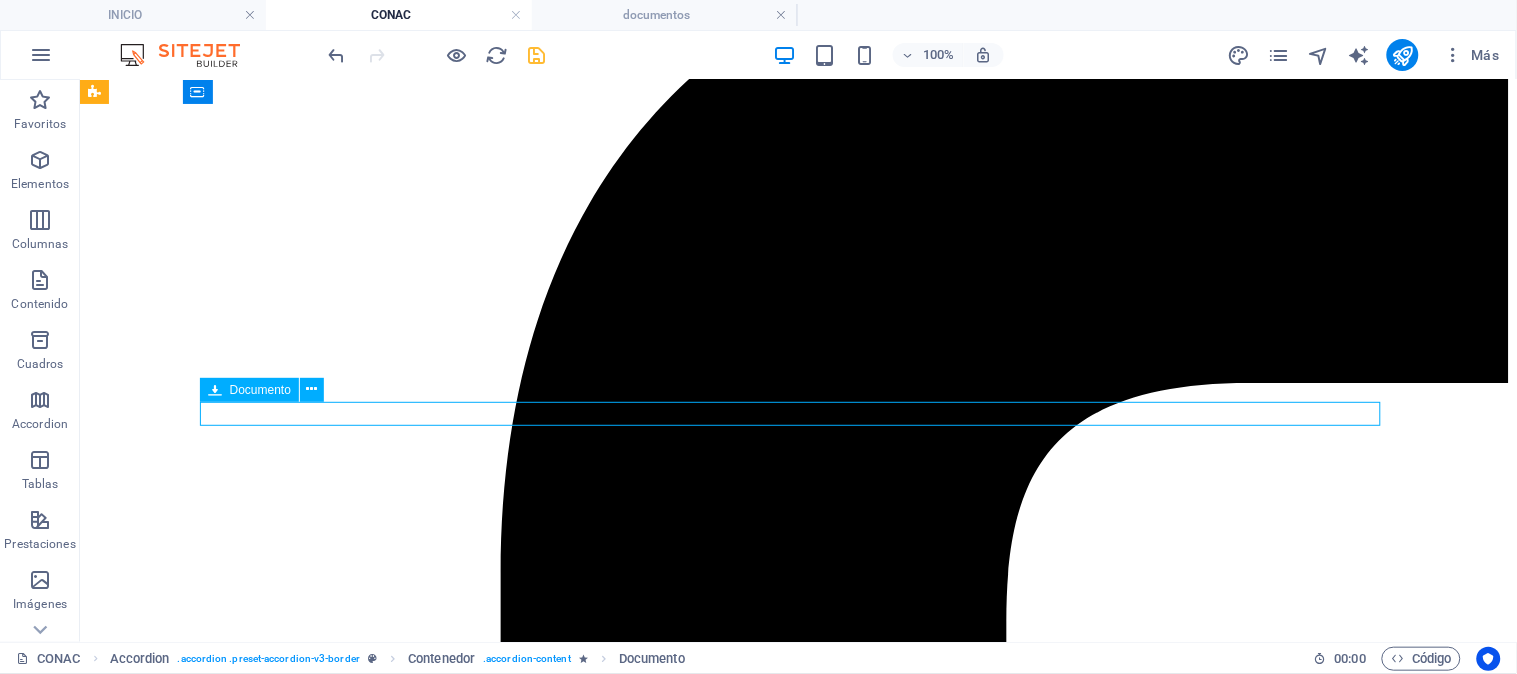 click on "Documento nuevo" at bounding box center (797, 5608) 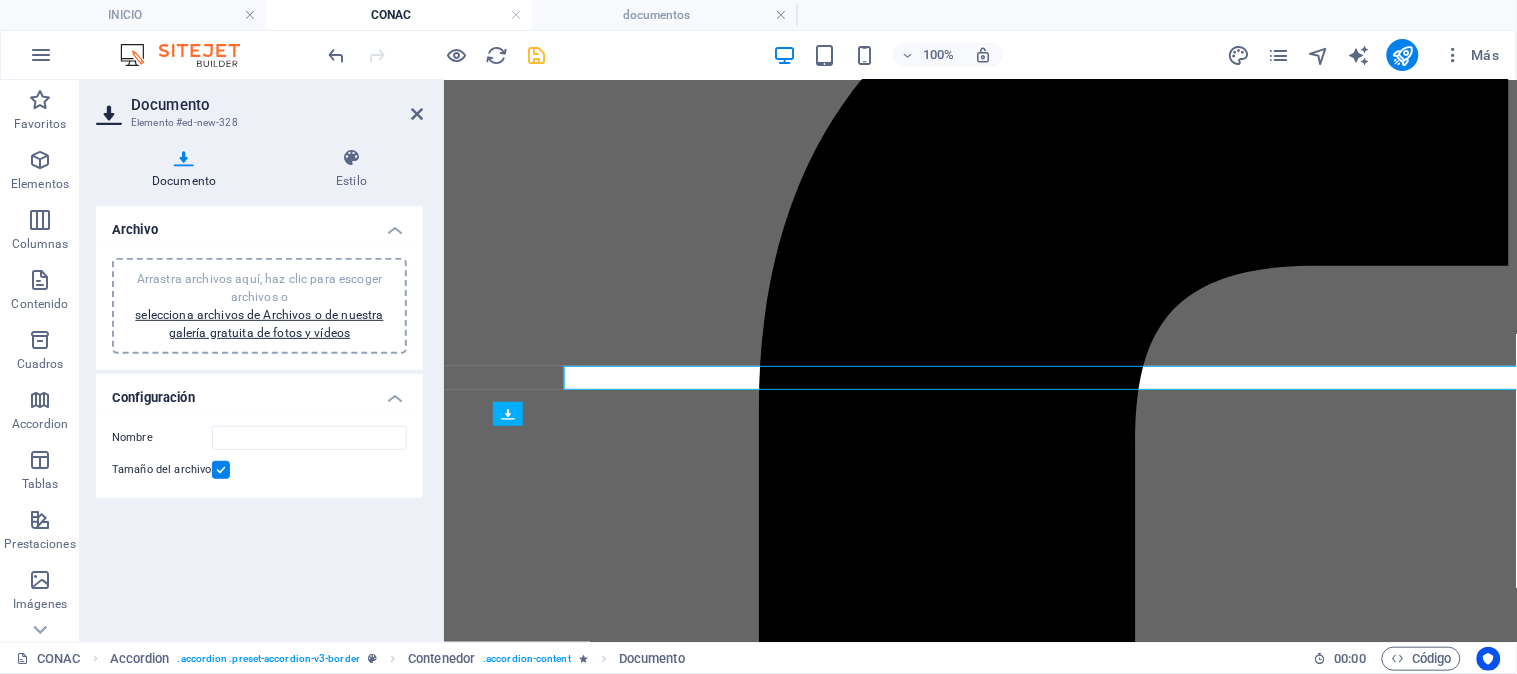 scroll, scrollTop: 813, scrollLeft: 0, axis: vertical 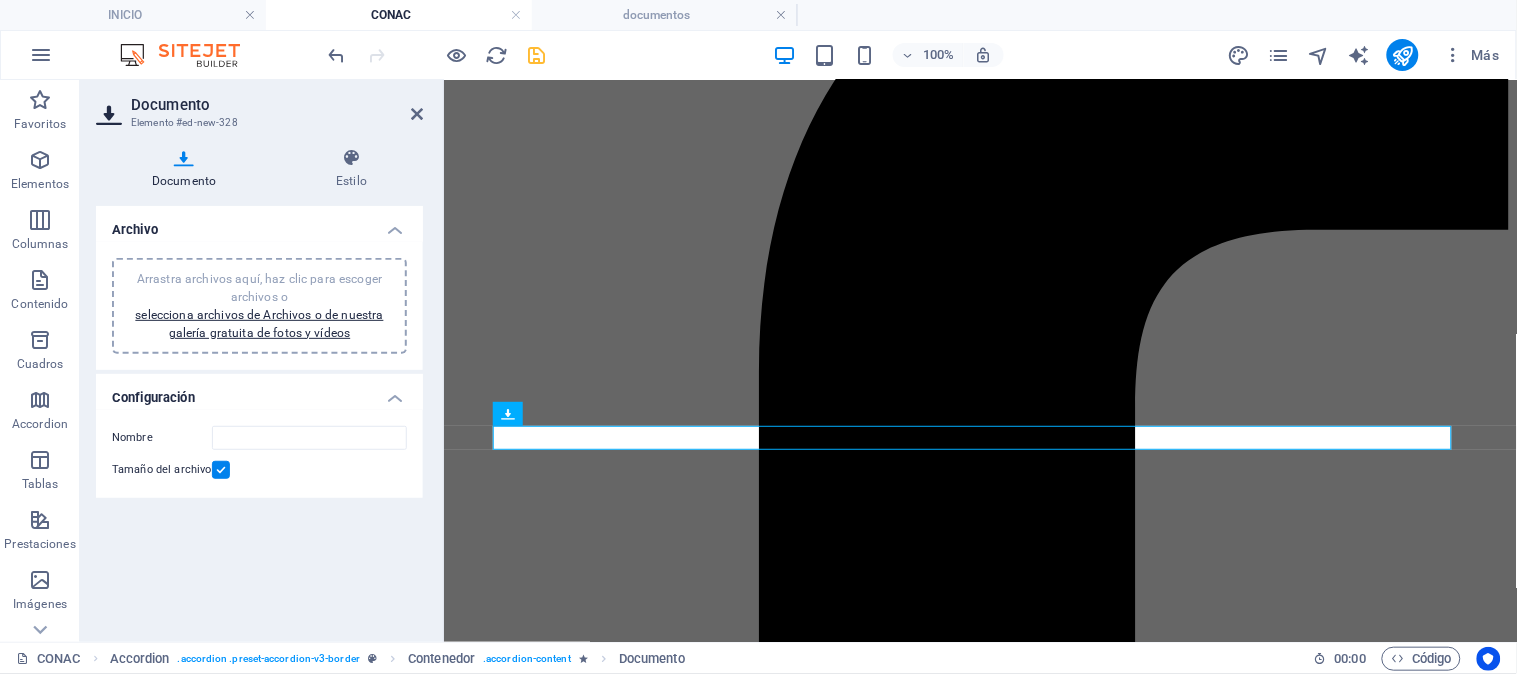 click on "Arrastra archivos aquí, haz clic para escoger archivos o  selecciona archivos de Archivos o de nuestra galería gratuita de fotos y vídeos" at bounding box center (259, 306) 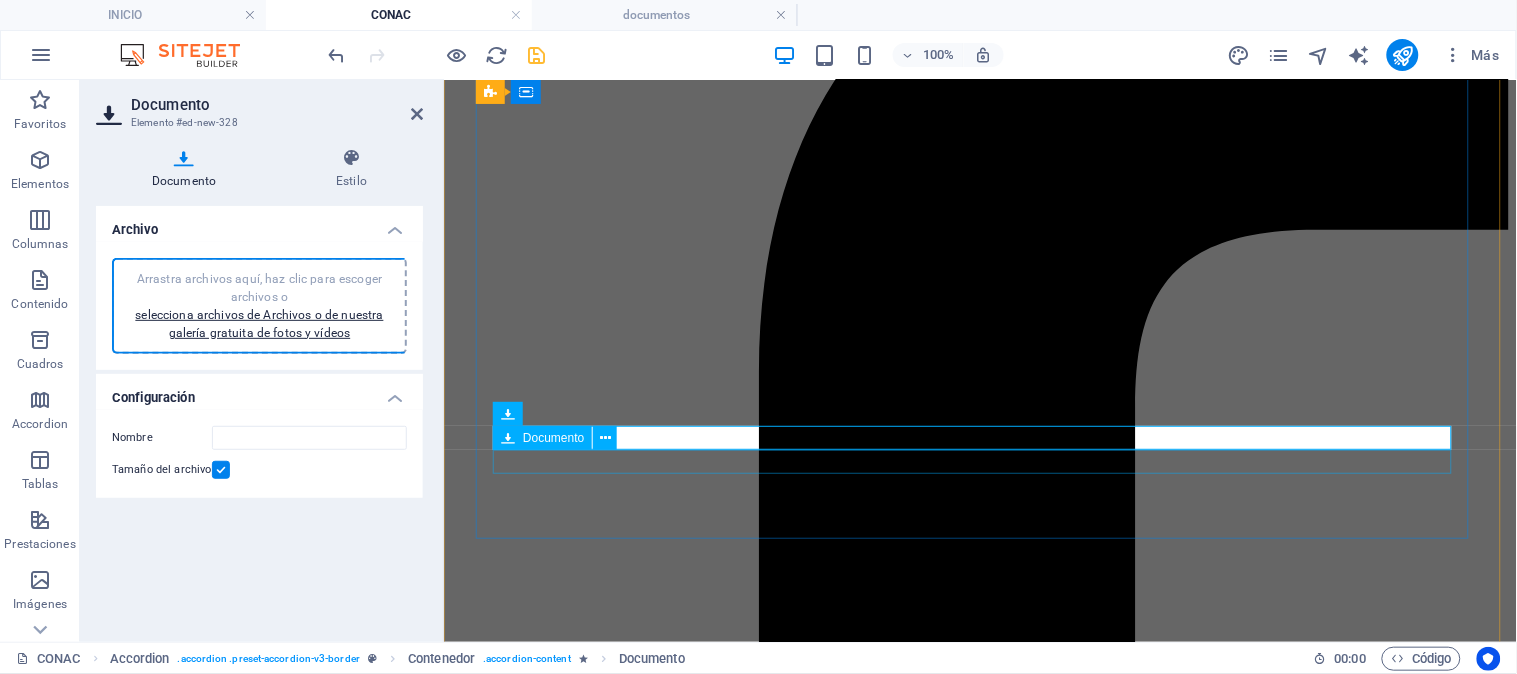 type on "InformacindeprogramasconrecursosfederalesporordendeGobiernosegundotrimestre[YEAR]-4UtaZHxFY8014_zZoMNVTA.pdf" 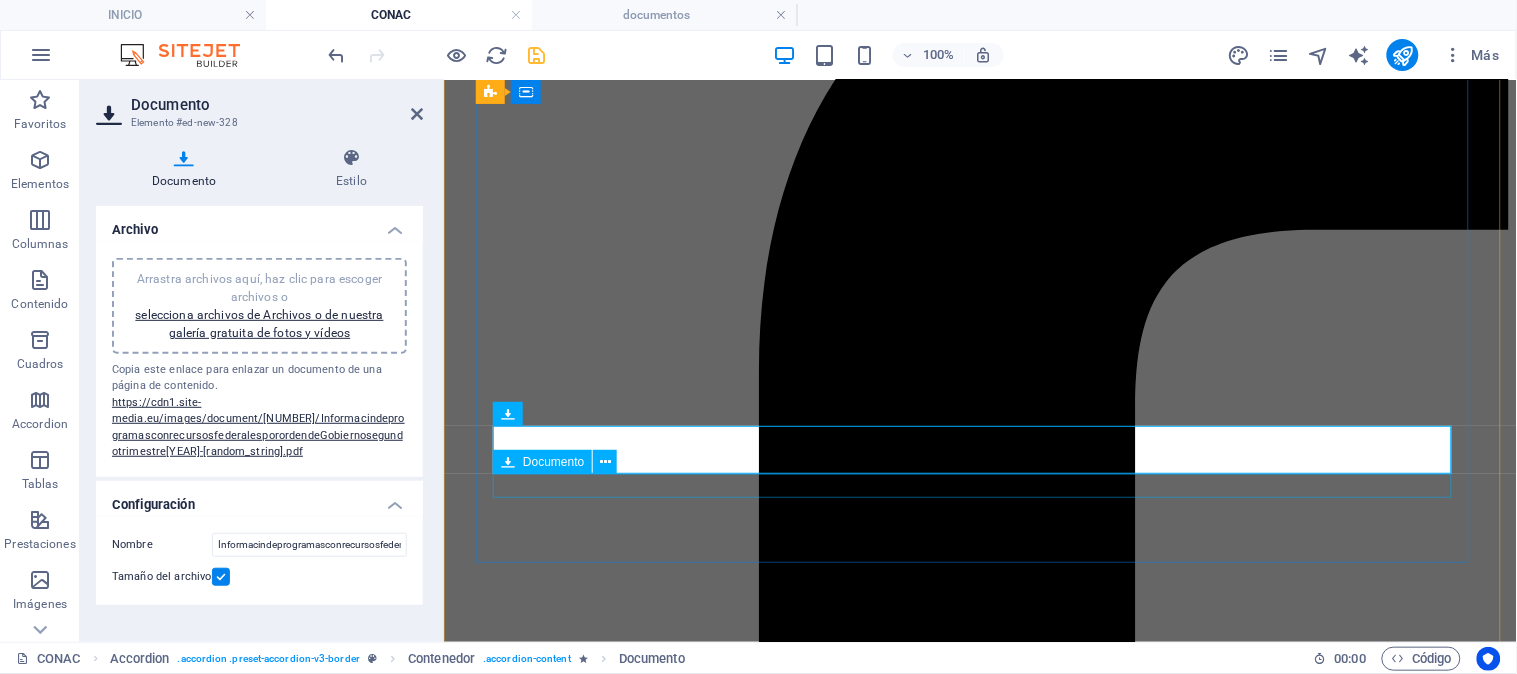 click on "Documento nuevo" at bounding box center [979, 4407] 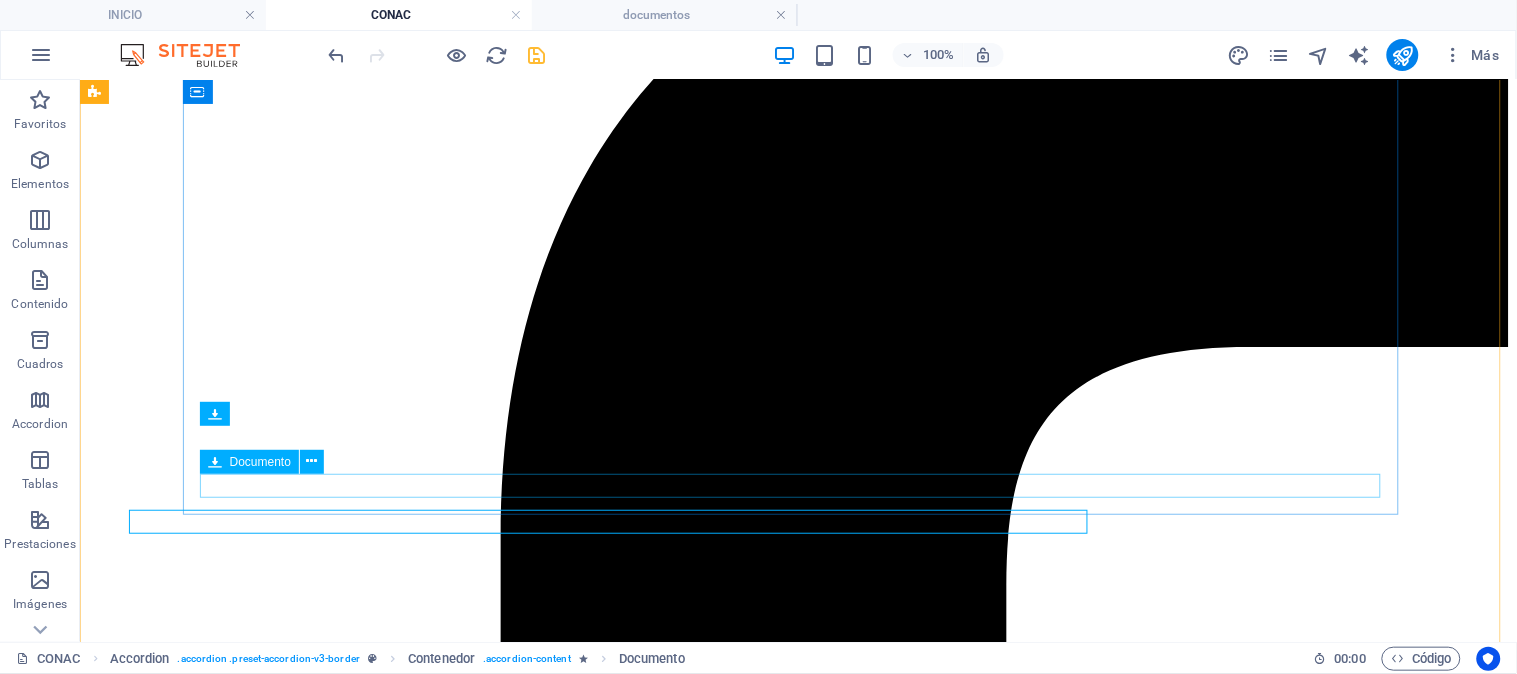 scroll, scrollTop: 777, scrollLeft: 0, axis: vertical 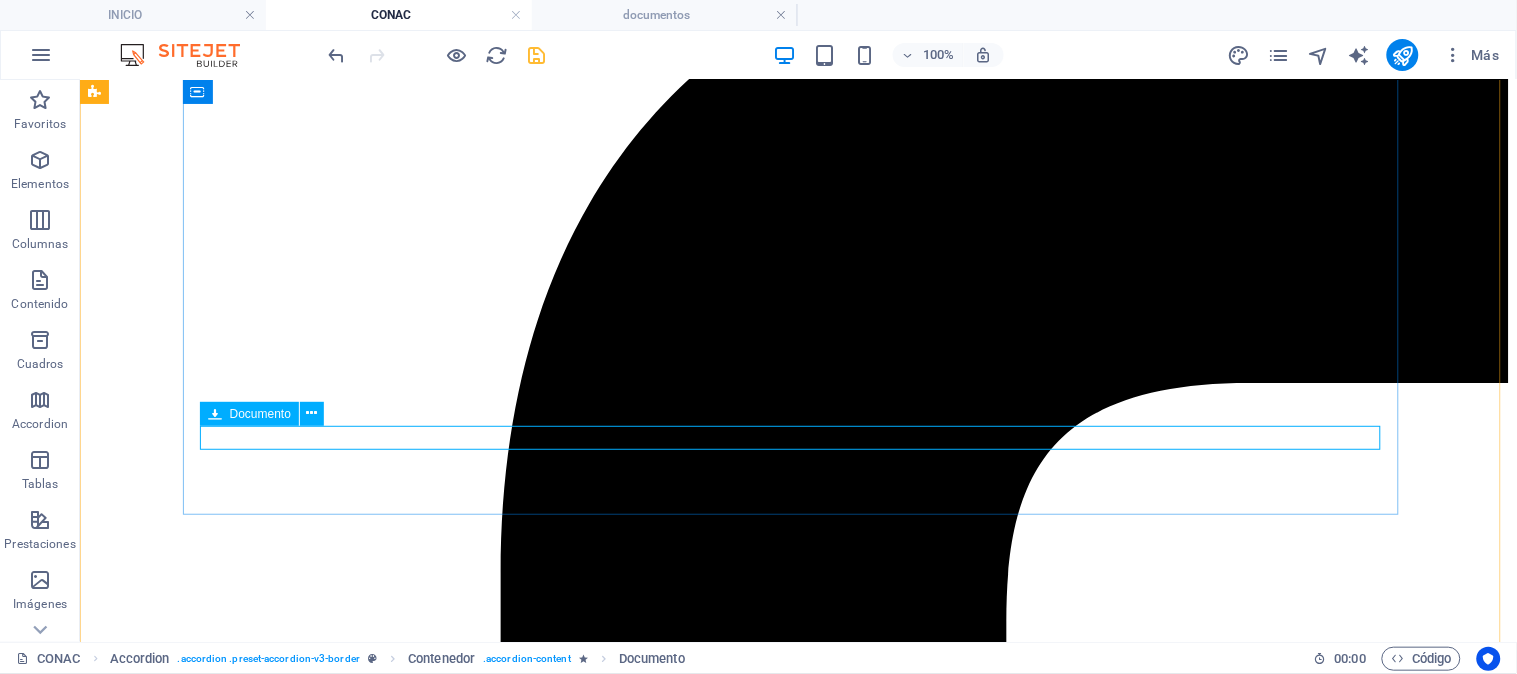 click on "Documento nuevo" at bounding box center (797, 5642) 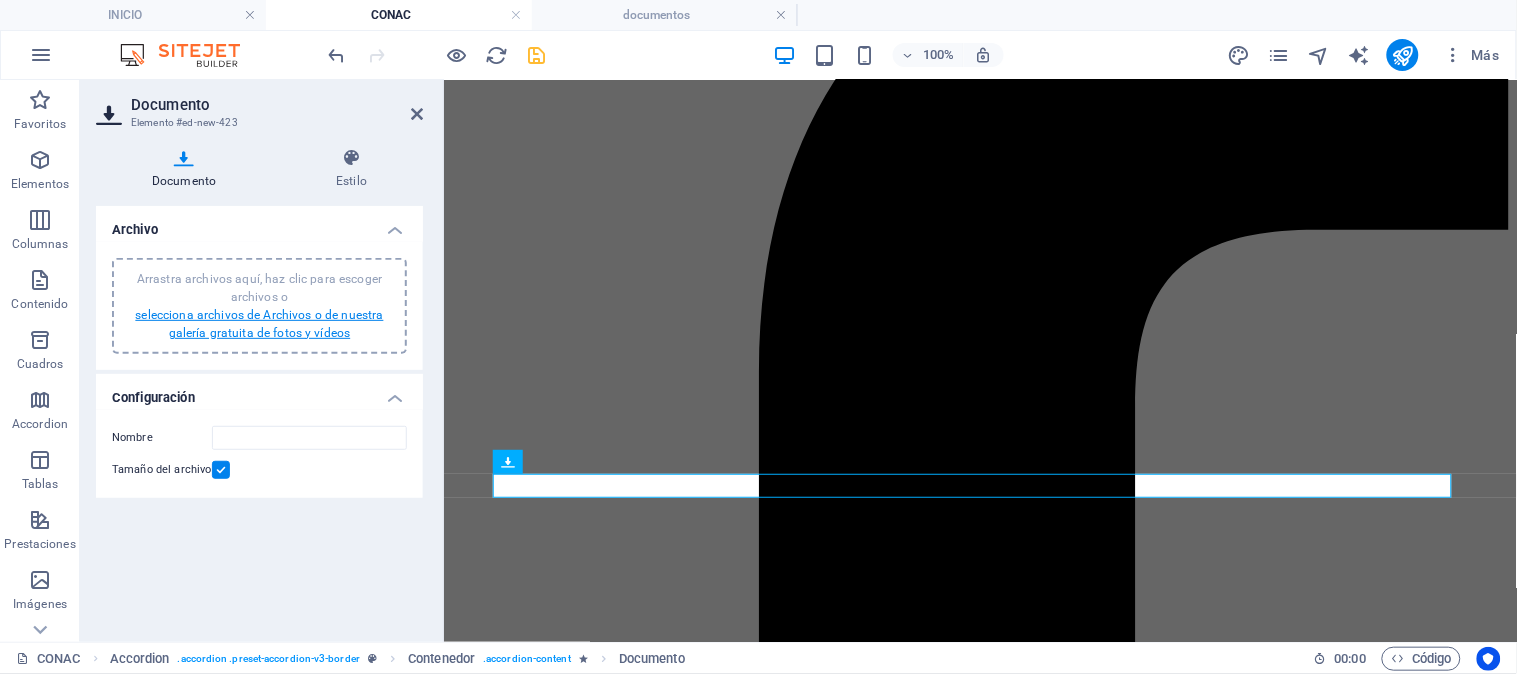 click on "selecciona archivos de Archivos o de nuestra galería gratuita de fotos y vídeos" at bounding box center [259, 324] 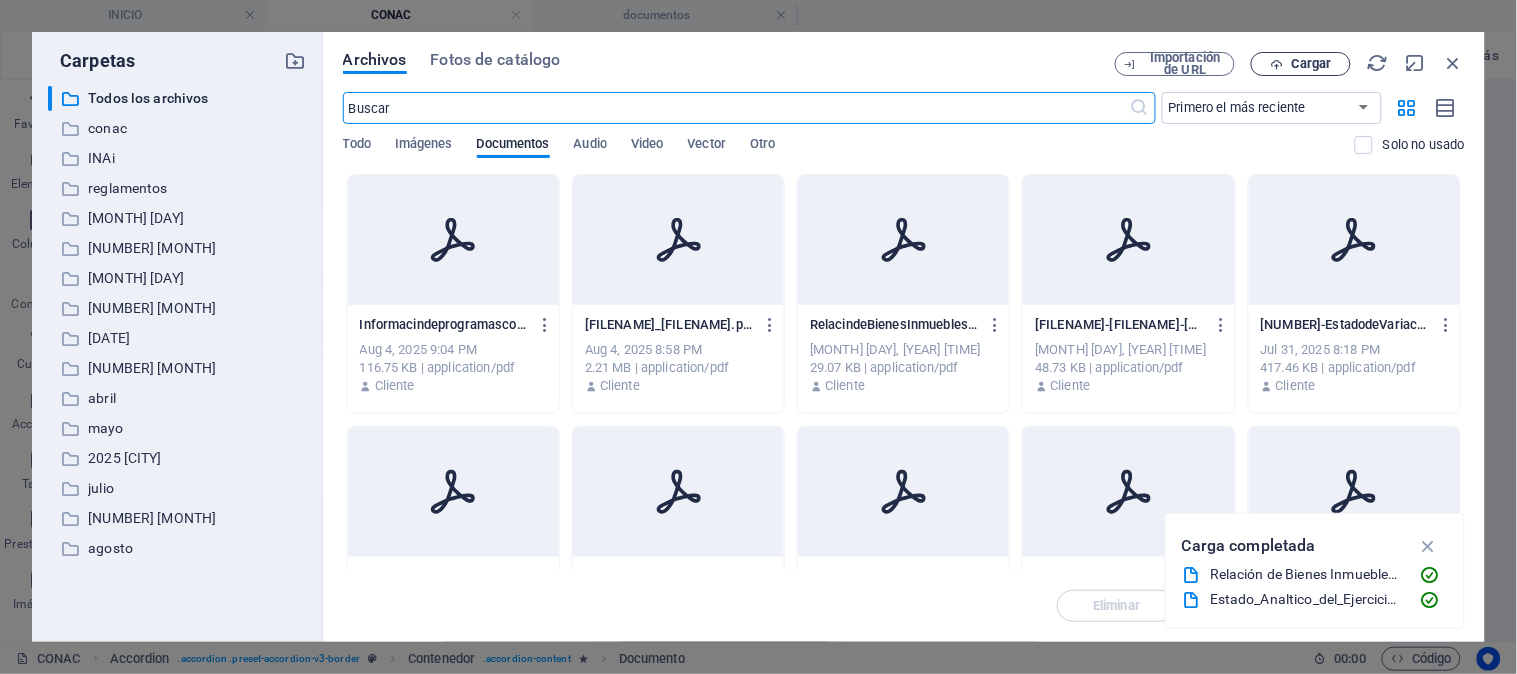 click on "Cargar" at bounding box center (1311, 64) 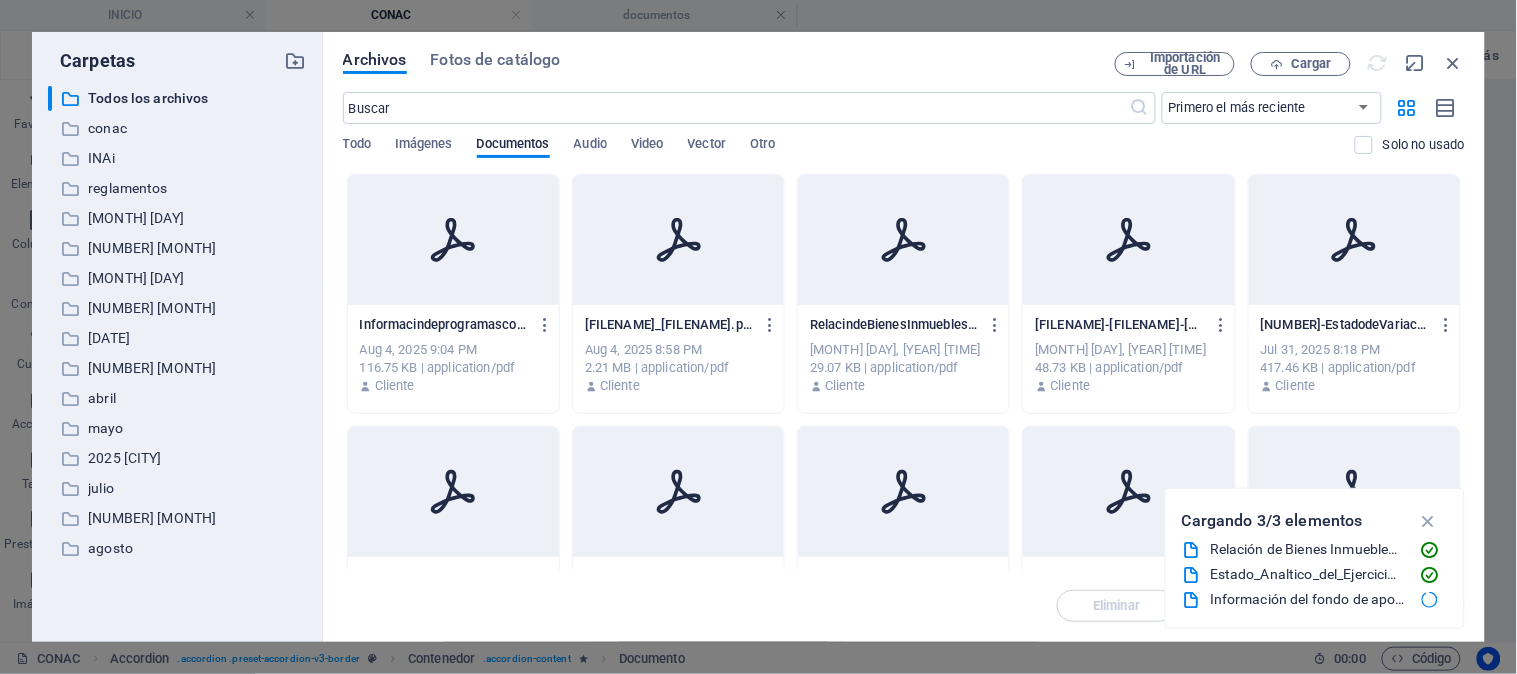 type on "[FILENAME]-[FILENAME].pdf" 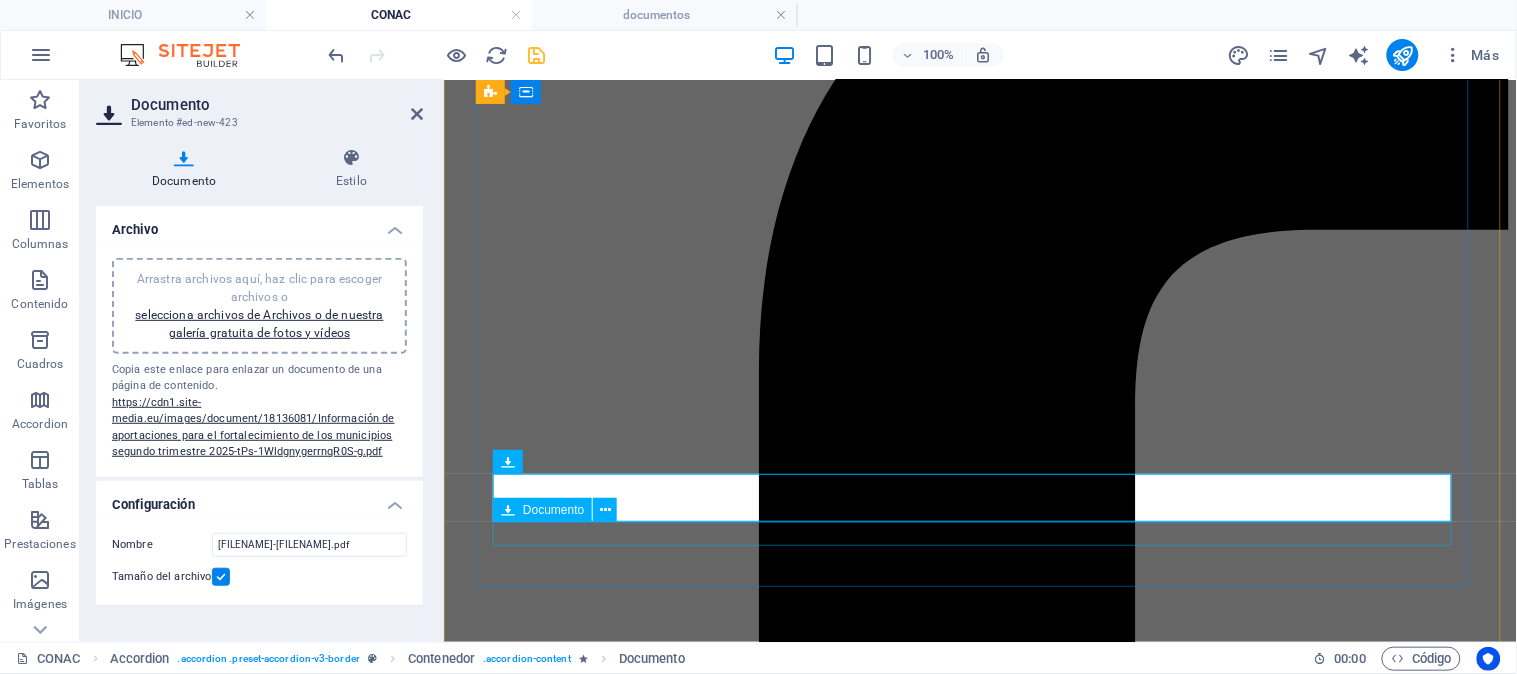 click on "Documento nuevo" at bounding box center [979, 4441] 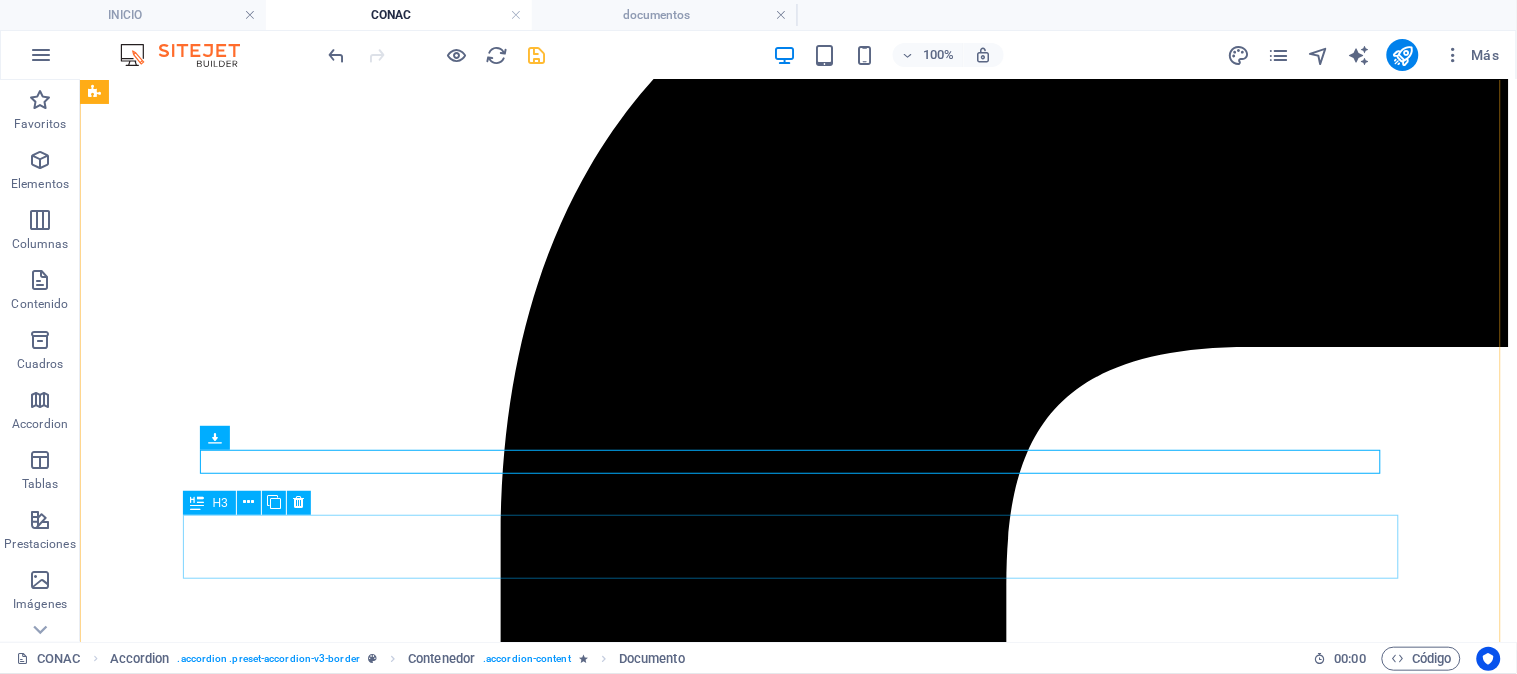 scroll, scrollTop: 777, scrollLeft: 0, axis: vertical 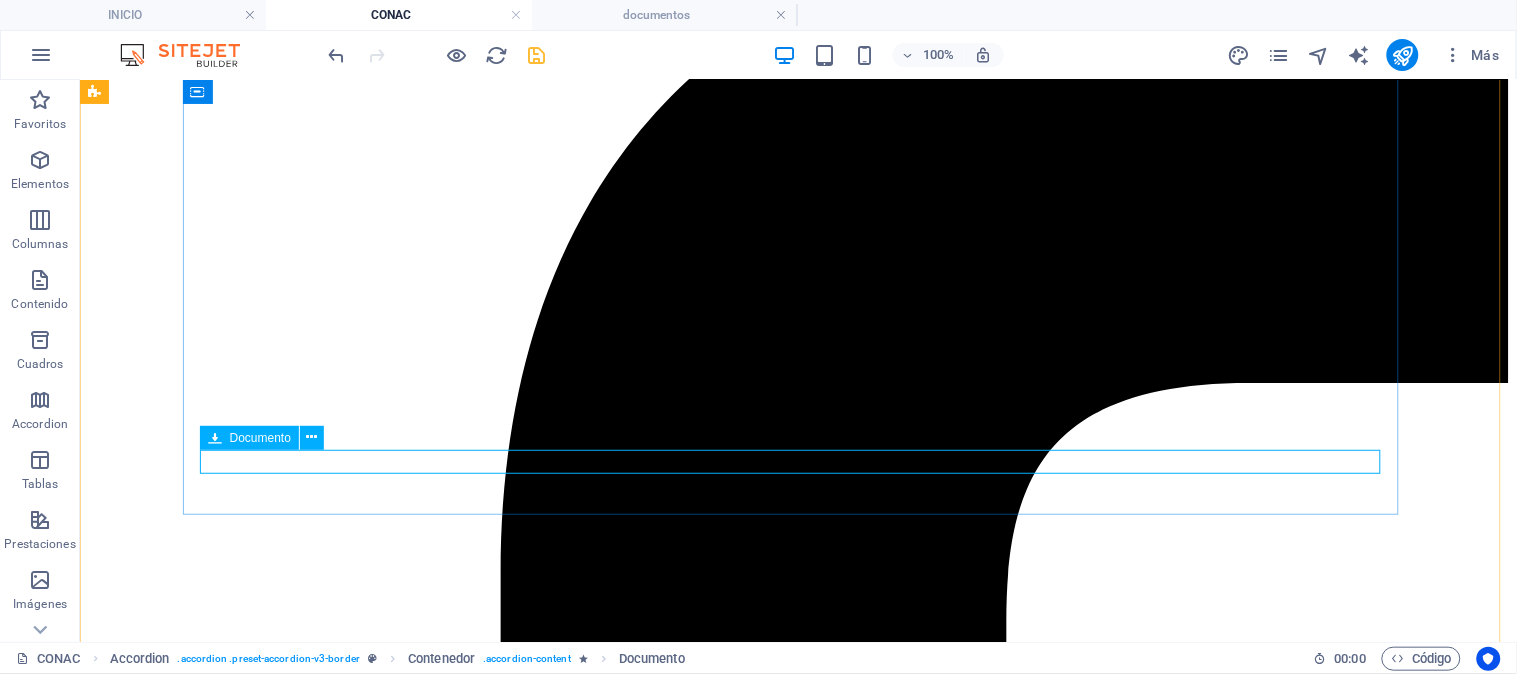 click on "Documento nuevo" at bounding box center [797, 5676] 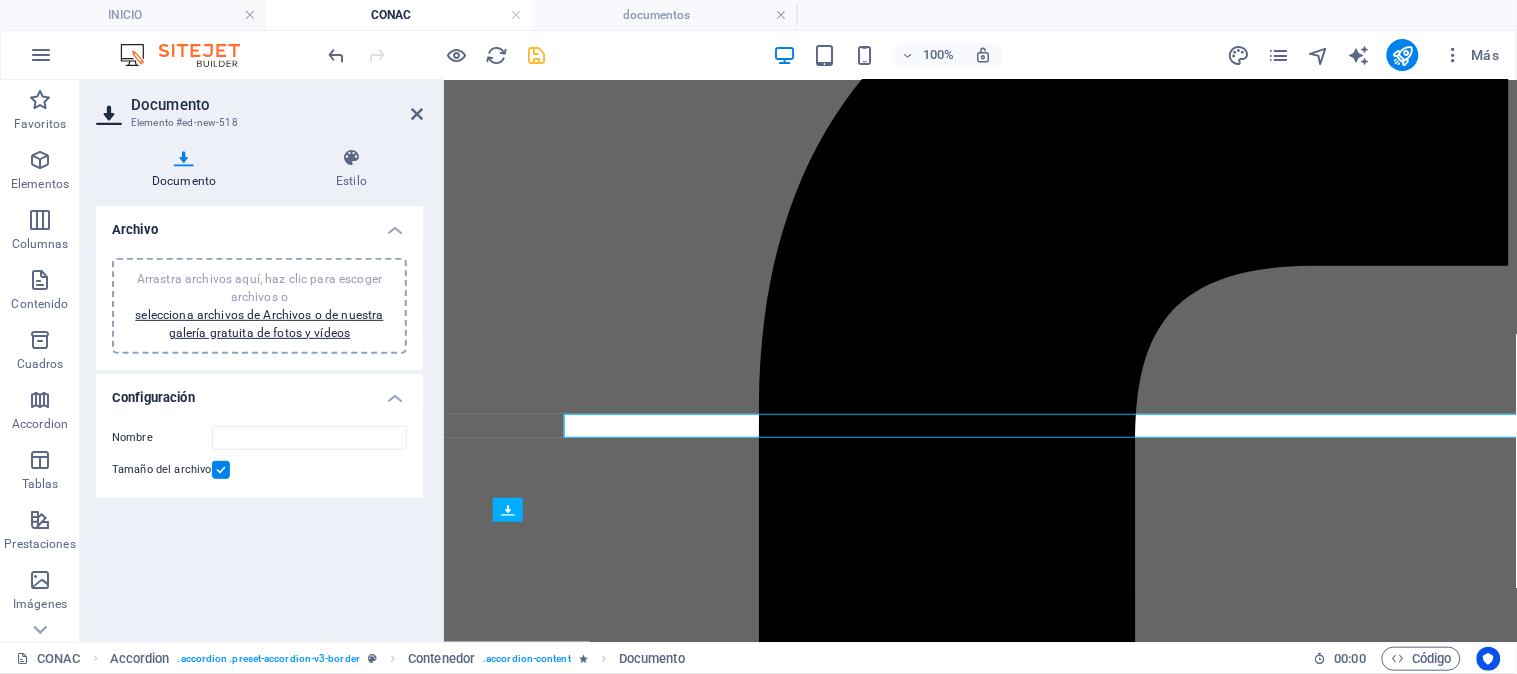 scroll, scrollTop: 813, scrollLeft: 0, axis: vertical 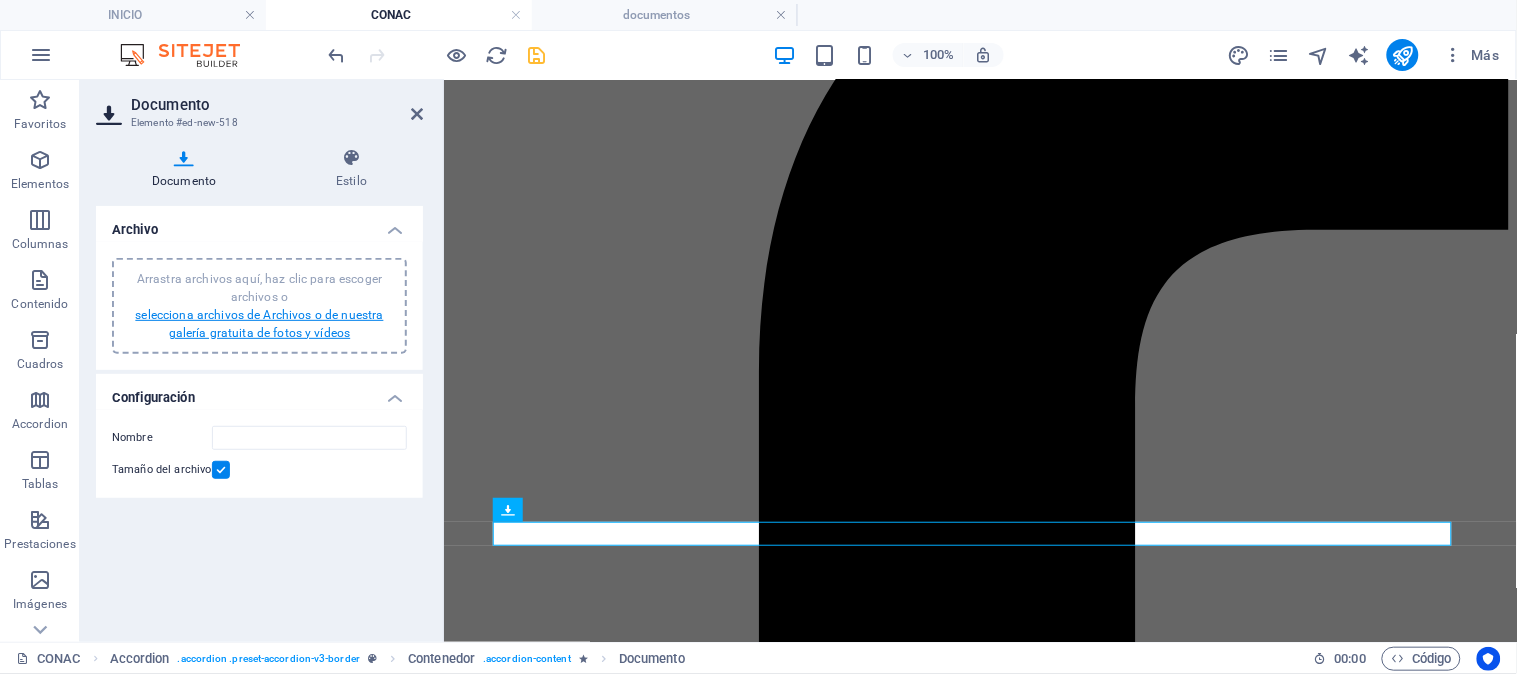 click on "selecciona archivos de Archivos o de nuestra galería gratuita de fotos y vídeos" at bounding box center (259, 324) 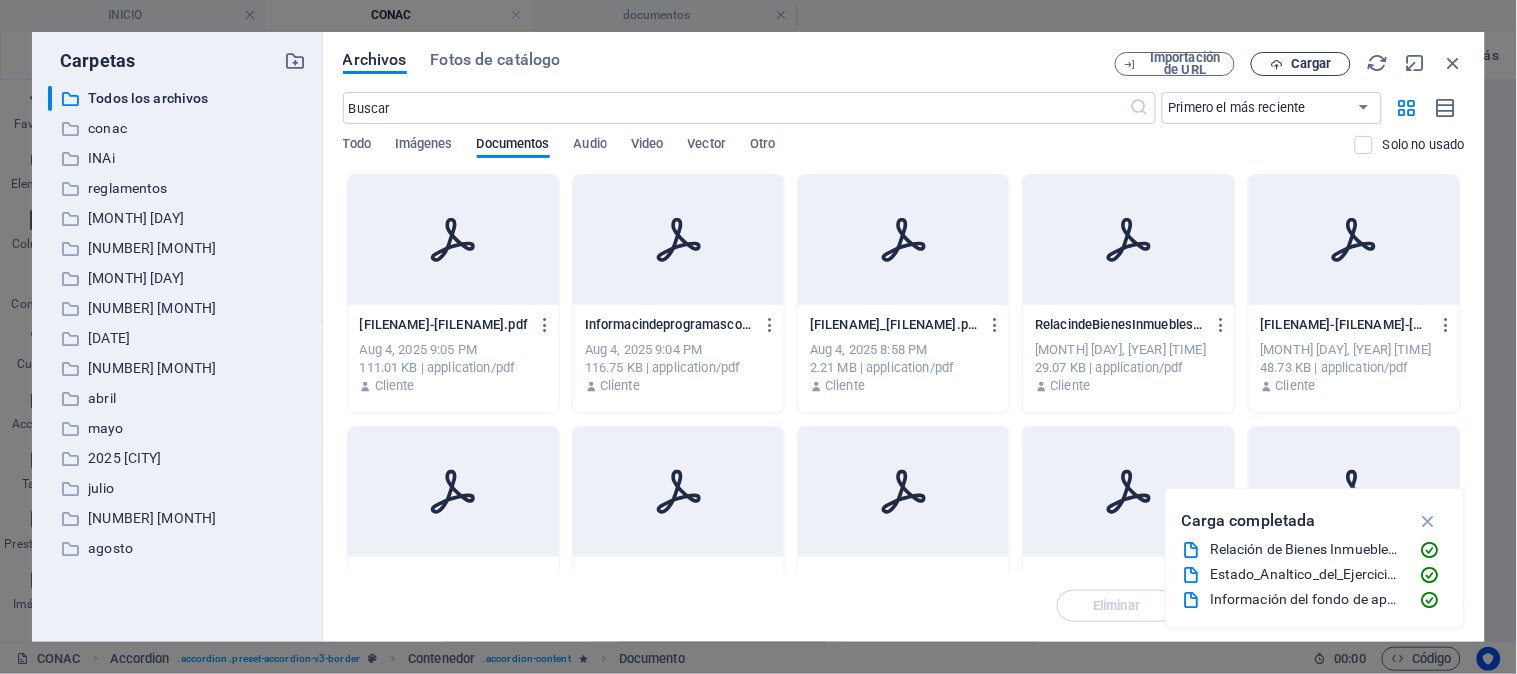click on "Cargar" at bounding box center (1311, 64) 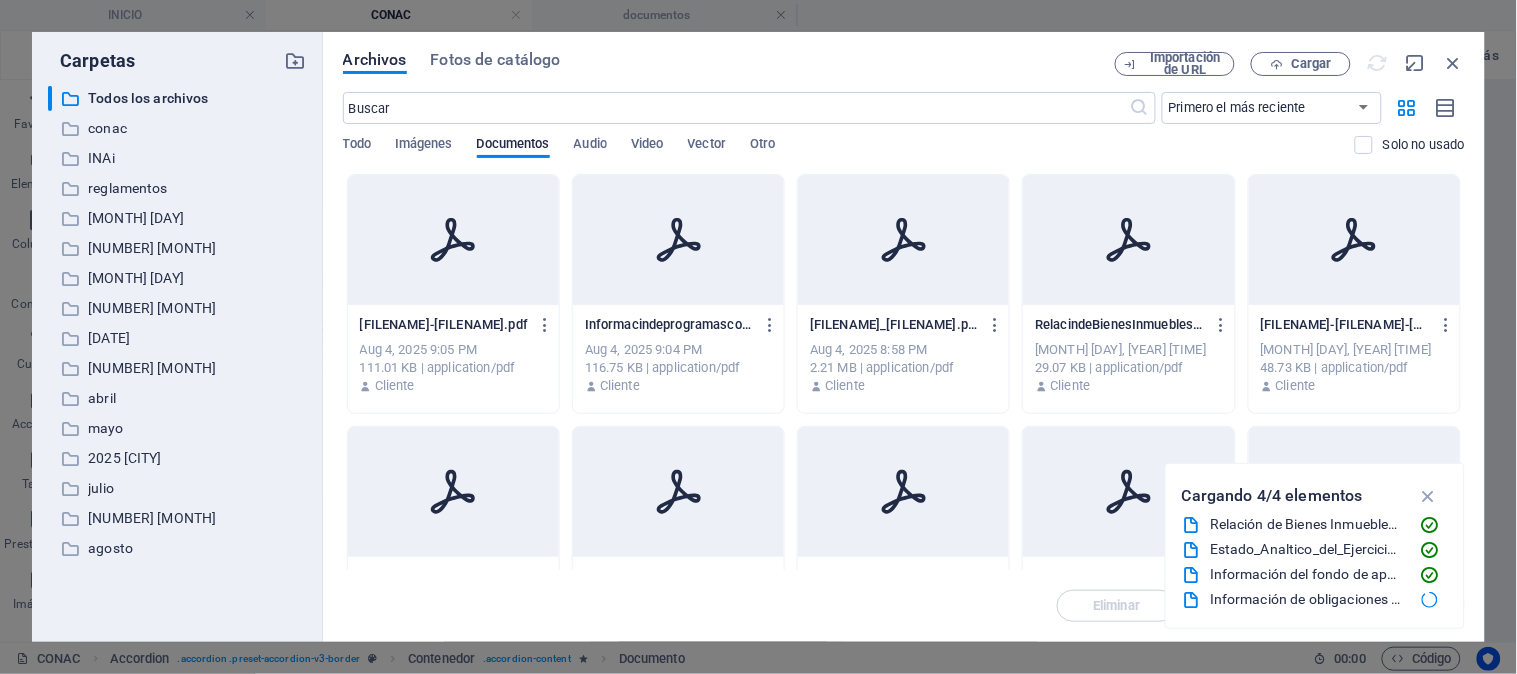 type on "[FILENAME]-[FILENAME].pdf" 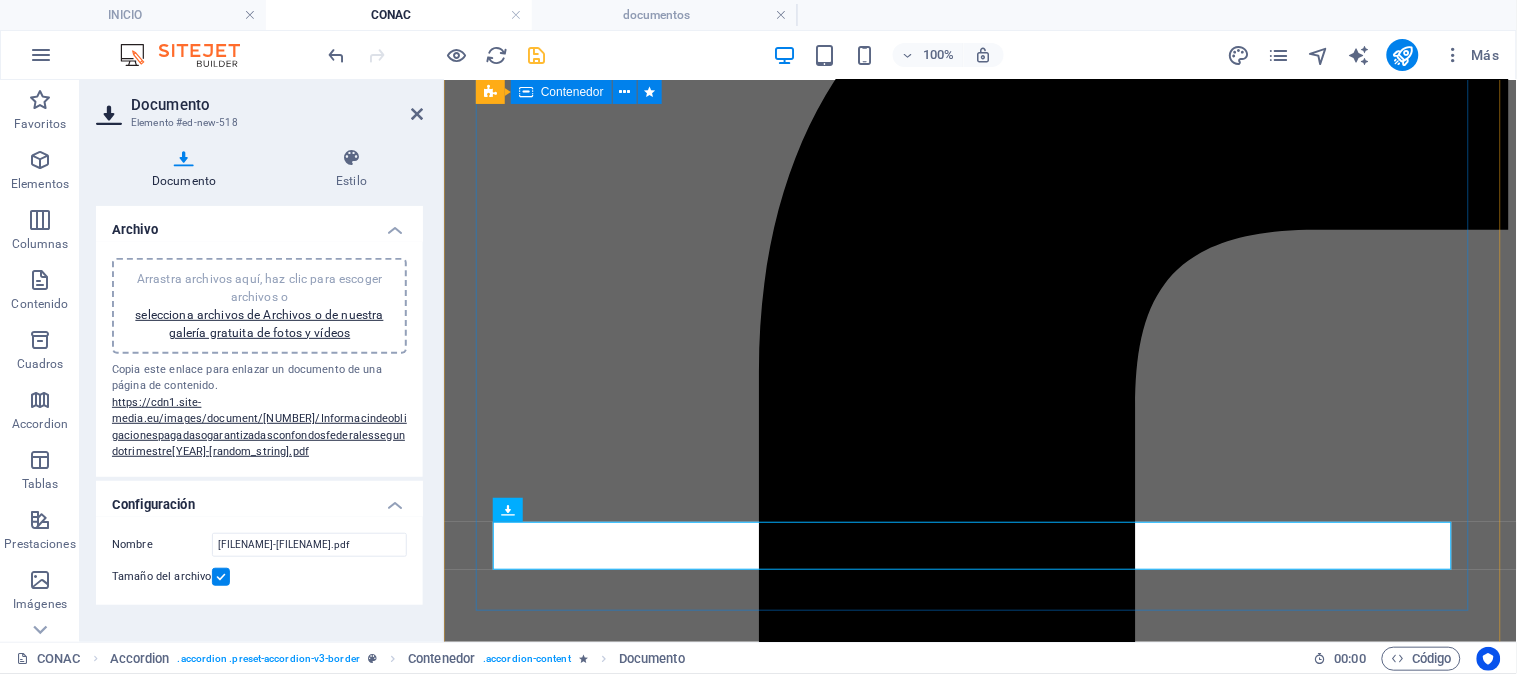 click on "Información adicional que se incluye en la Iniciativa de la Ley de Ingresos [FILESIZE] Documentos de aprobación de la Ley de Ingresos [FILESIZE] Ley de Ingresos aprobada [FILESIZE] Información adicional para presentar el Proyecto de Presupuesto de Egresos [FILESIZE] Documentos de aprobación del Presupuesto de Egresos [FILESIZE] Presupuesto de Egresos aprobado [FILESIZE] Información para la Difusión a la Ciudadana de la Ley de Ingresos y del Presupuesto de Egresos [FILESIZE] Calendario de Ingresos base mensual [FILESIZE] Calendario del Presupuesto de Egresos base mensual [FILESIZE] Información de programas con recursos federales por orden de Gobierno primer trimestre 2025 [FILESIZE] Información del fondo de aportaciones para el fortalecimiento de los municipios primer trimestre 2025 [FILESIZE] Información de obligaciones pagadas o garantizadas con fondos federales primer trimestre 2025 [FILESIZE] Informacion del ejercicio y destino de gasto federalizado y reintegros primer trimestre 2025 [FILESIZE] [FILESIZE] [FILESIZE] [FILESIZE]" at bounding box center [979, 4118] 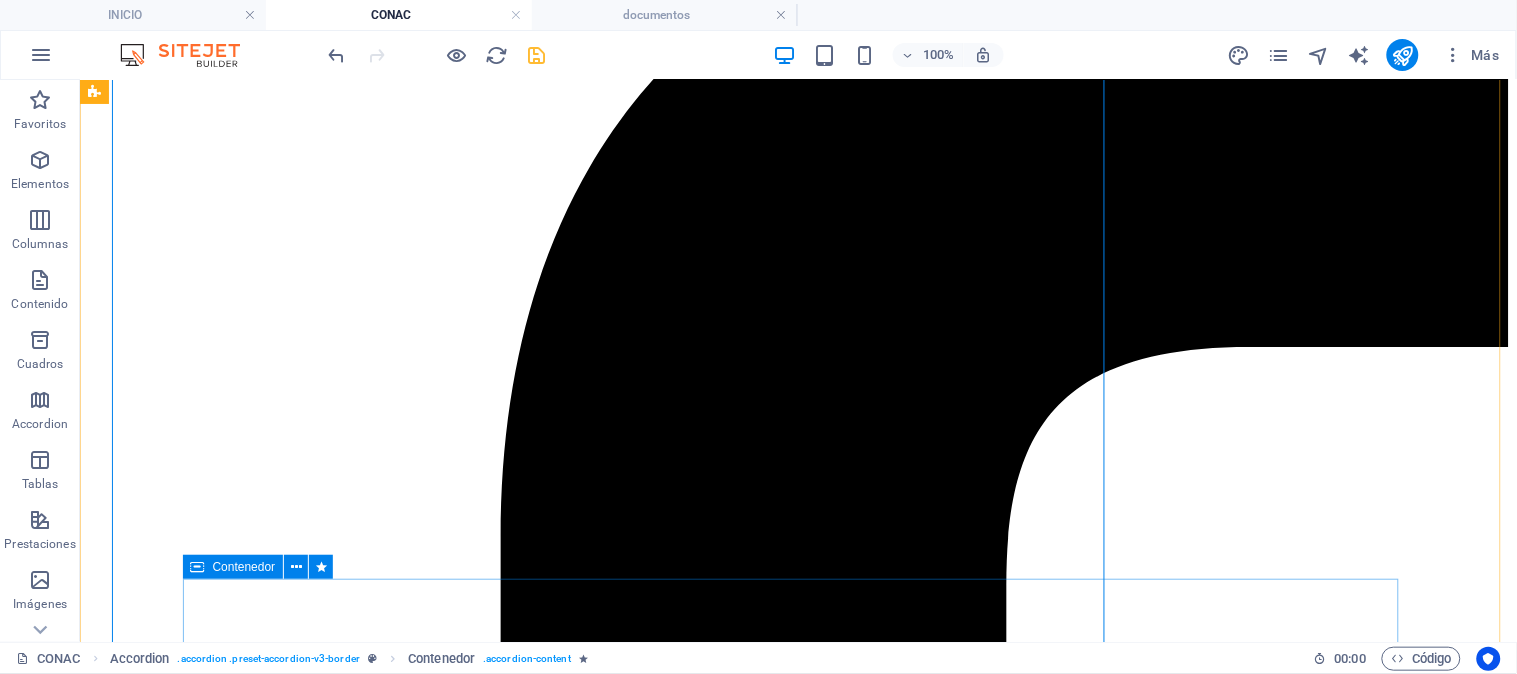 scroll, scrollTop: 777, scrollLeft: 0, axis: vertical 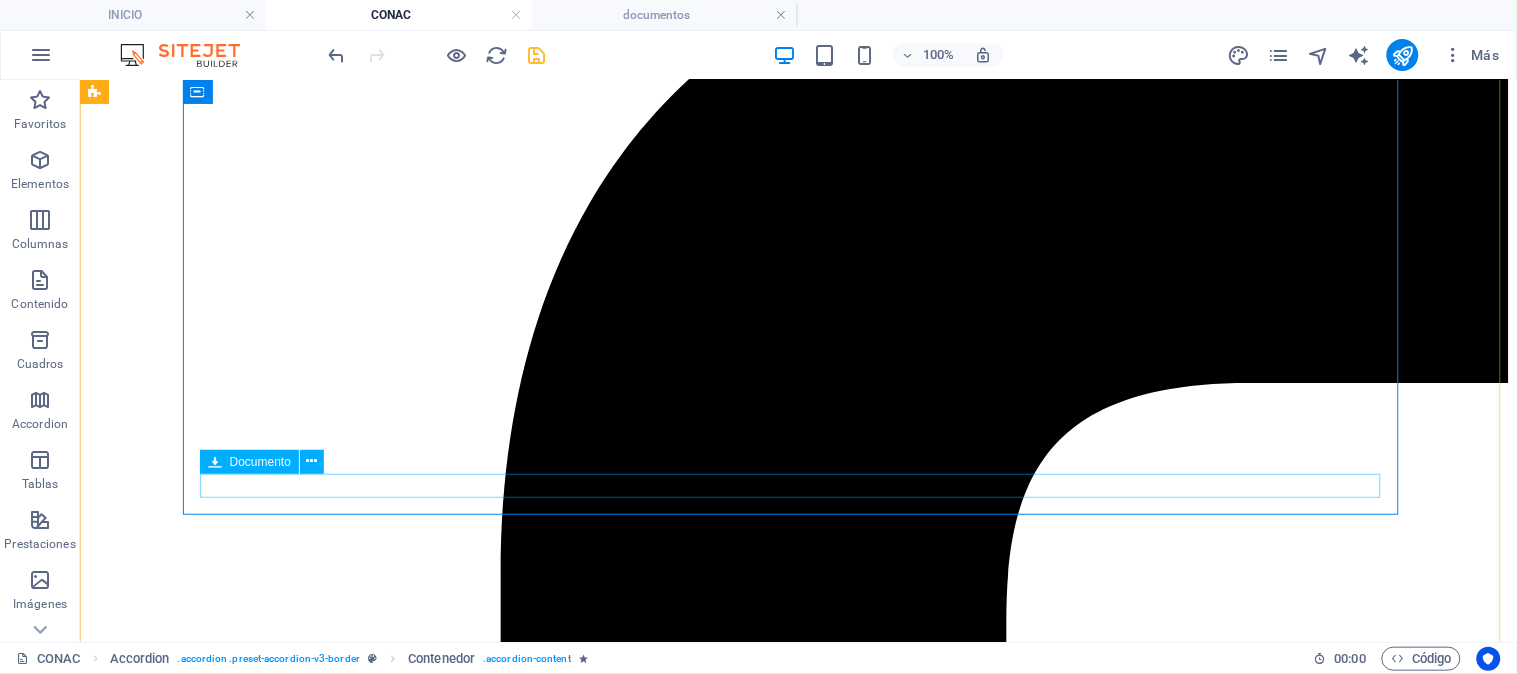 click on "Documento nuevo" at bounding box center [797, 5710] 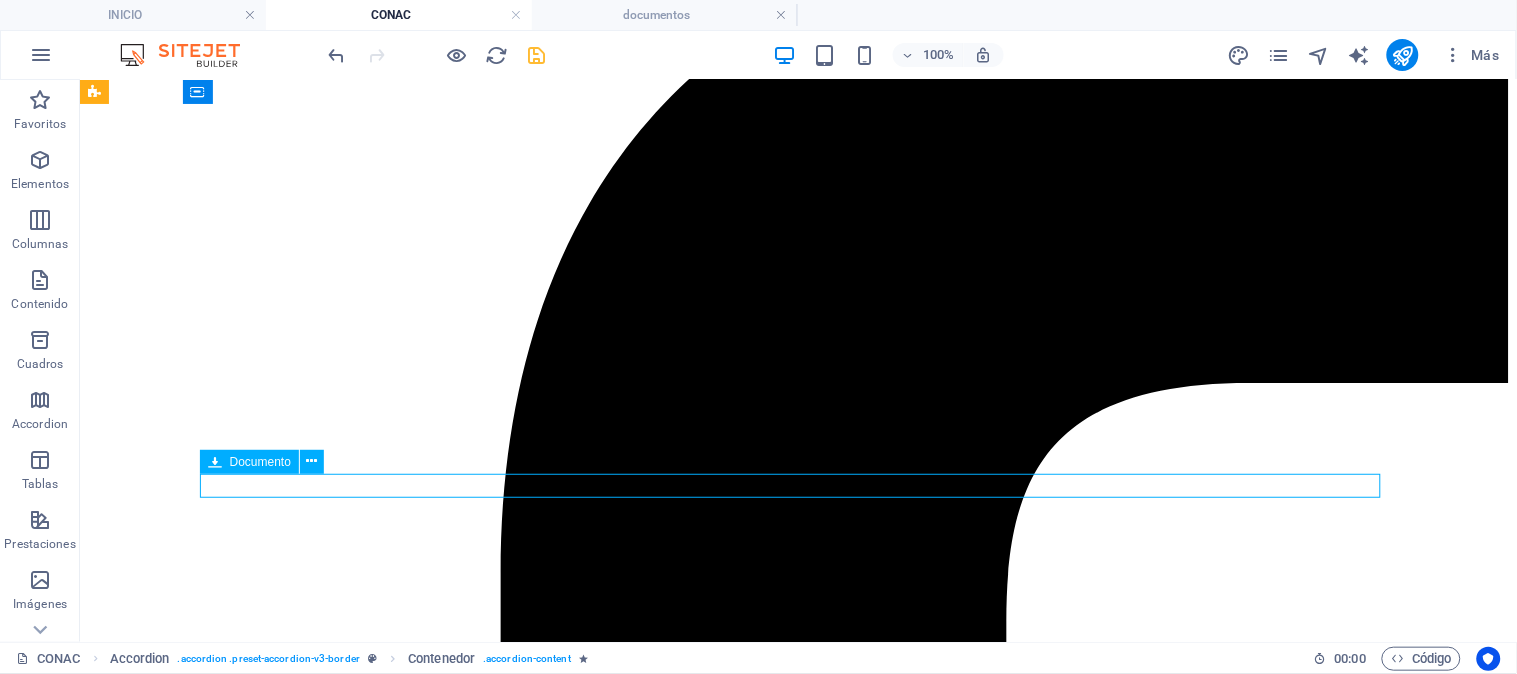 click on "Documento nuevo" at bounding box center (797, 5710) 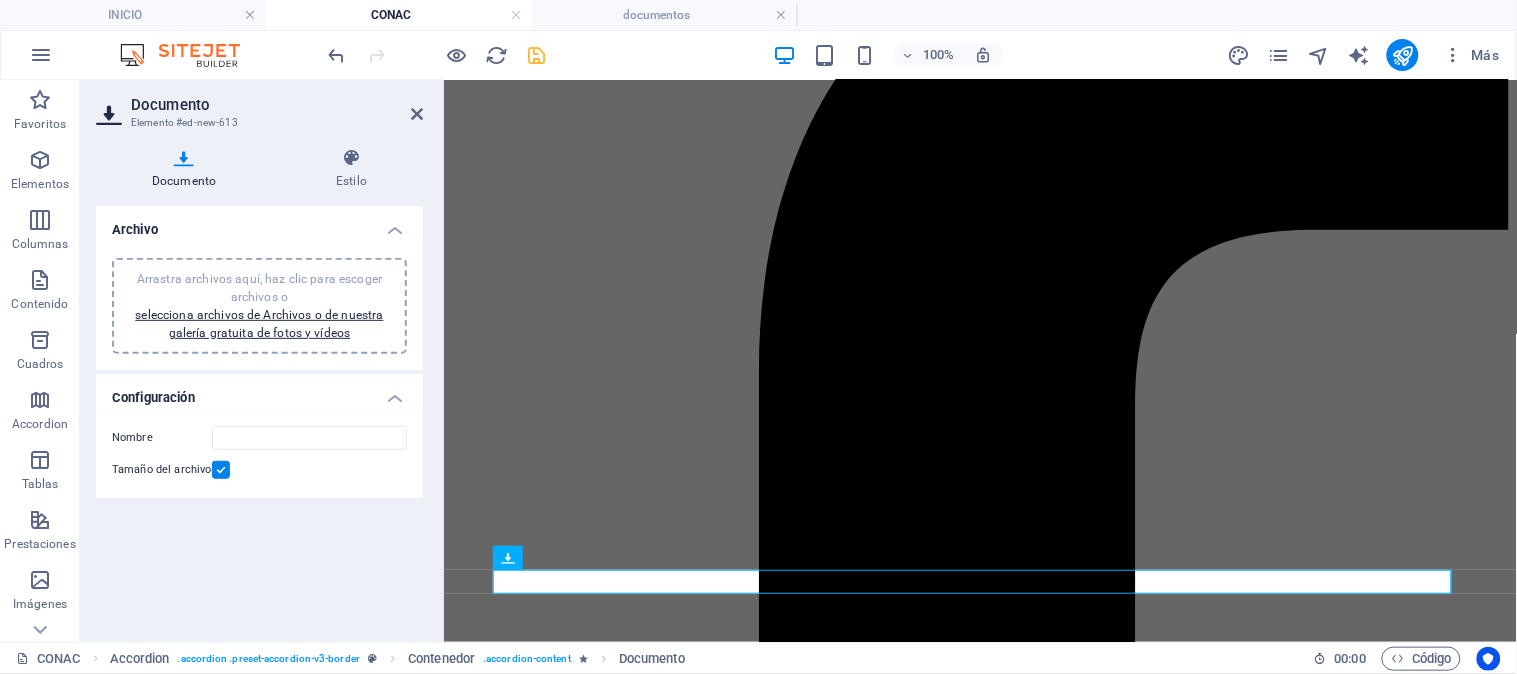 click on "Arrastra archivos aquí, haz clic para escoger archivos o  selecciona archivos de Archivos o de nuestra galería gratuita de fotos y vídeos" at bounding box center (259, 306) 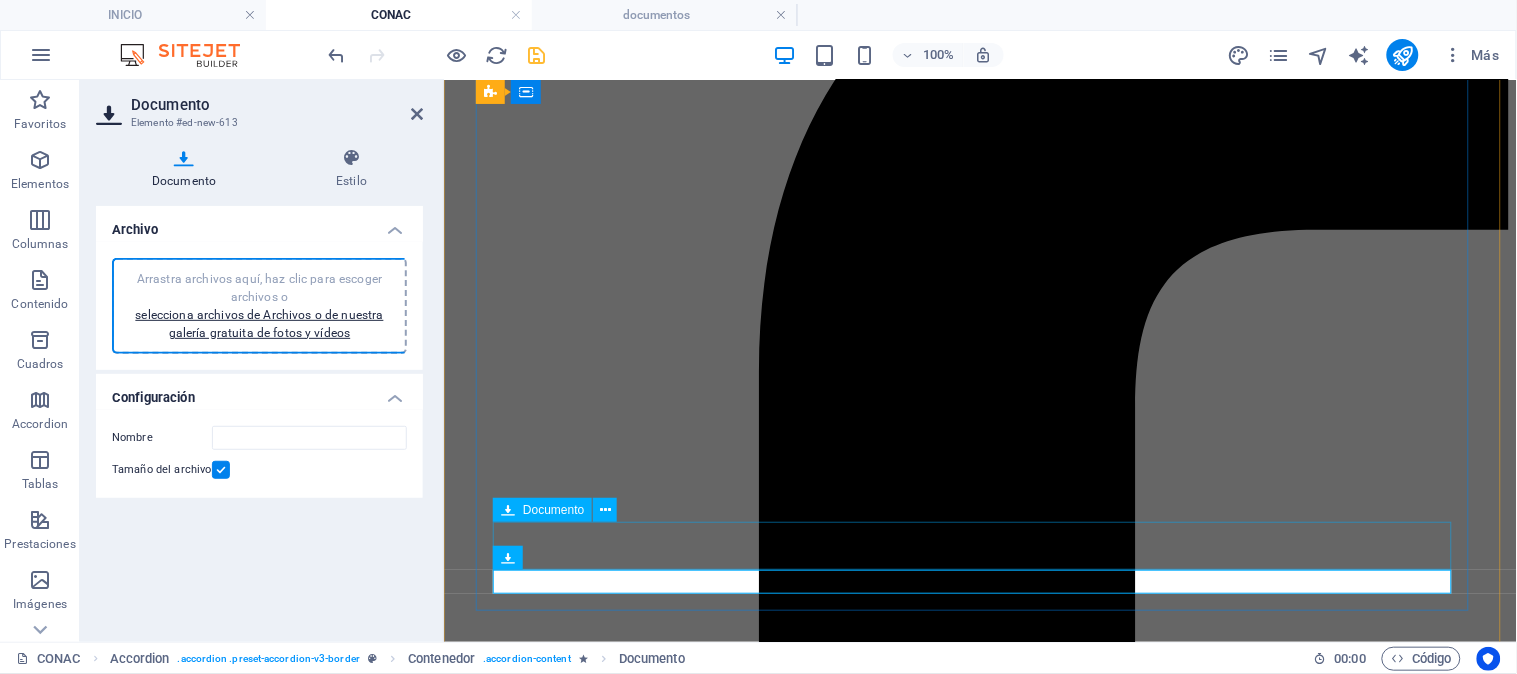 type on "Informacindelejercicioydestinodegastofederalizadoyreintegrossegundotrimestre[YEAR]-[random_string].pdf" 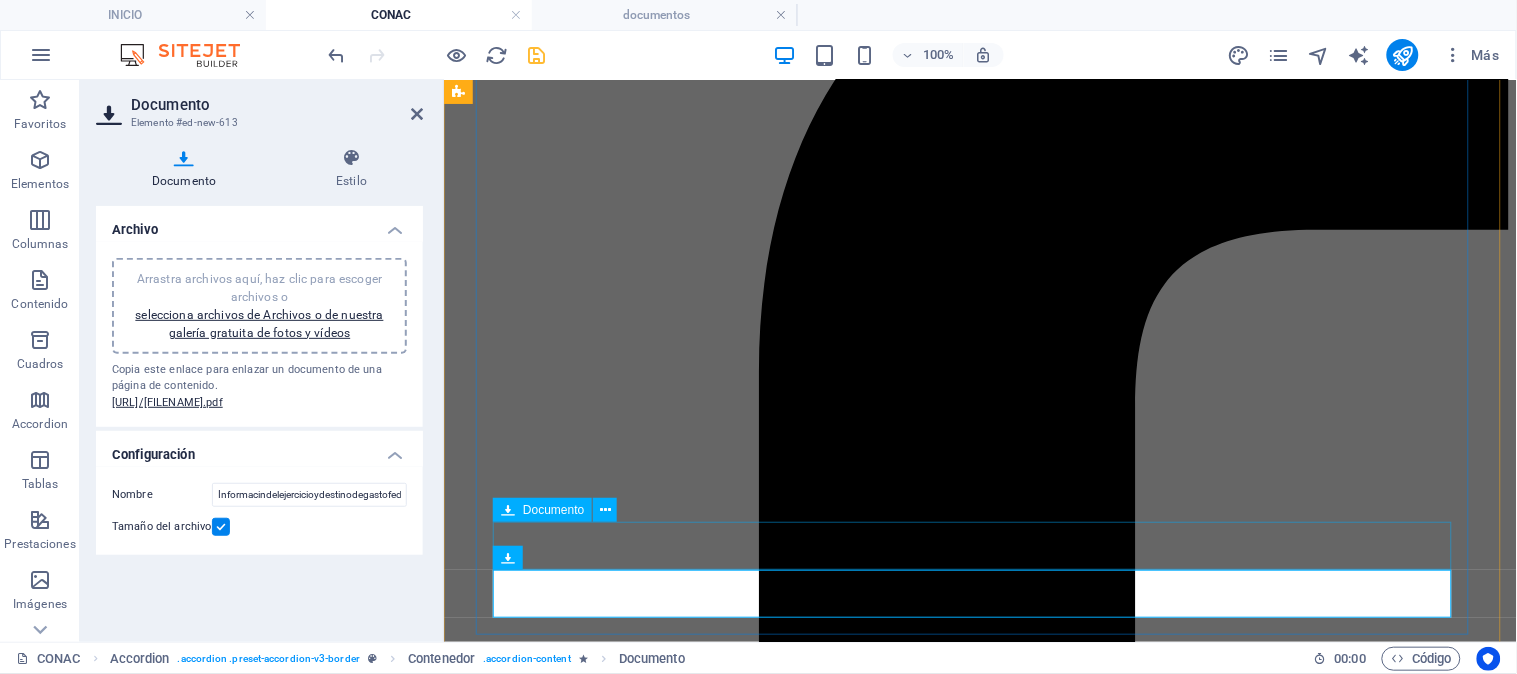 click on "Informacindeobligacionespagadasogarantizadasconfondosfederalessegundotrimestre[YEAR]-[random_string] [SIZE]" at bounding box center (979, 4441) 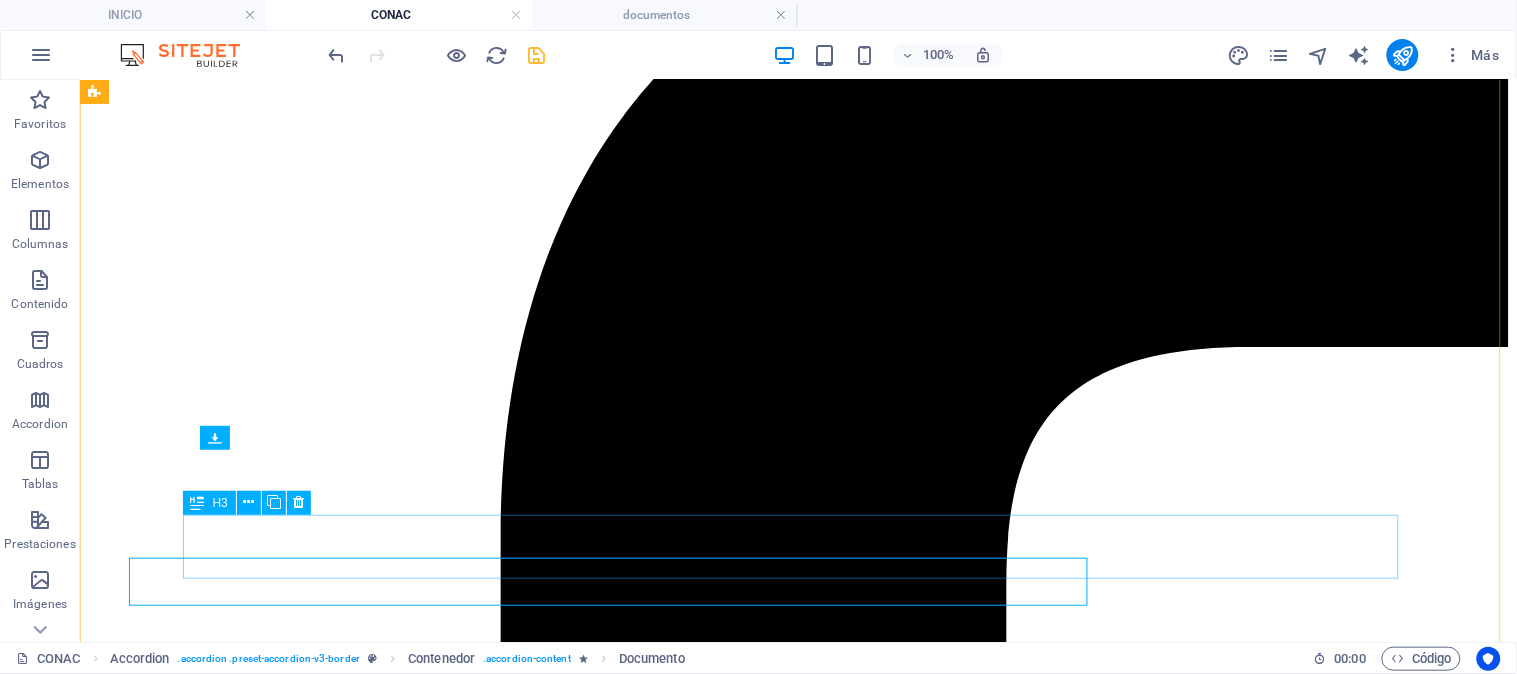 scroll, scrollTop: 777, scrollLeft: 0, axis: vertical 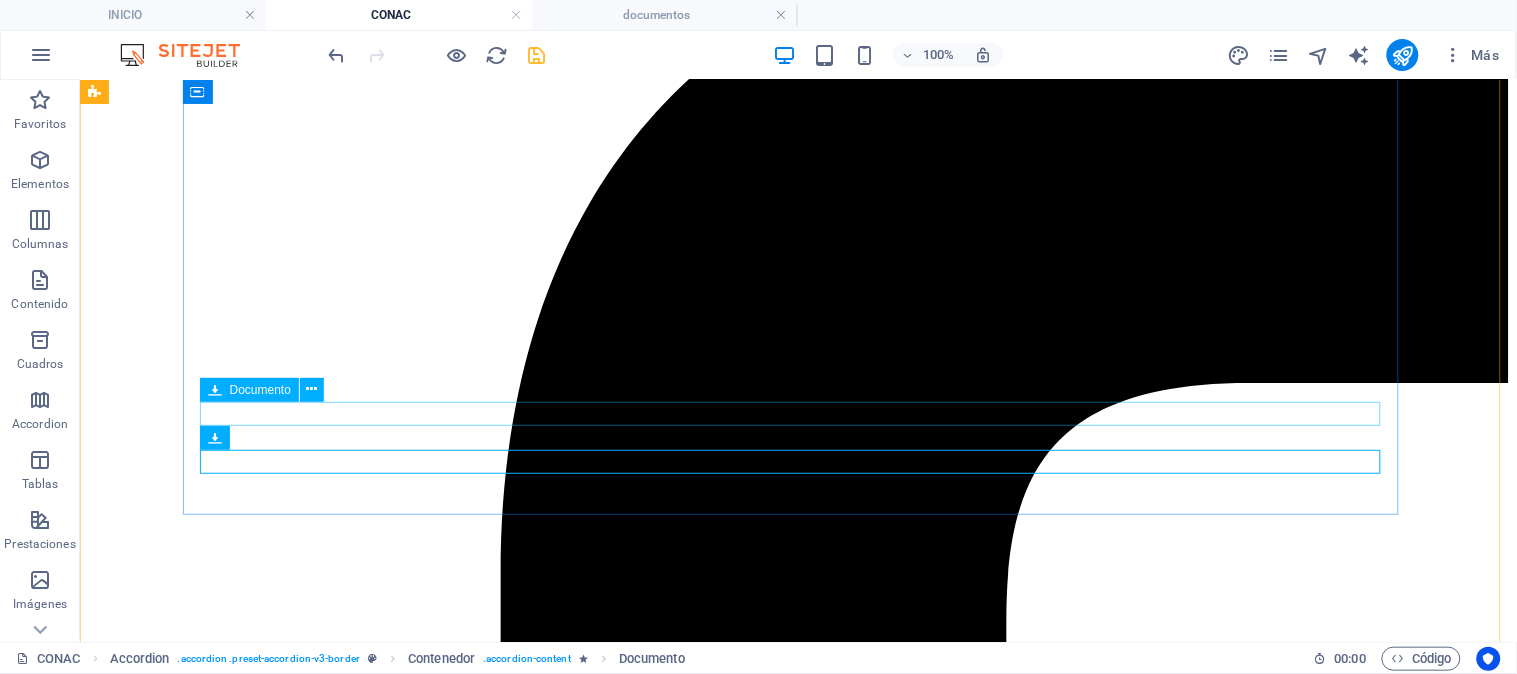 click on "[FILENAME]-[FILENAME].pdf [FILESIZE]" at bounding box center (797, 5608) 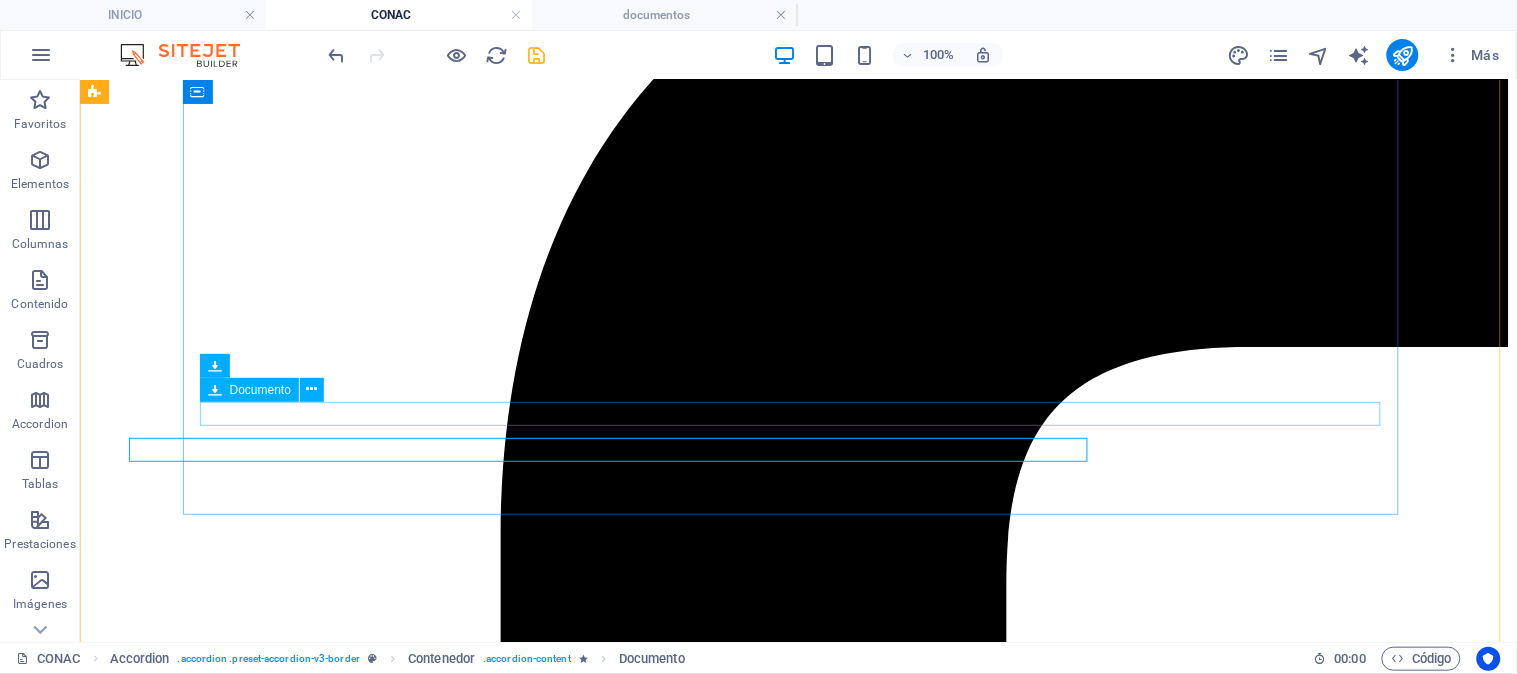 scroll, scrollTop: 777, scrollLeft: 0, axis: vertical 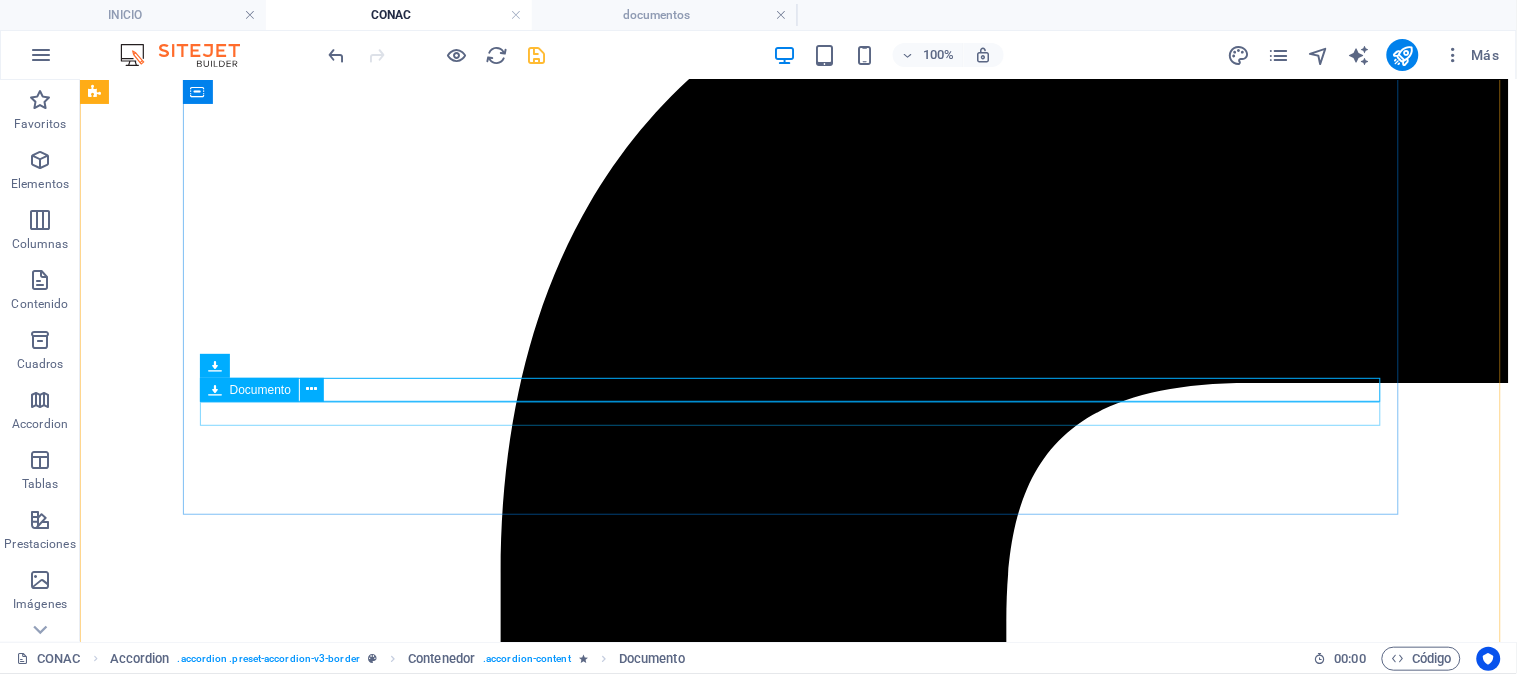 click on "[FILENAME]-[FILENAME].pdf [FILESIZE]" at bounding box center [797, 5608] 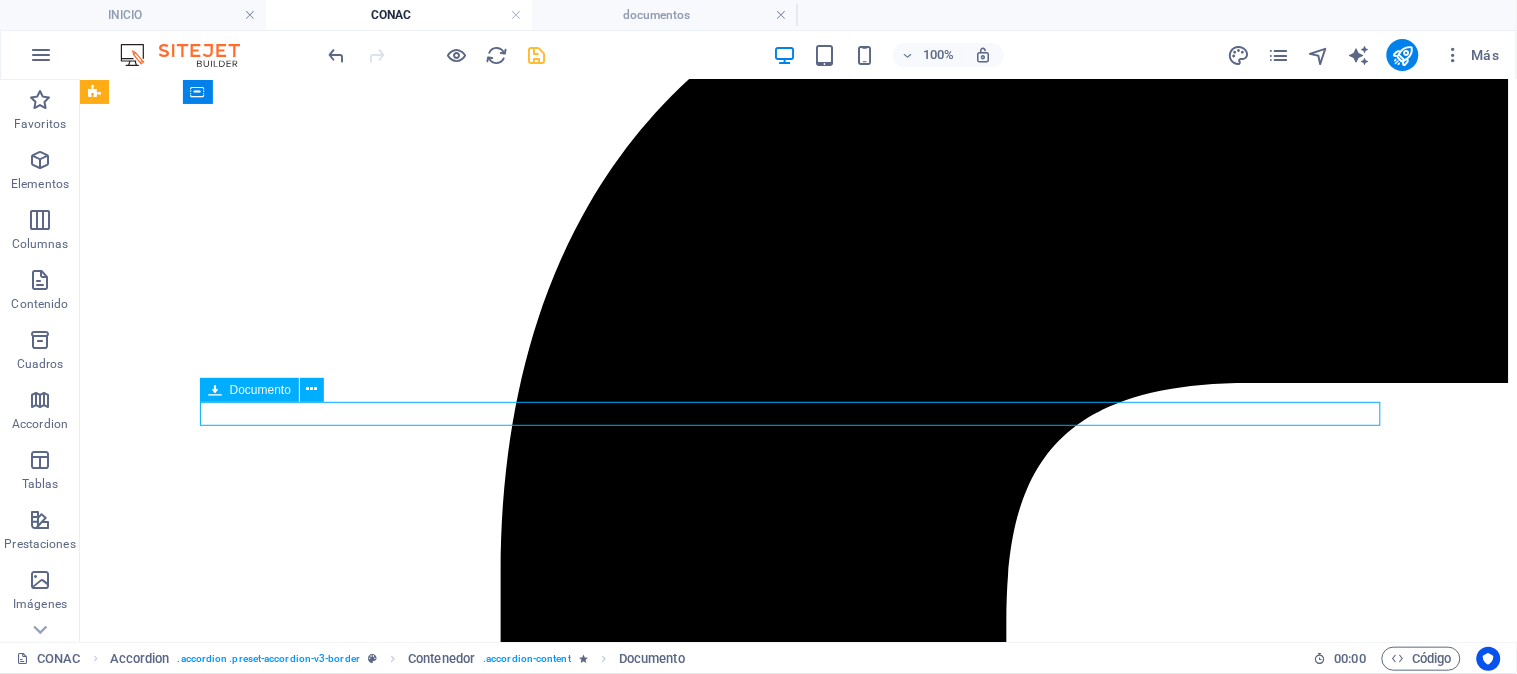 click on "[FILENAME]-[FILENAME].pdf [FILESIZE]" at bounding box center (797, 5608) 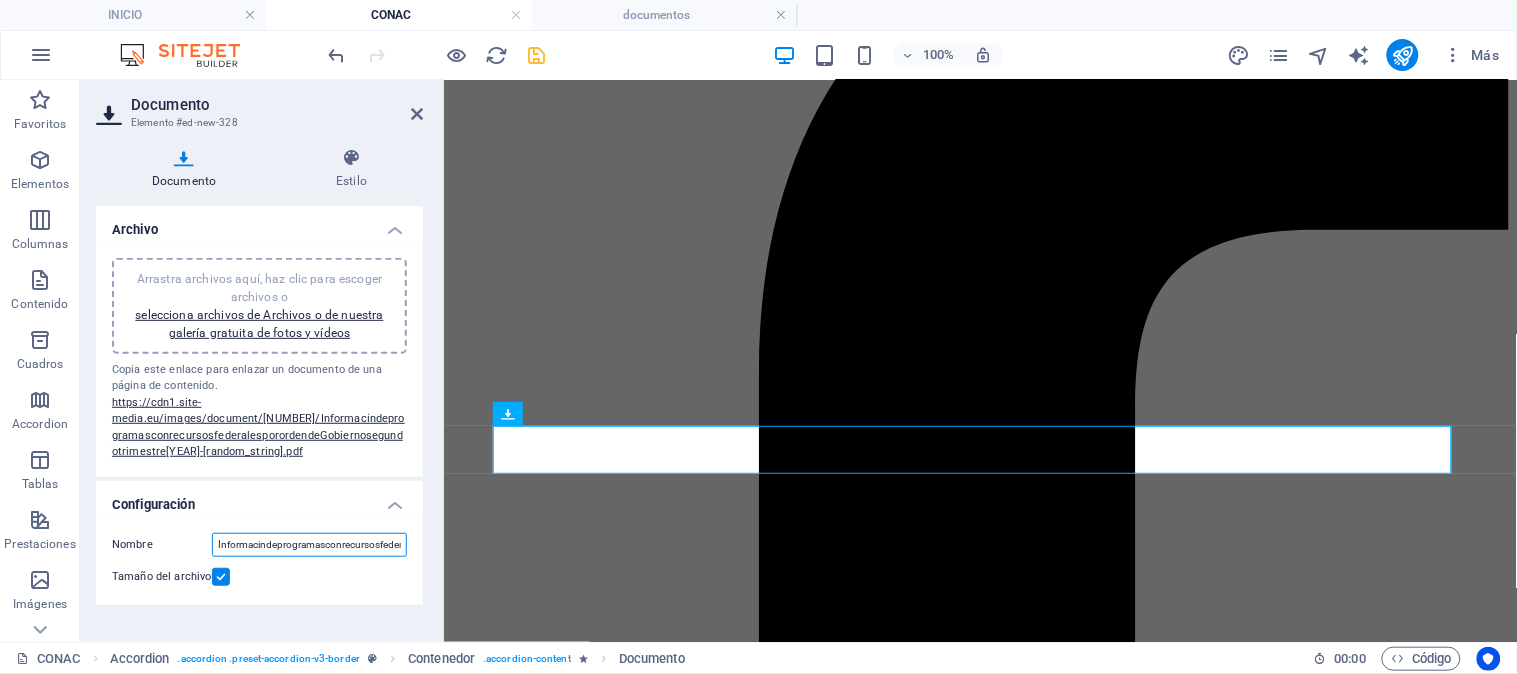 click on "InformacindeprogramasconrecursosfederalesporordendeGobiernosegundotrimestre[YEAR]-4UtaZHxFY8014_zZoMNVTA.pdf" at bounding box center (309, 545) 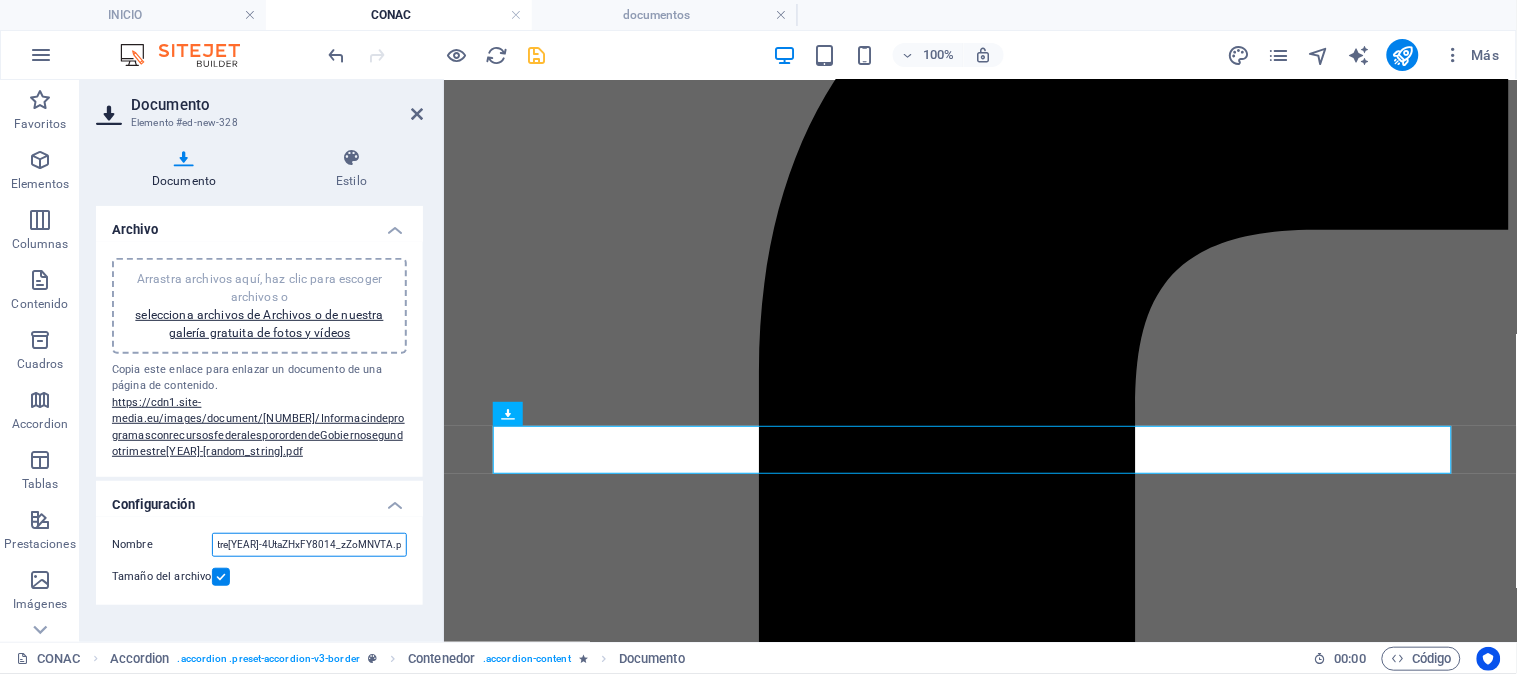 scroll, scrollTop: 0, scrollLeft: 0, axis: both 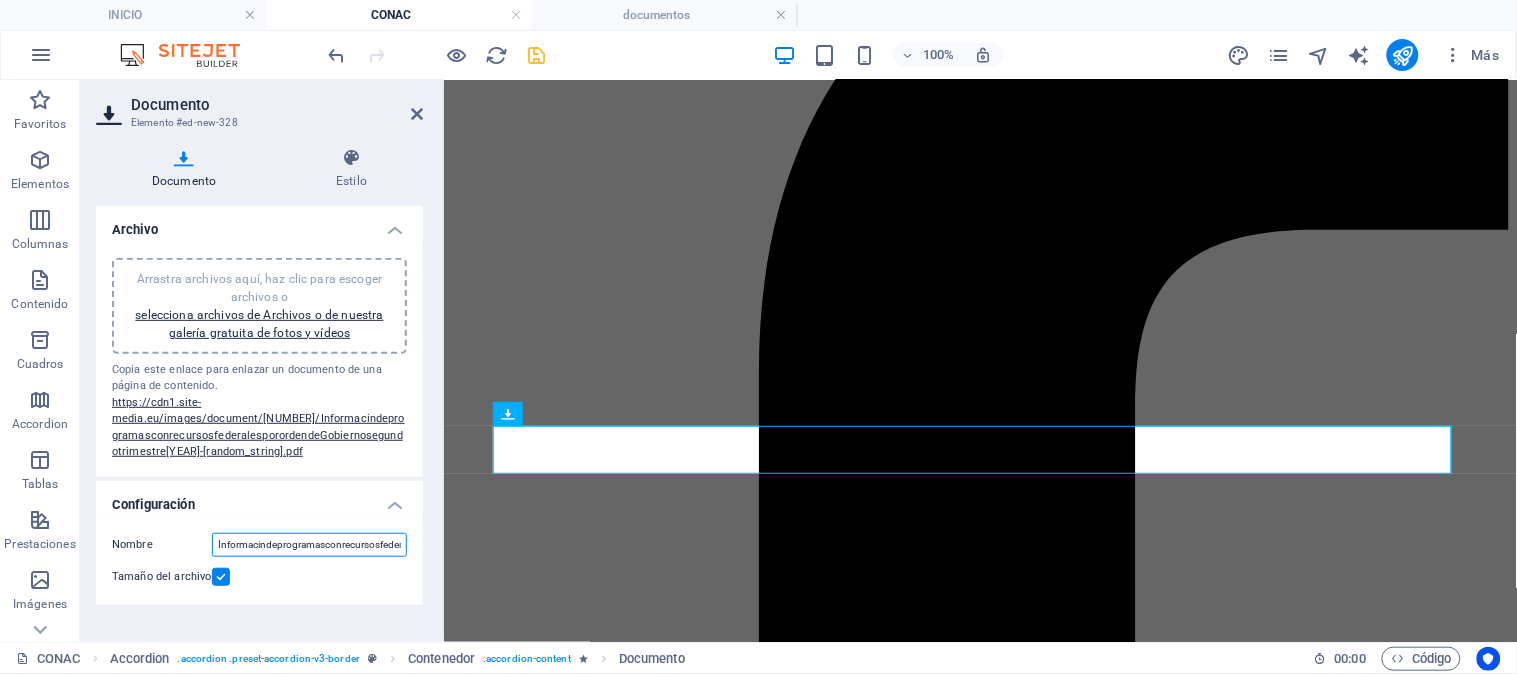 paste on "Norma para establecer la estructura de información del formato de programas con recursos federales por orden de gobierno" 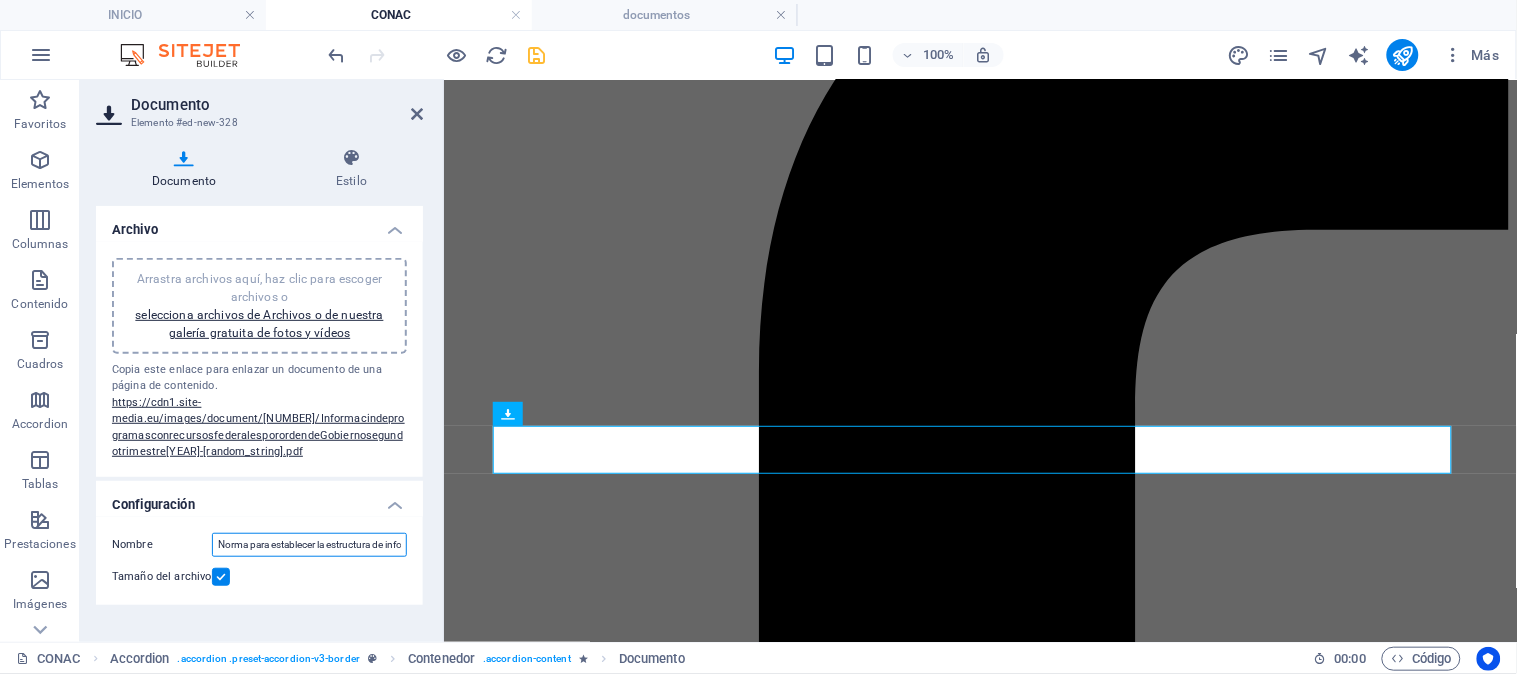 scroll, scrollTop: 0, scrollLeft: 370, axis: horizontal 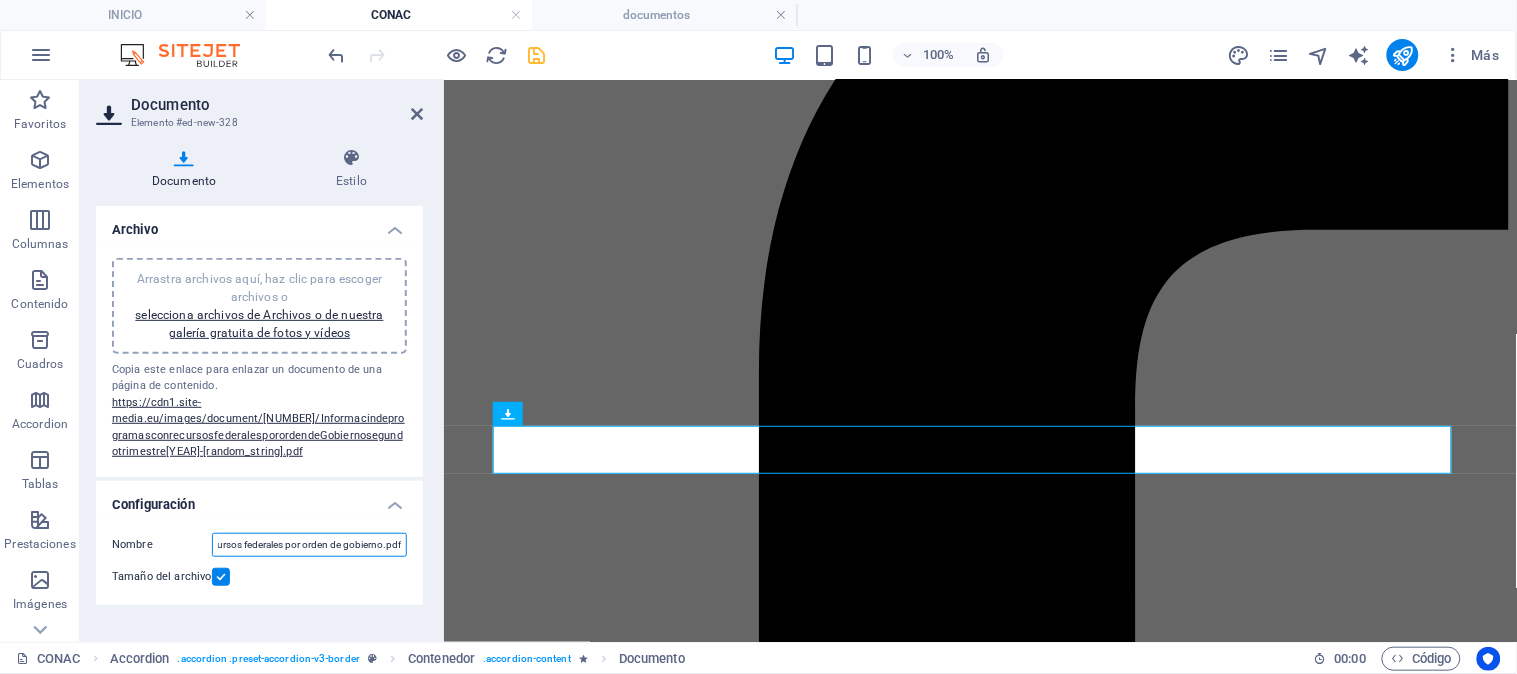 type on "Norma para establecer la estructura de información del formato de programas con recursos federales por orden de gobierno.pdf" 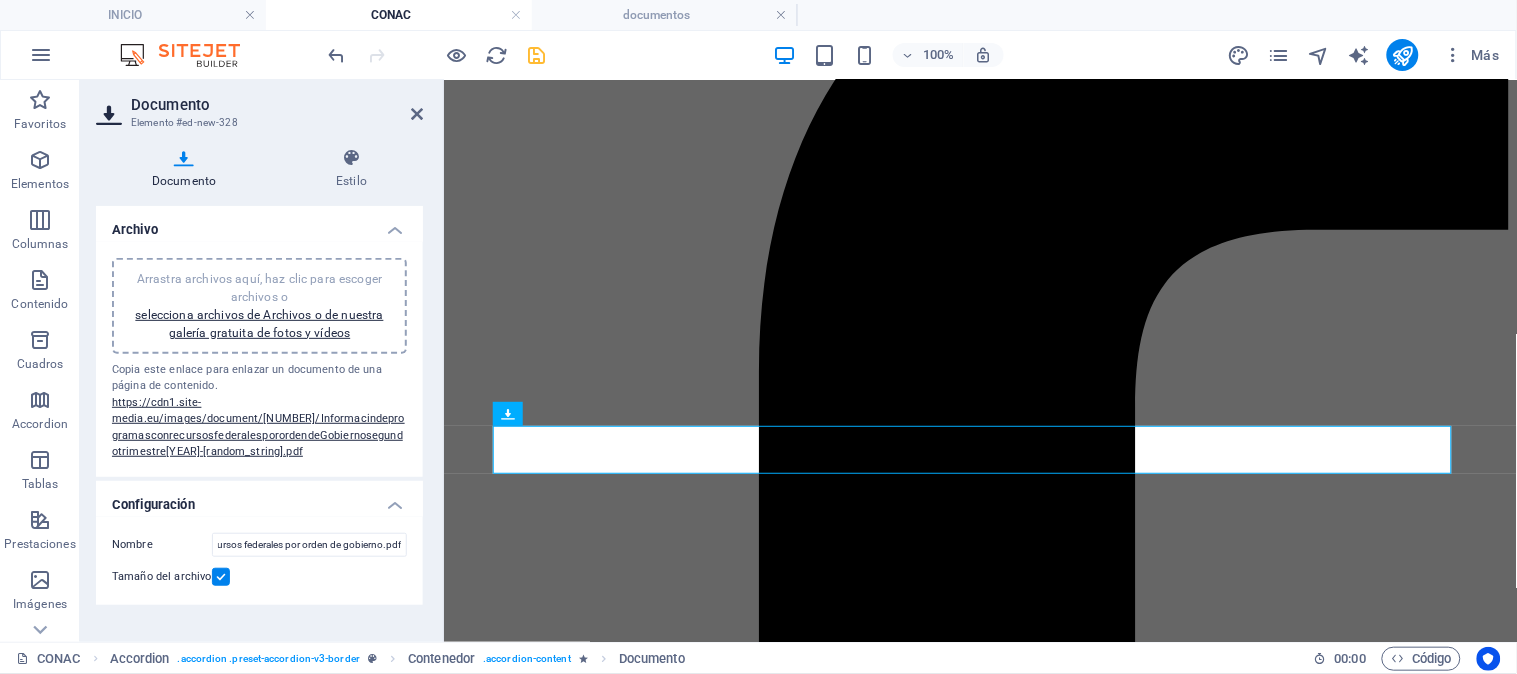 click at bounding box center (221, 577) 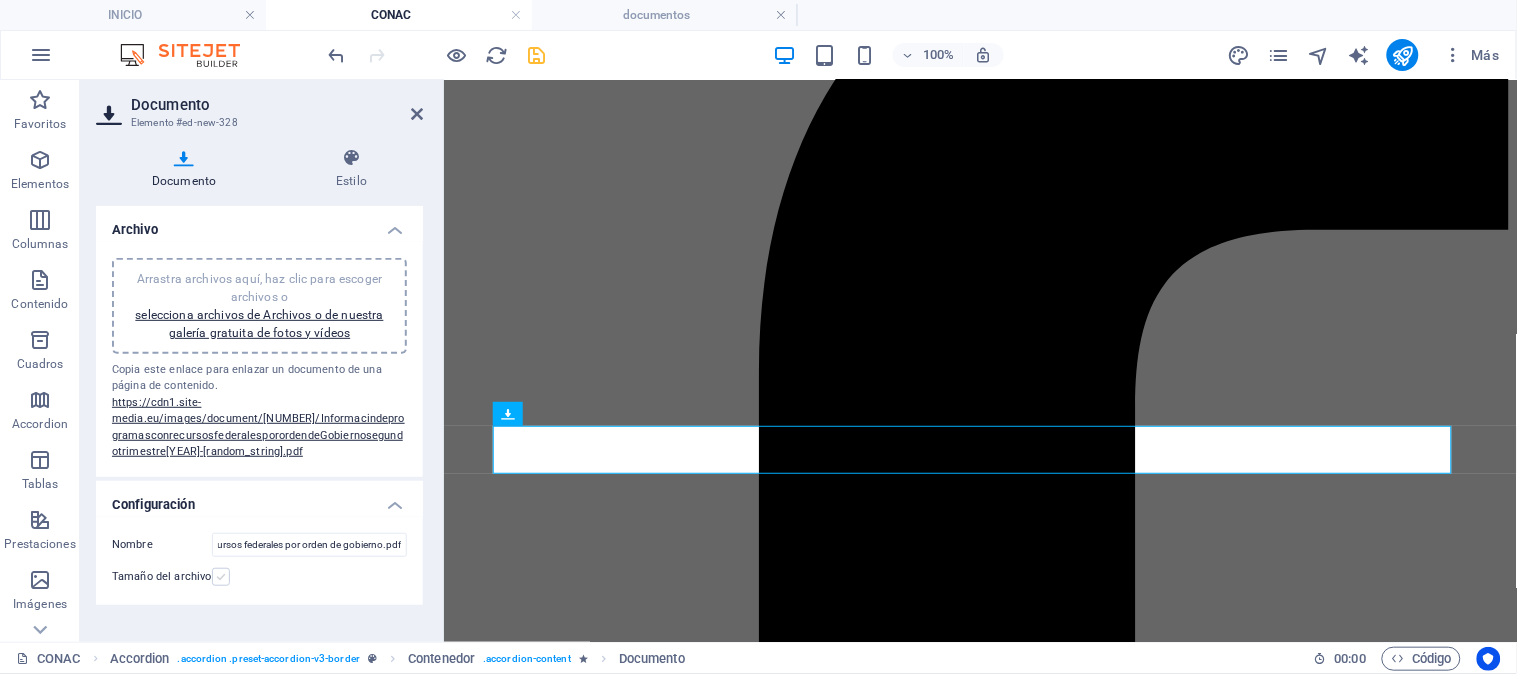 scroll, scrollTop: 0, scrollLeft: 0, axis: both 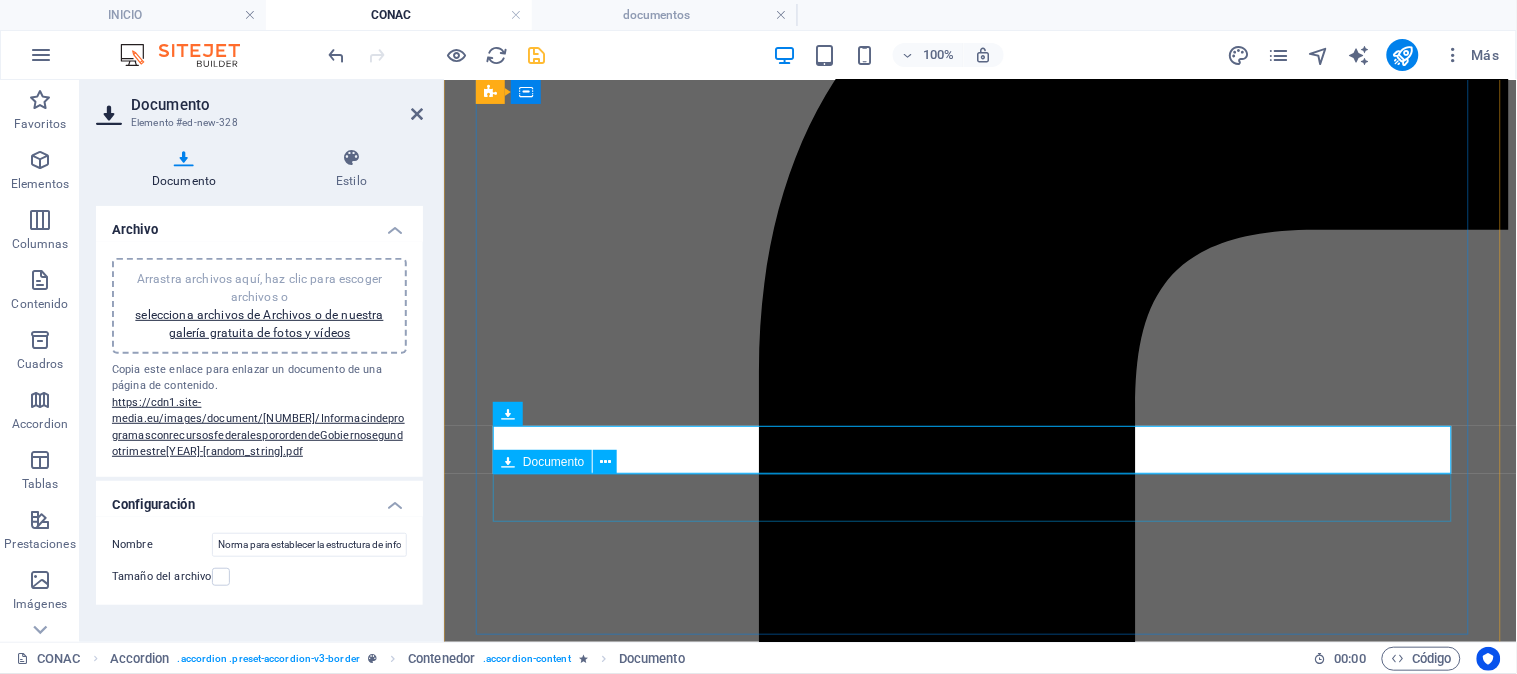 click on "Informacindelfondodeaportacionesparaelfortalecimientodelosmunicipiossegundotrimestre[YEAR]-[random_string] [SIZE]" at bounding box center [979, 4407] 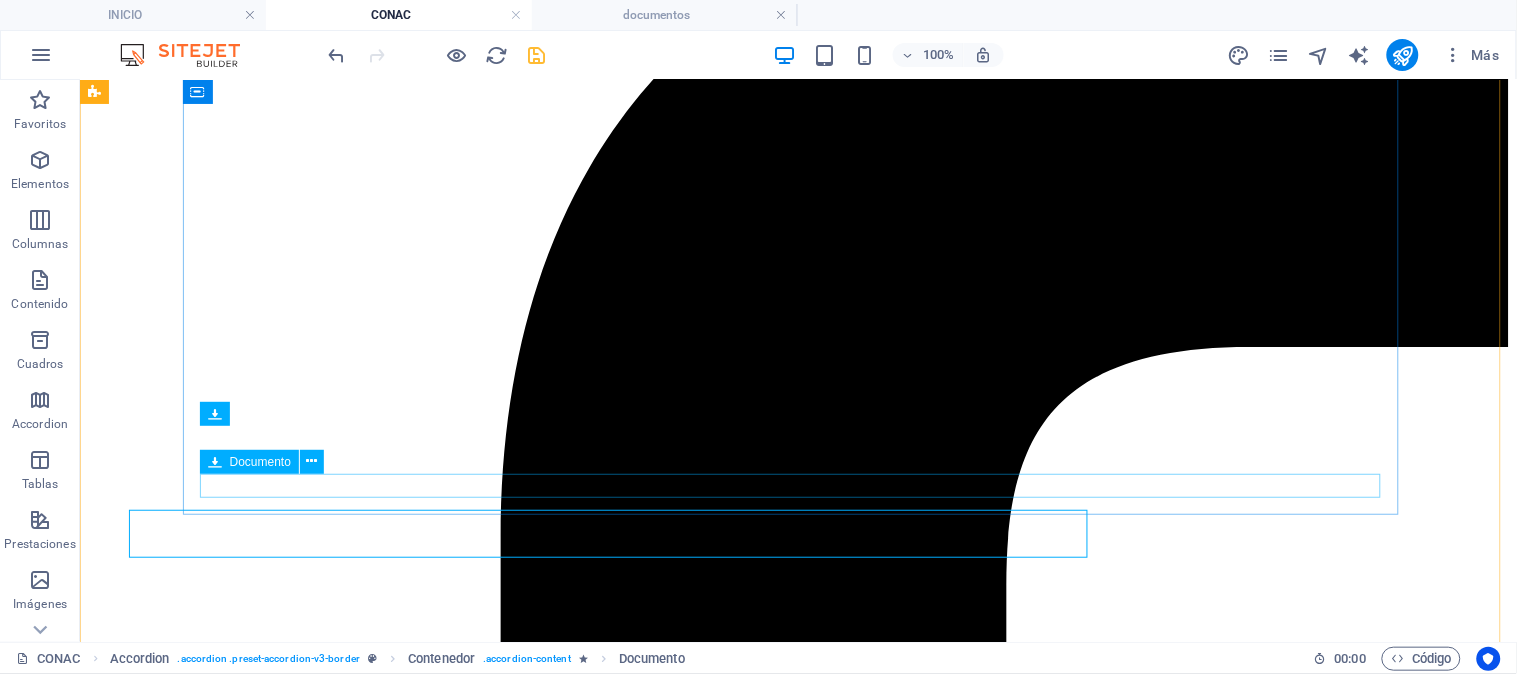 scroll, scrollTop: 777, scrollLeft: 0, axis: vertical 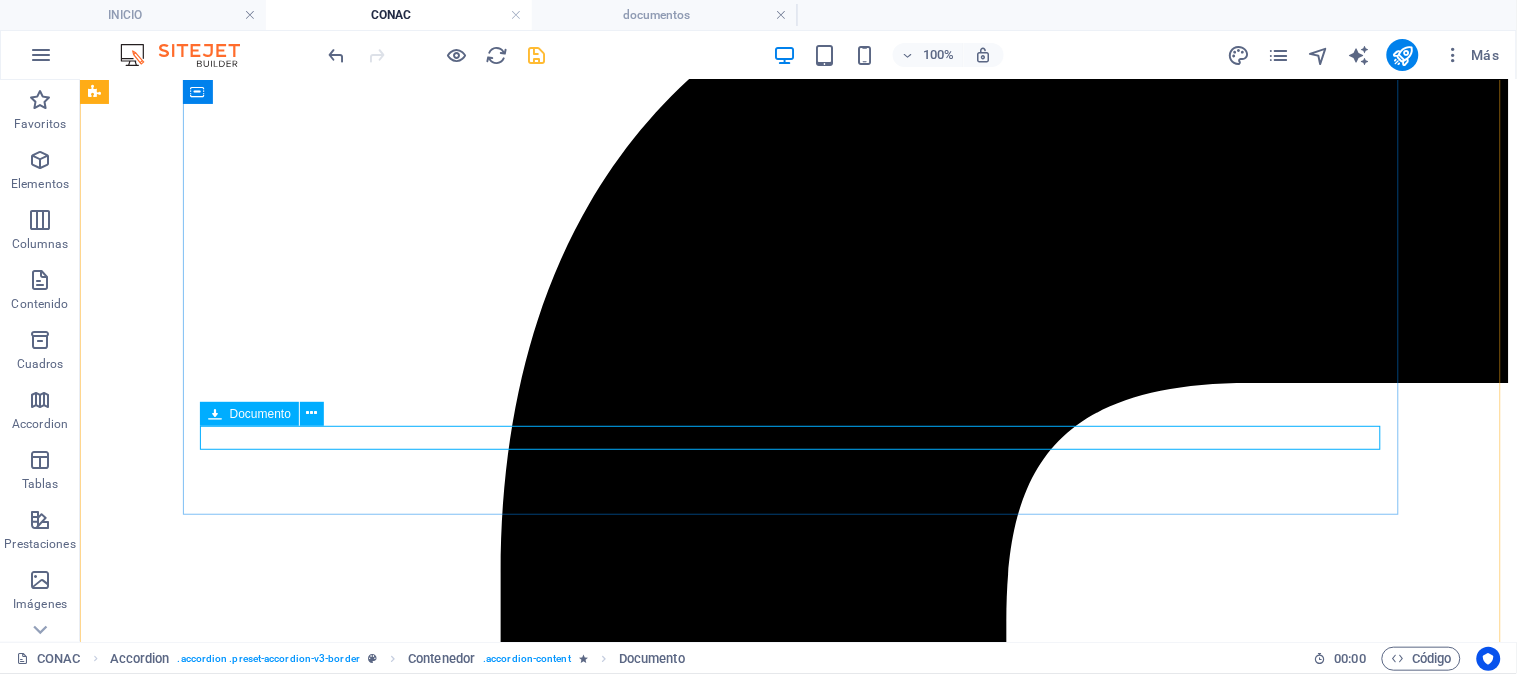 click on "Informacindelfondodeaportacionesparaelfortalecimientodelosmunicipiossegundotrimestre[YEAR]-[random_string] [SIZE]" at bounding box center (797, 5642) 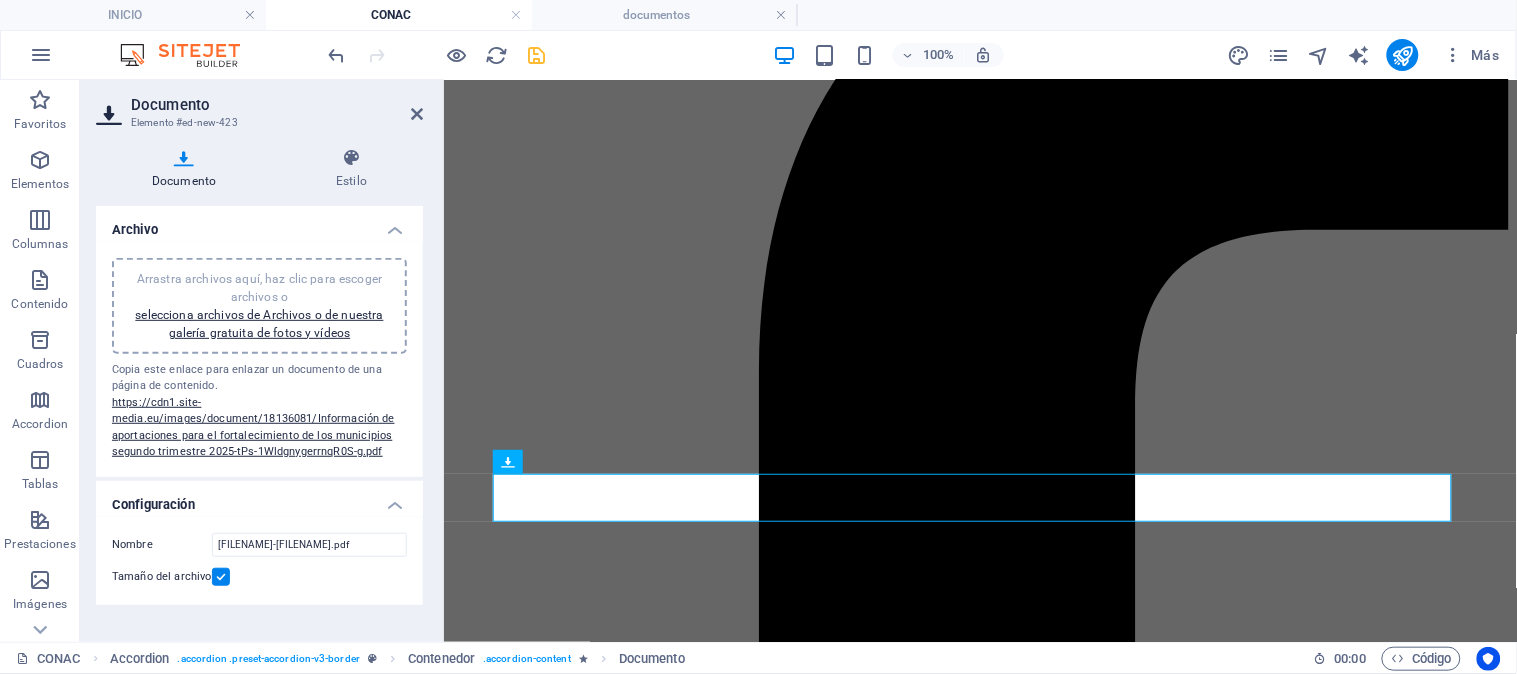 click at bounding box center [221, 577] 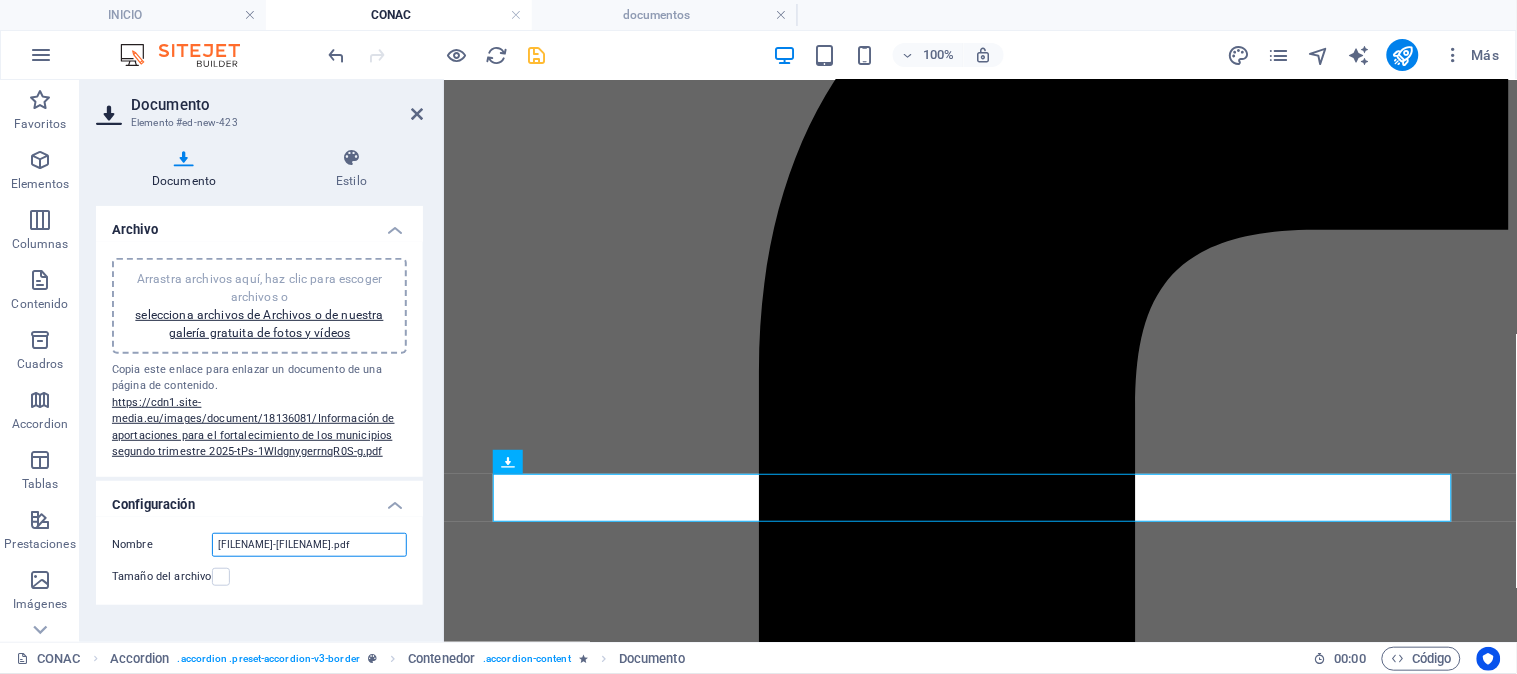 click on "[FILENAME]-[FILENAME].pdf" at bounding box center (309, 545) 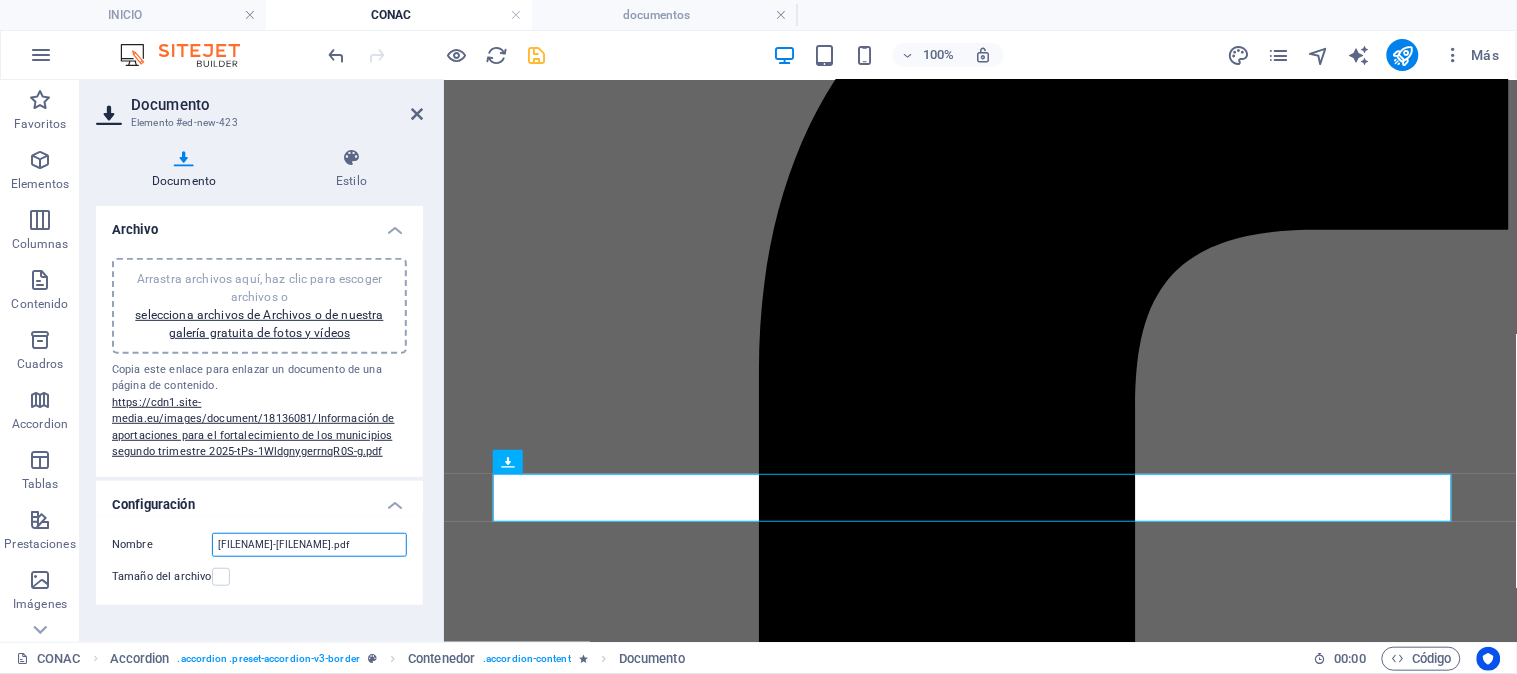 scroll, scrollTop: 0, scrollLeft: 0, axis: both 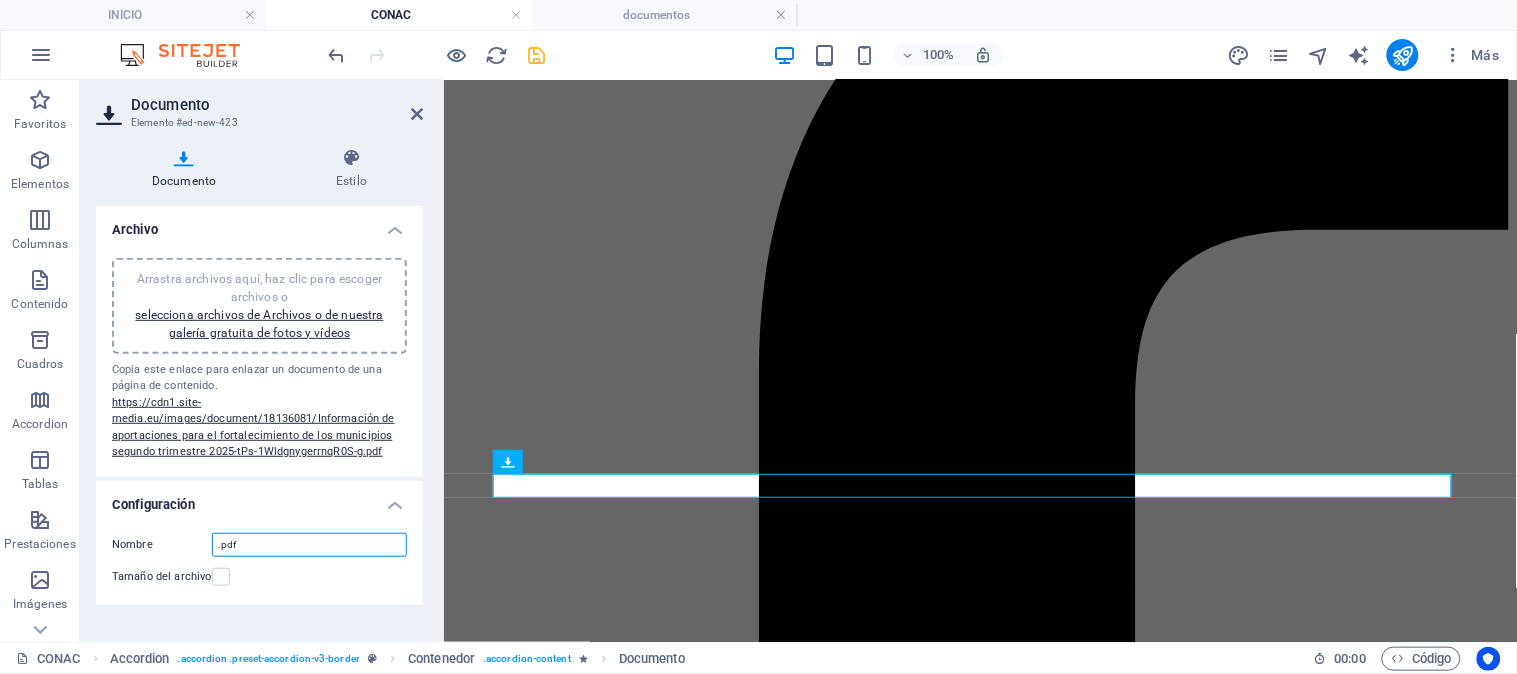 paste on "Norma para establecer la estructura de información del formato de aplicación de recursos del fondo de aportaciones para el fortalecimiento de los municipios y de las demarcaciones territoriales del distrito federal (FORTAMUN)" 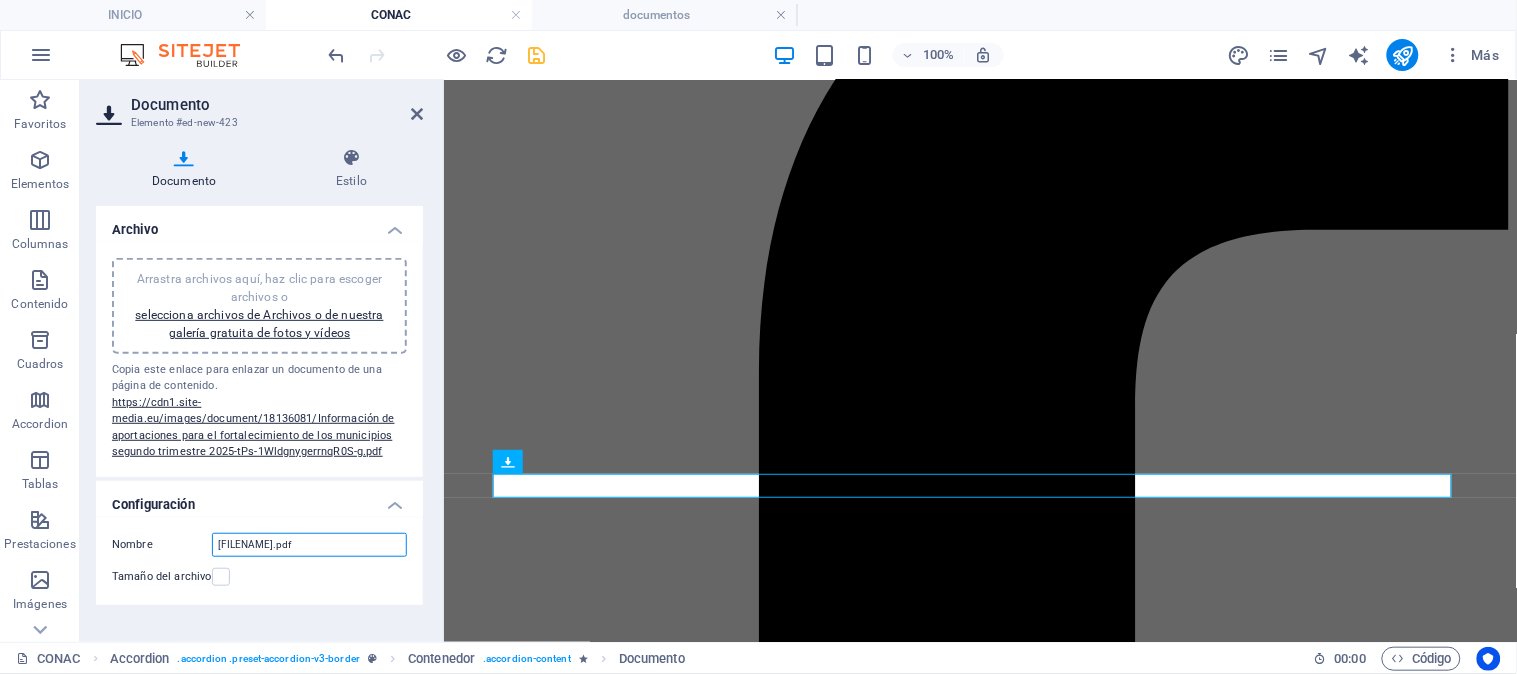 scroll, scrollTop: 0, scrollLeft: 824, axis: horizontal 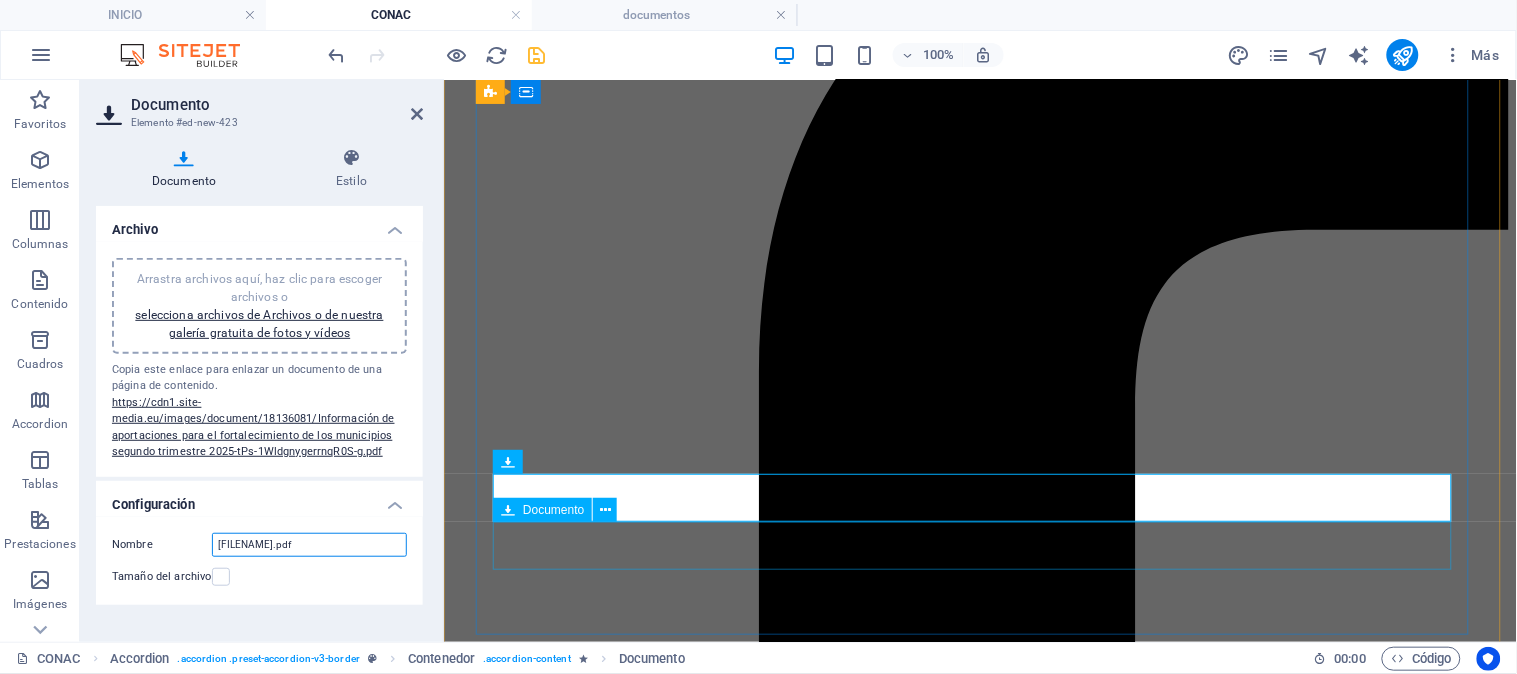 type on "[FILENAME].pdf" 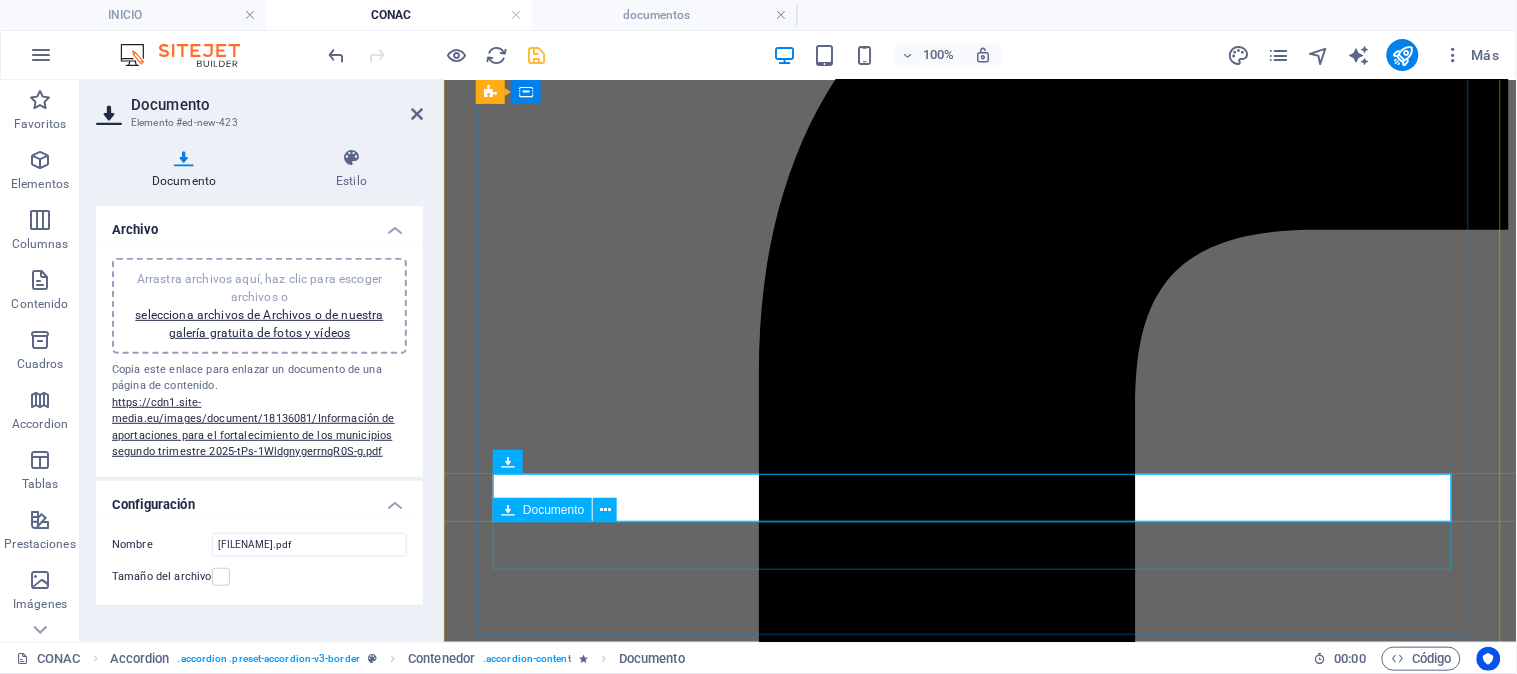 click on "Informacindeobligacionespagadasogarantizadasconfondosfederalessegundotrimestre[YEAR]-[random_string] [SIZE]" at bounding box center (979, 4441) 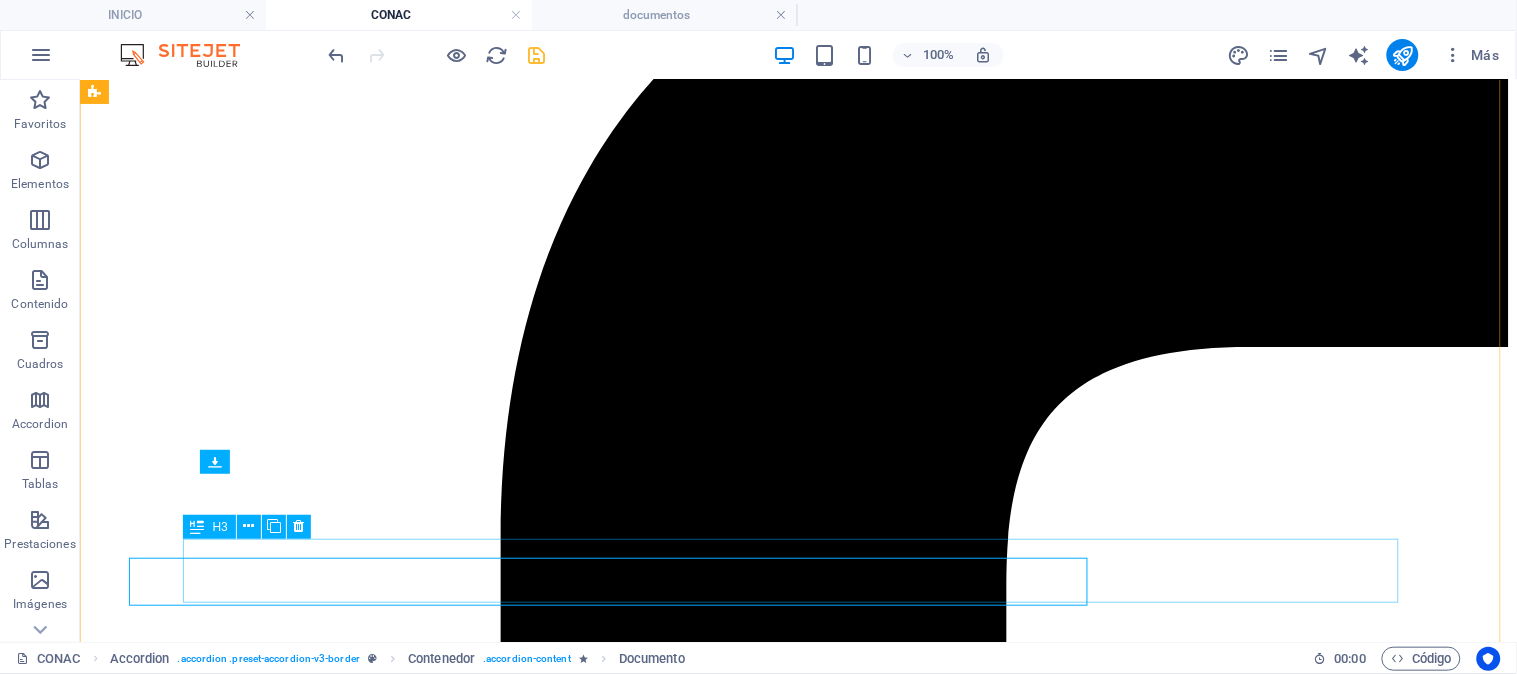 scroll, scrollTop: 777, scrollLeft: 0, axis: vertical 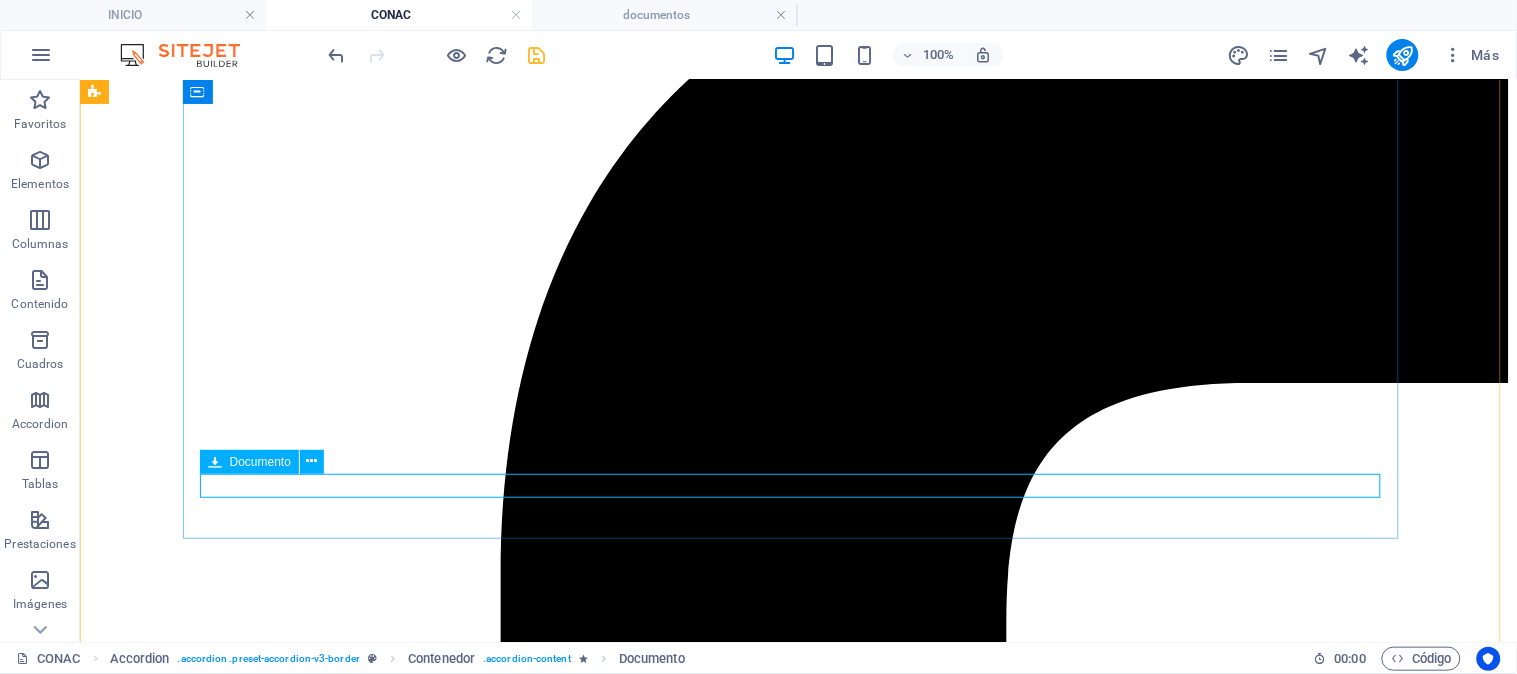 click on "Informacindeobligacionespagadasogarantizadasconfondosfederalessegundotrimestre[YEAR]-[random_string] [SIZE]" at bounding box center [797, 5676] 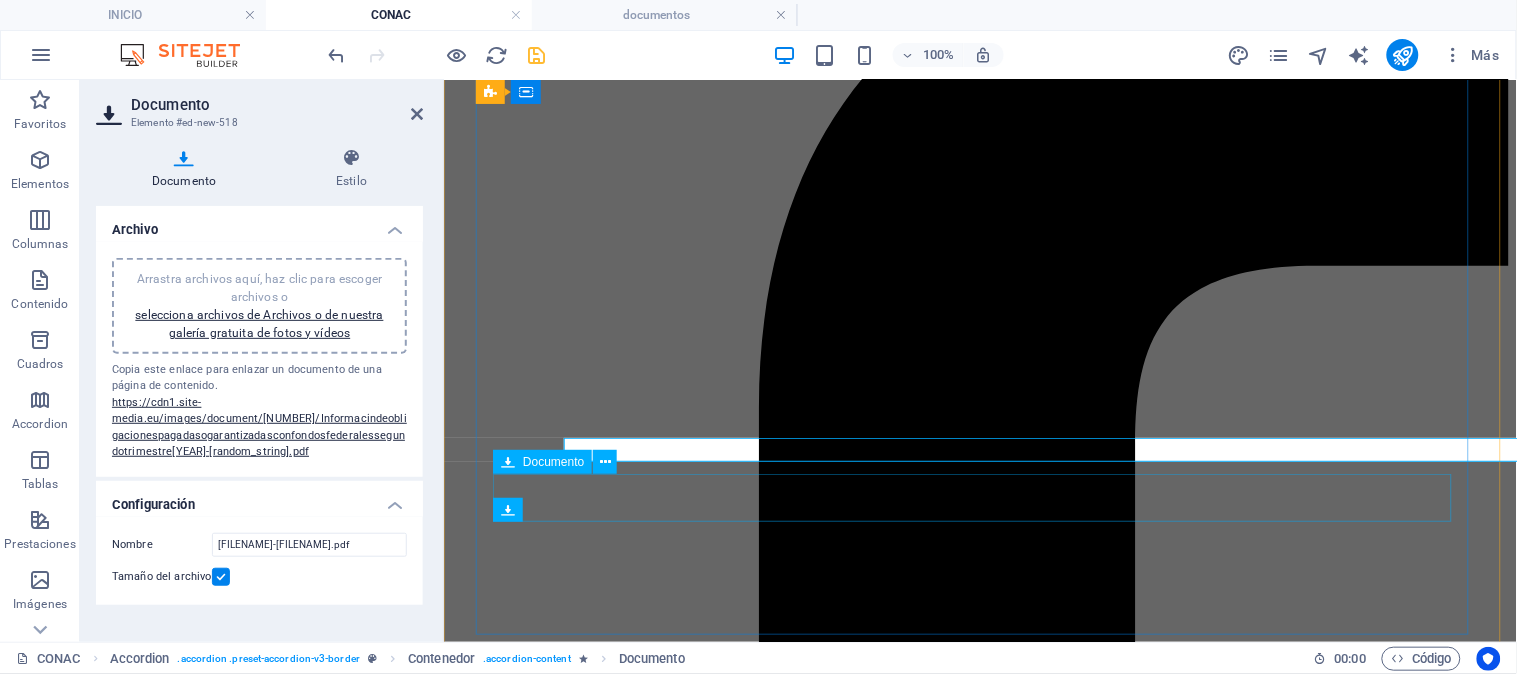 scroll, scrollTop: 813, scrollLeft: 0, axis: vertical 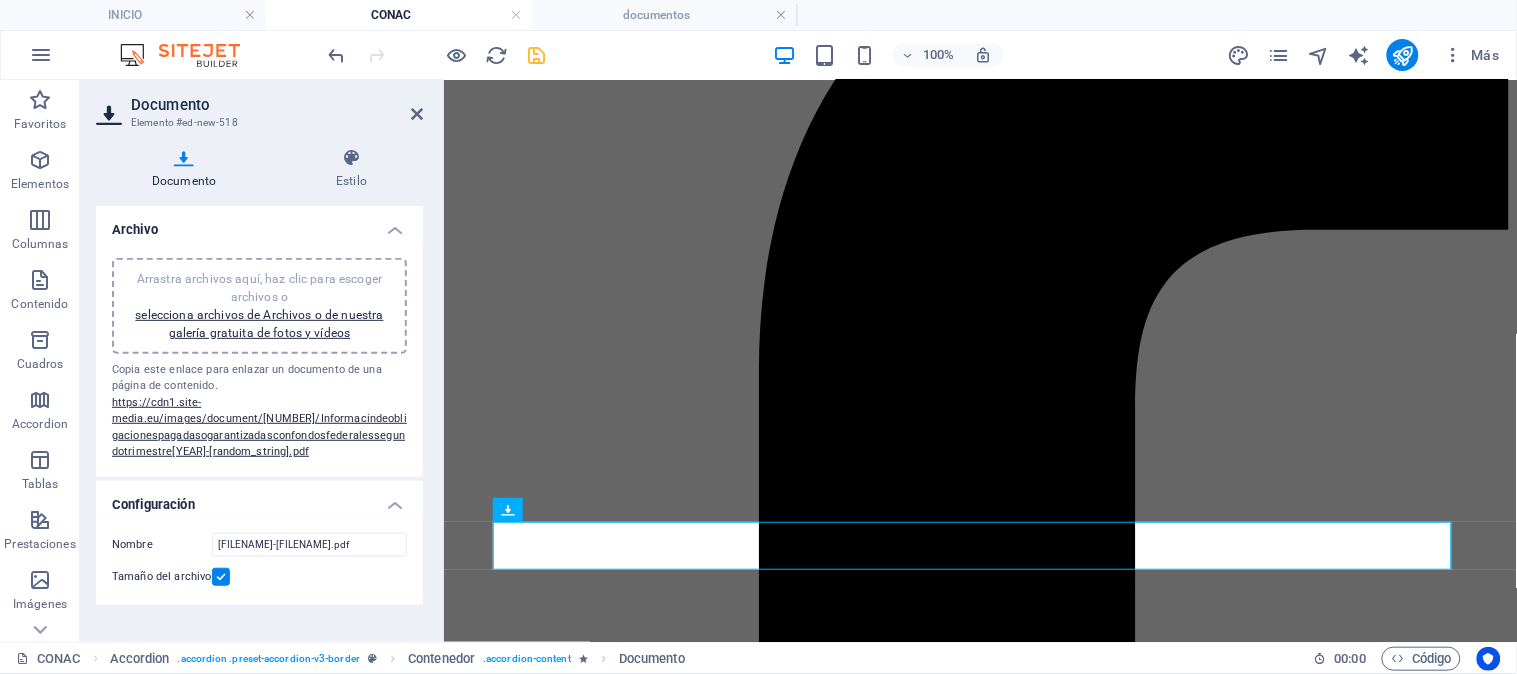 click at bounding box center (221, 577) 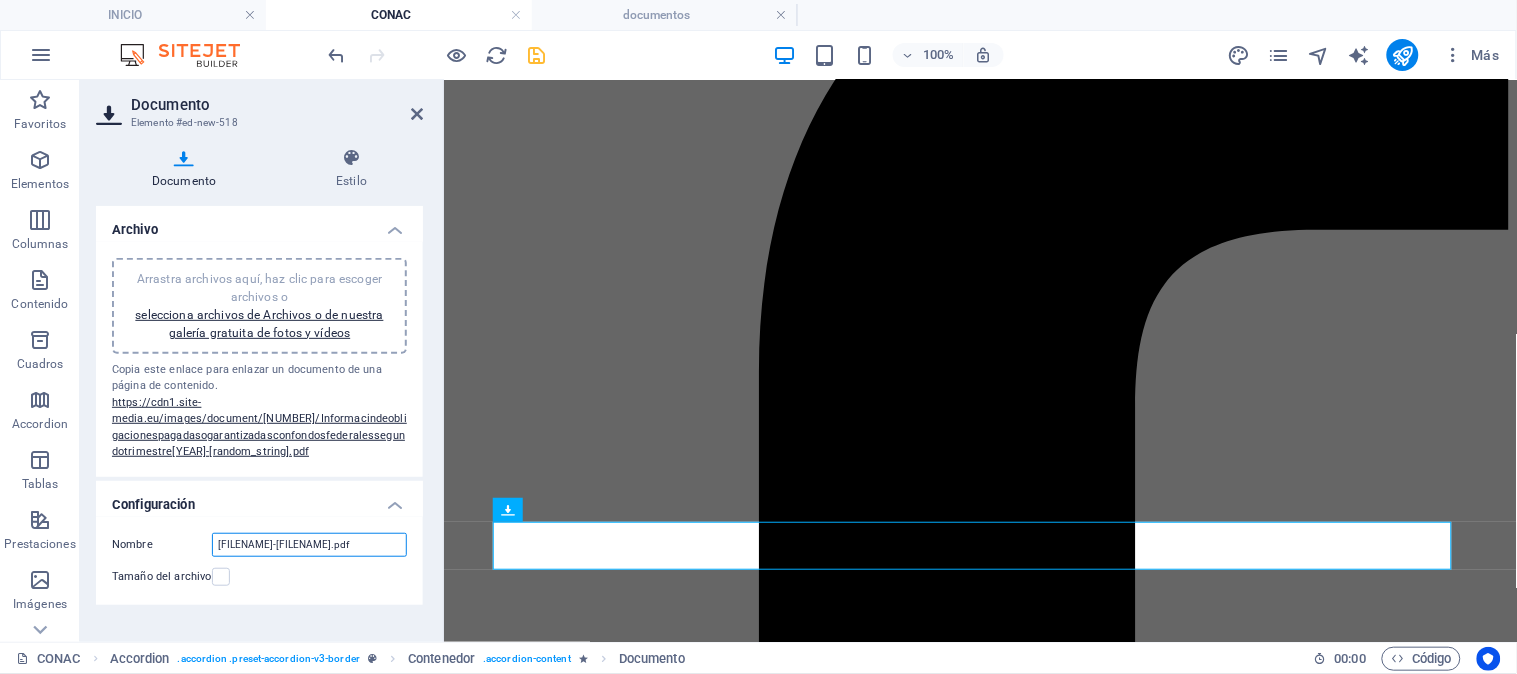 click on "[FILENAME]-[FILENAME].pdf" at bounding box center [309, 545] 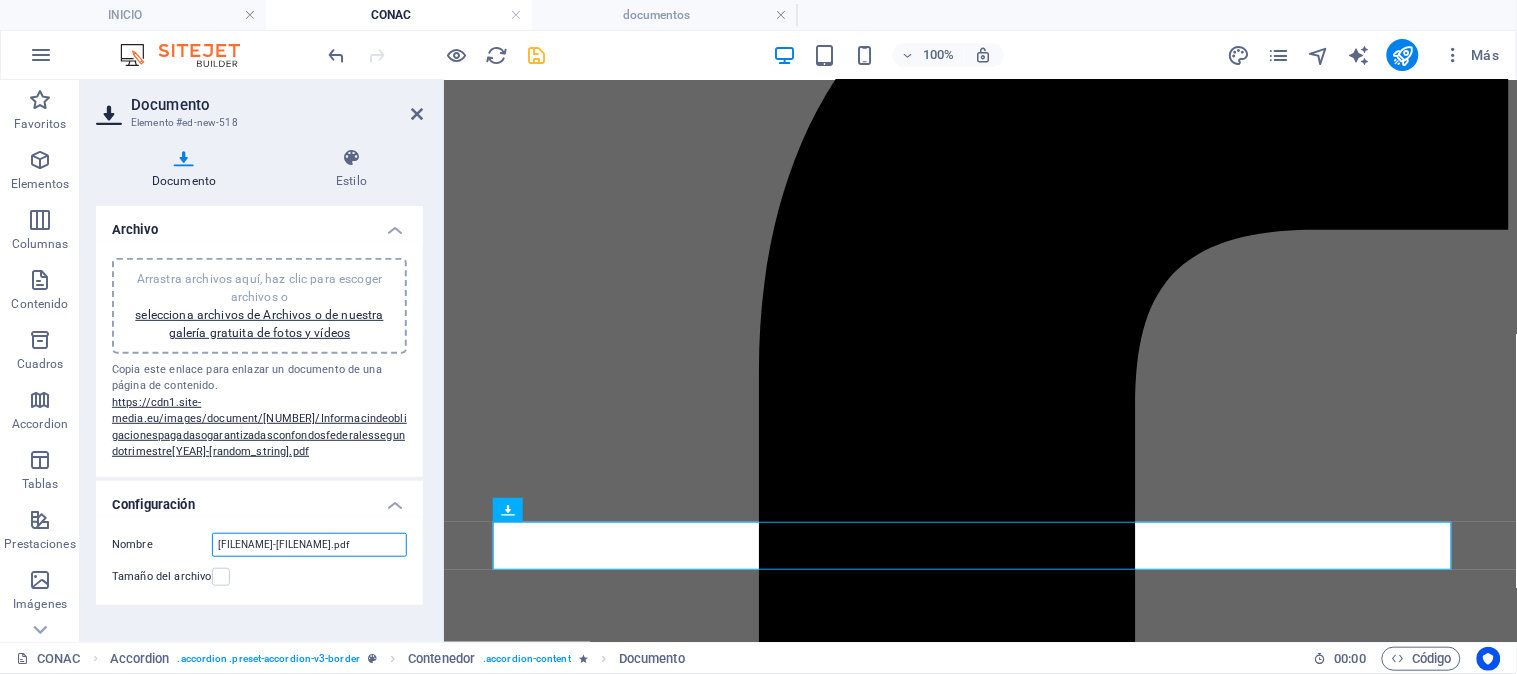 scroll, scrollTop: 0, scrollLeft: 0, axis: both 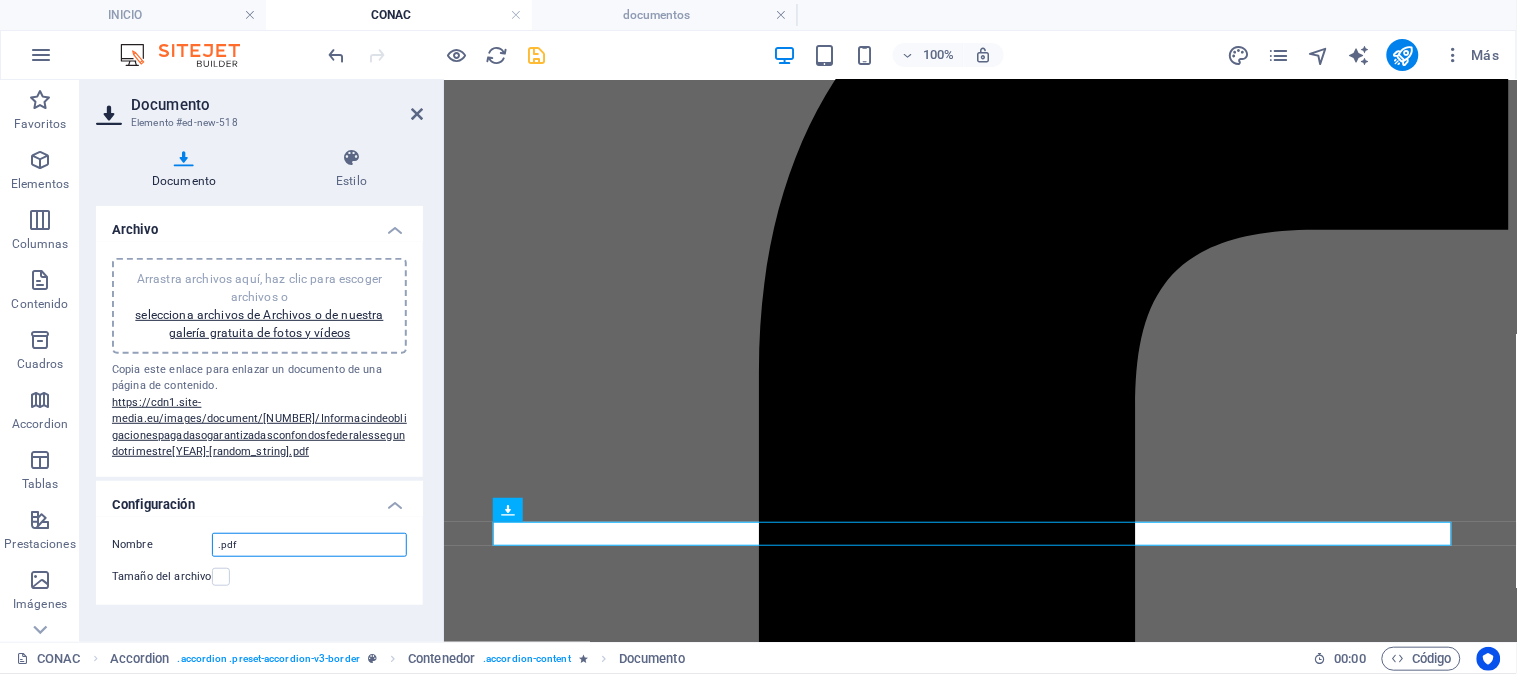 paste on "[FILENAME].pdf" 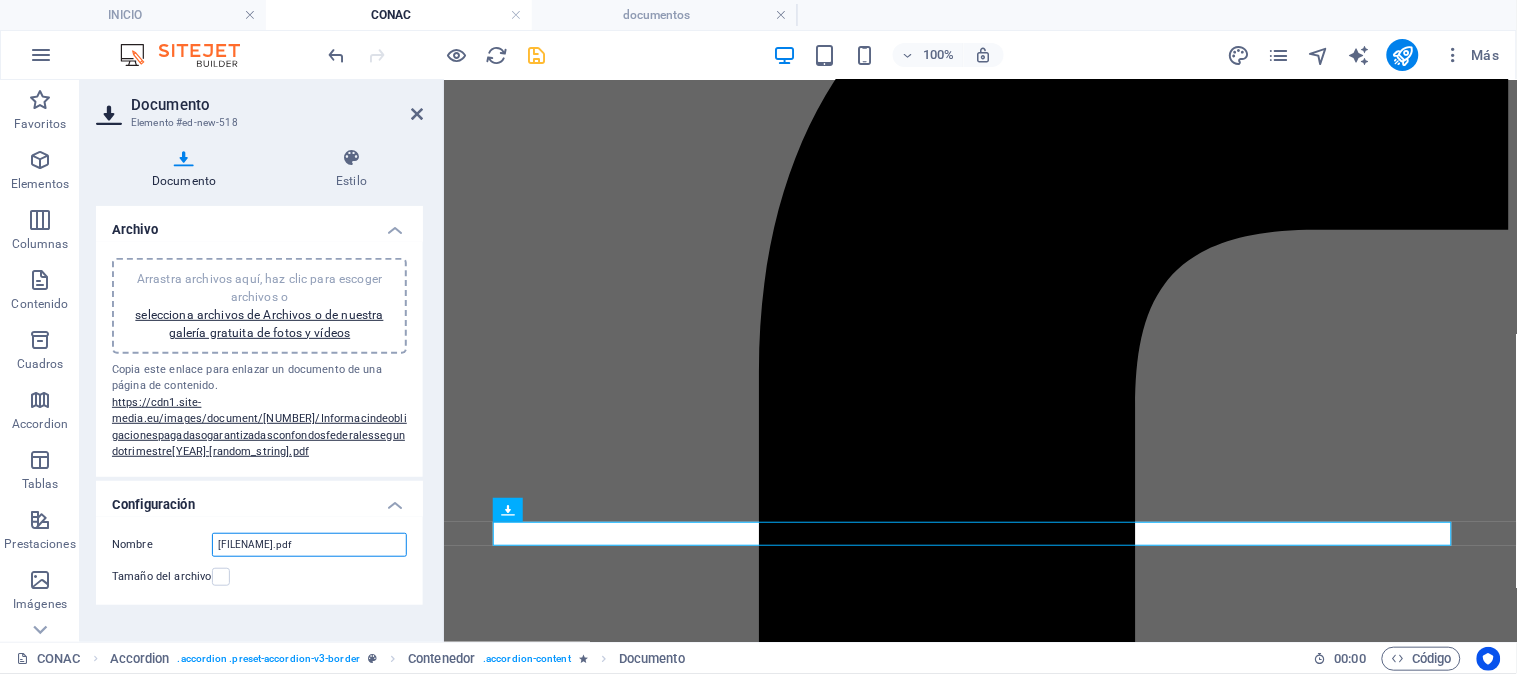 scroll, scrollTop: 0, scrollLeft: 378, axis: horizontal 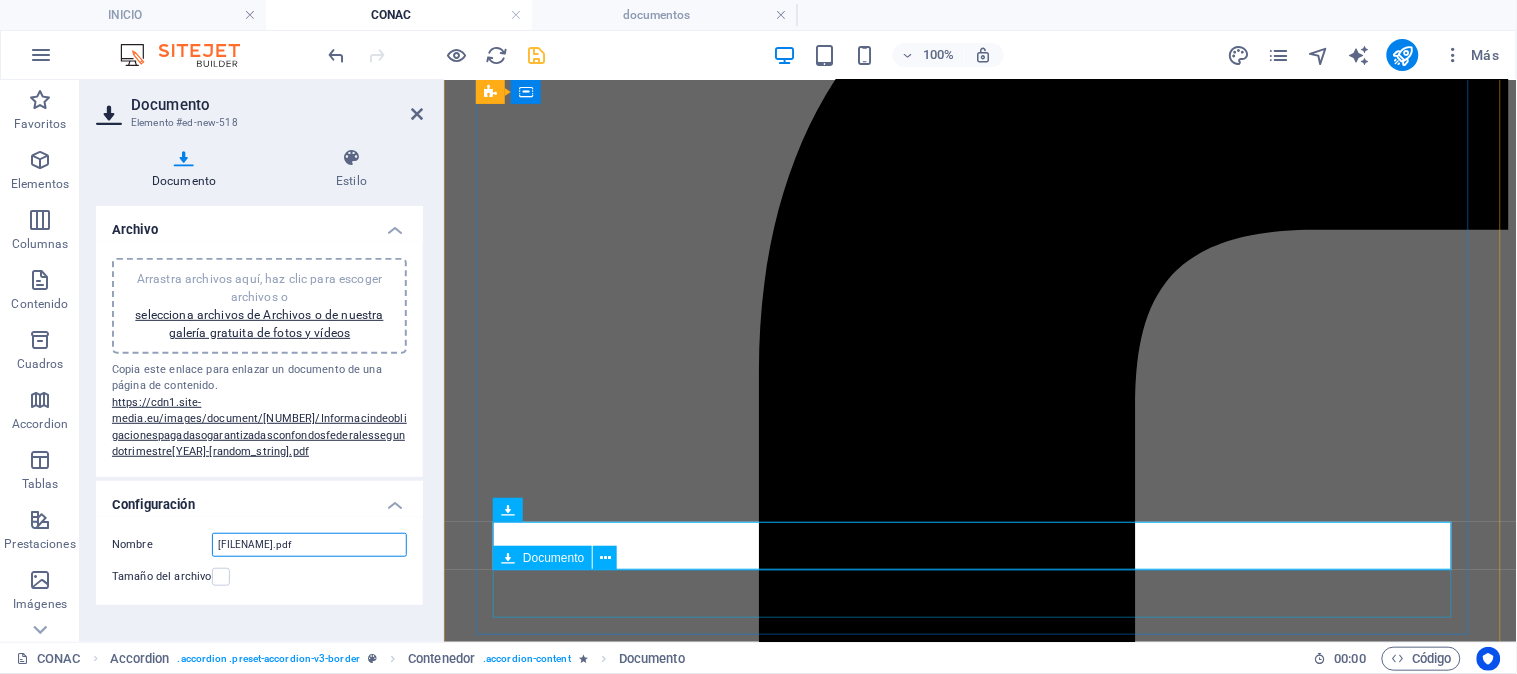 type on "[FILENAME].pdf" 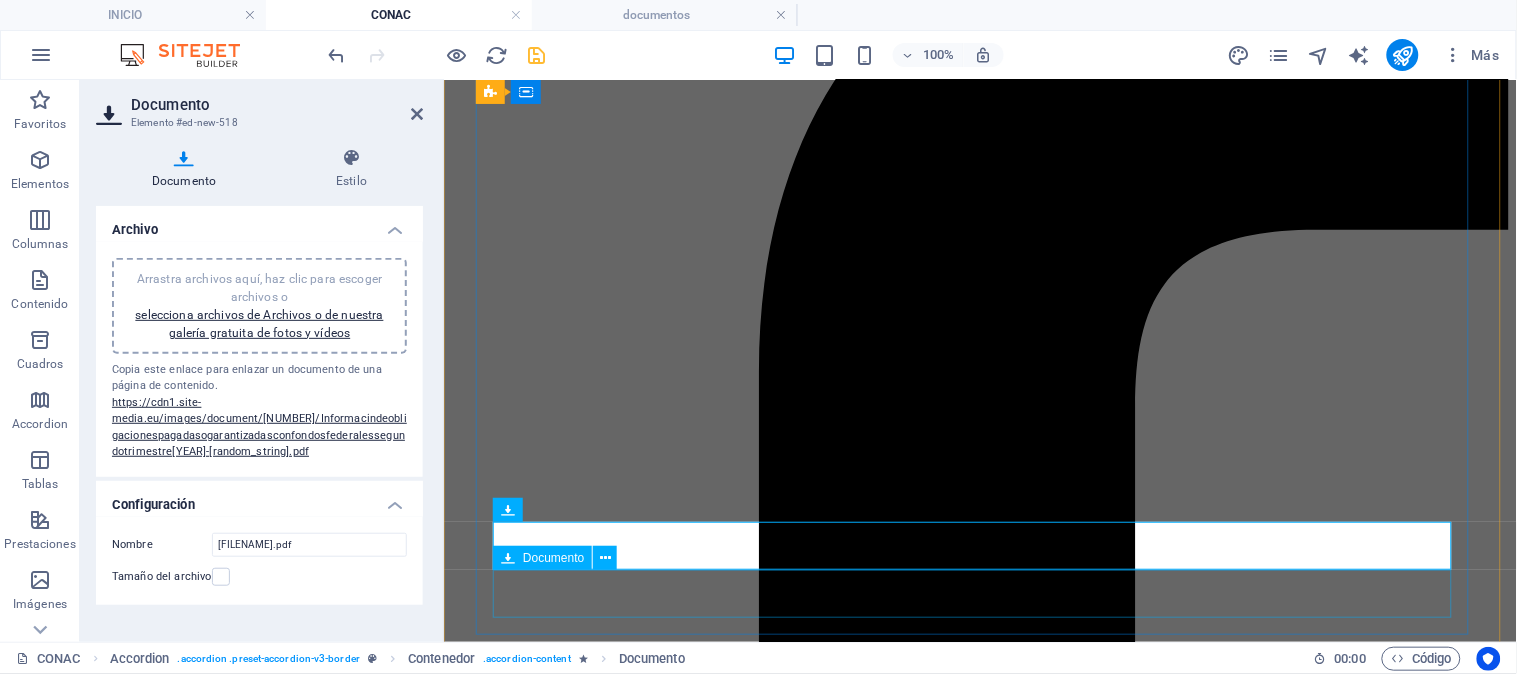 click on "Informacindelejercicioydestinodegastofederalizadoyreintegrossegundotrimestre[YEAR] [SIZE]" at bounding box center [979, 4475] 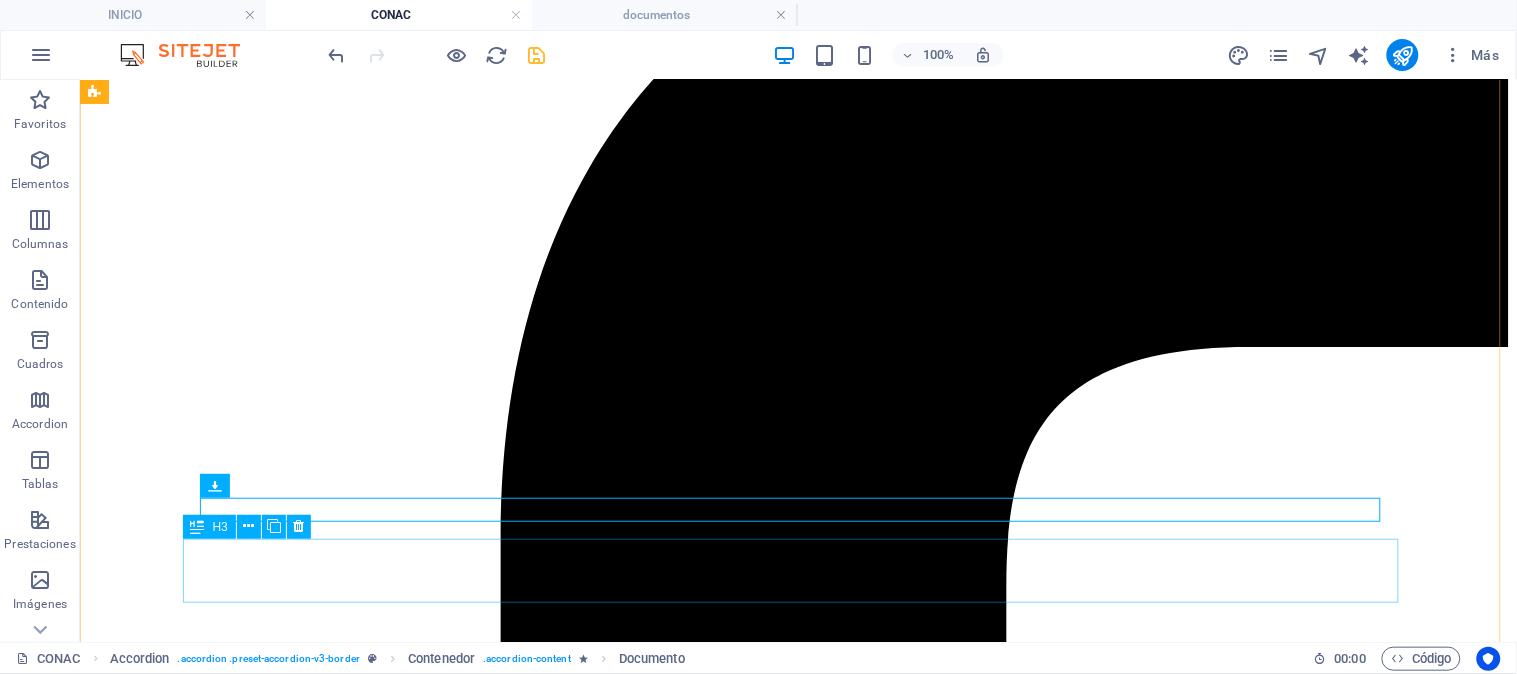 scroll, scrollTop: 777, scrollLeft: 0, axis: vertical 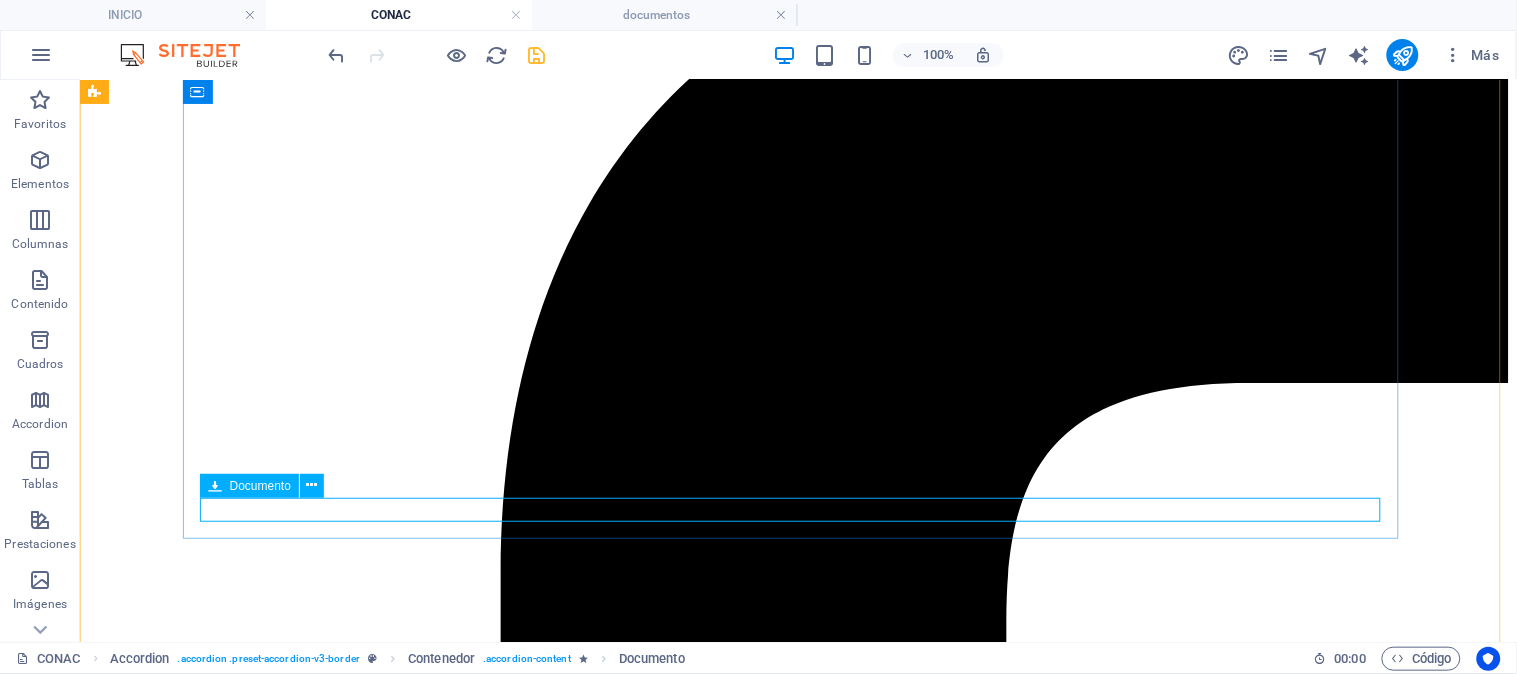 click on "Informacindelejercicioydestinodegastofederalizadoyreintegrossegundotrimestre[YEAR] [SIZE]" at bounding box center [797, 5710] 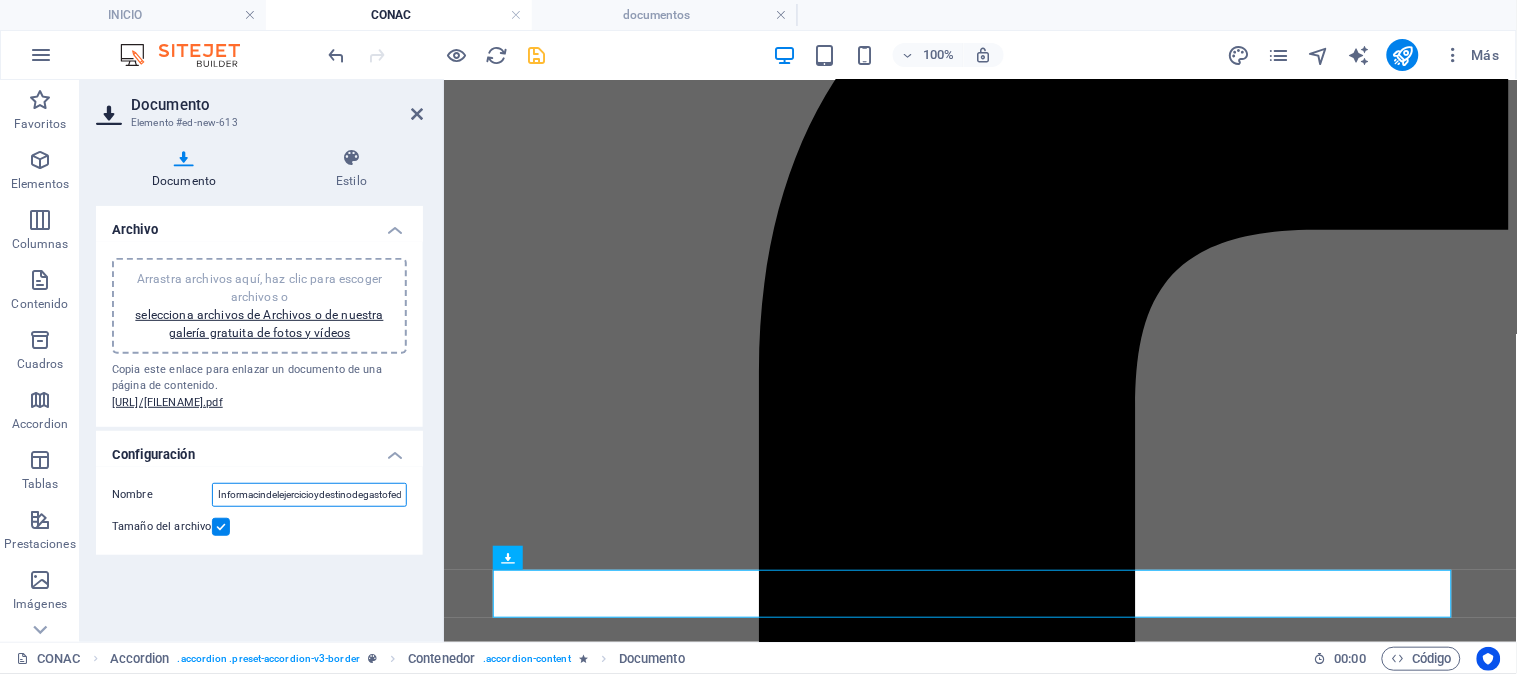 click on "Informacindelejercicioydestinodegastofederalizadoyreintegrossegundotrimestre[YEAR]-[random_string].pdf" at bounding box center (309, 495) 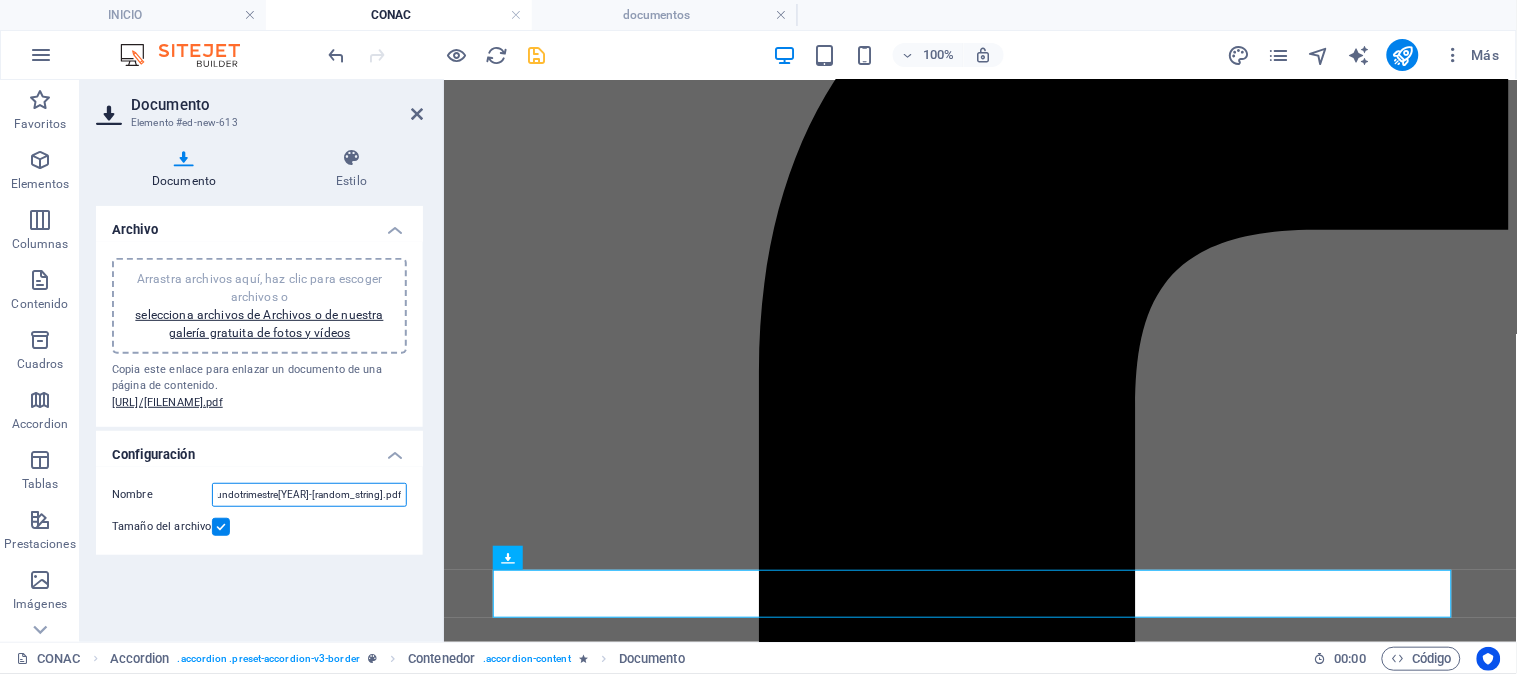 scroll, scrollTop: 0, scrollLeft: 0, axis: both 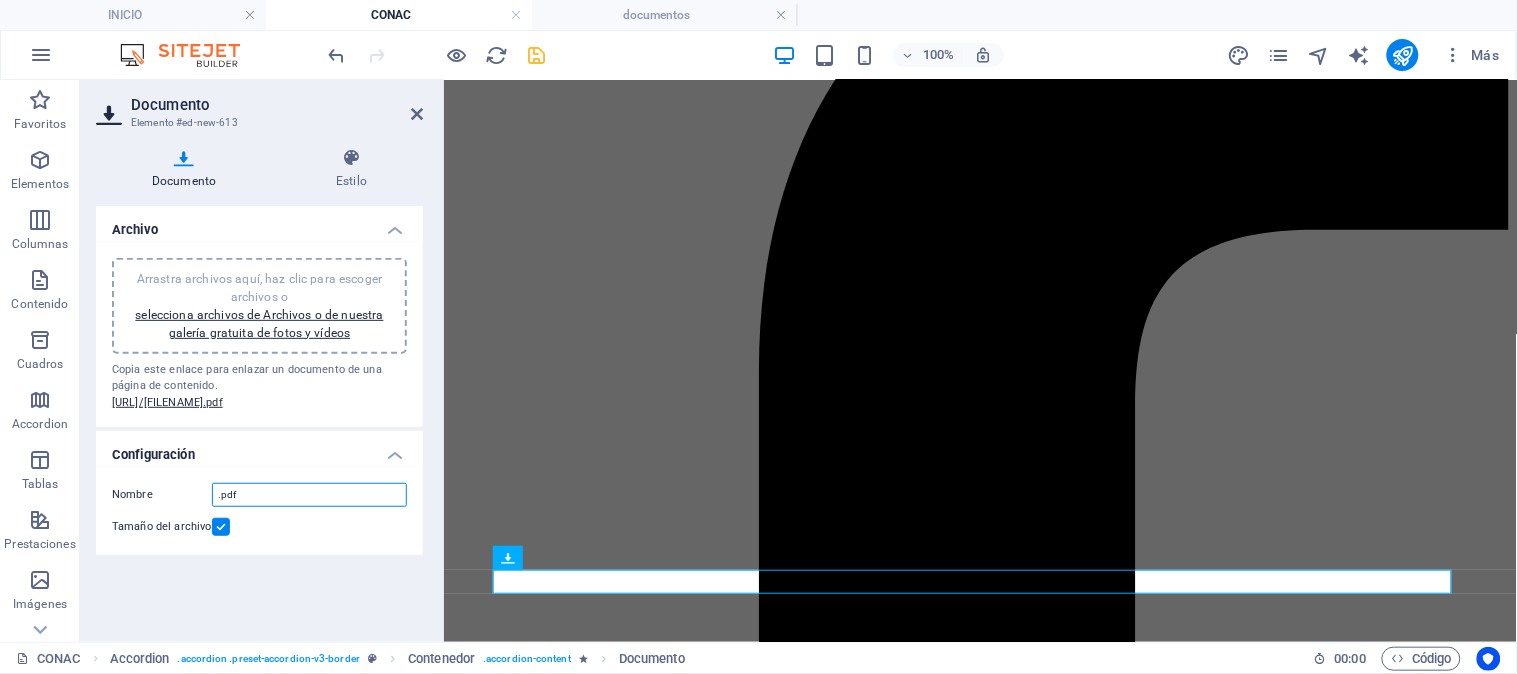 paste on "Norma para establecer la estructura de información del formato del ejercicio y destino de gasto federalizado y reintegros" 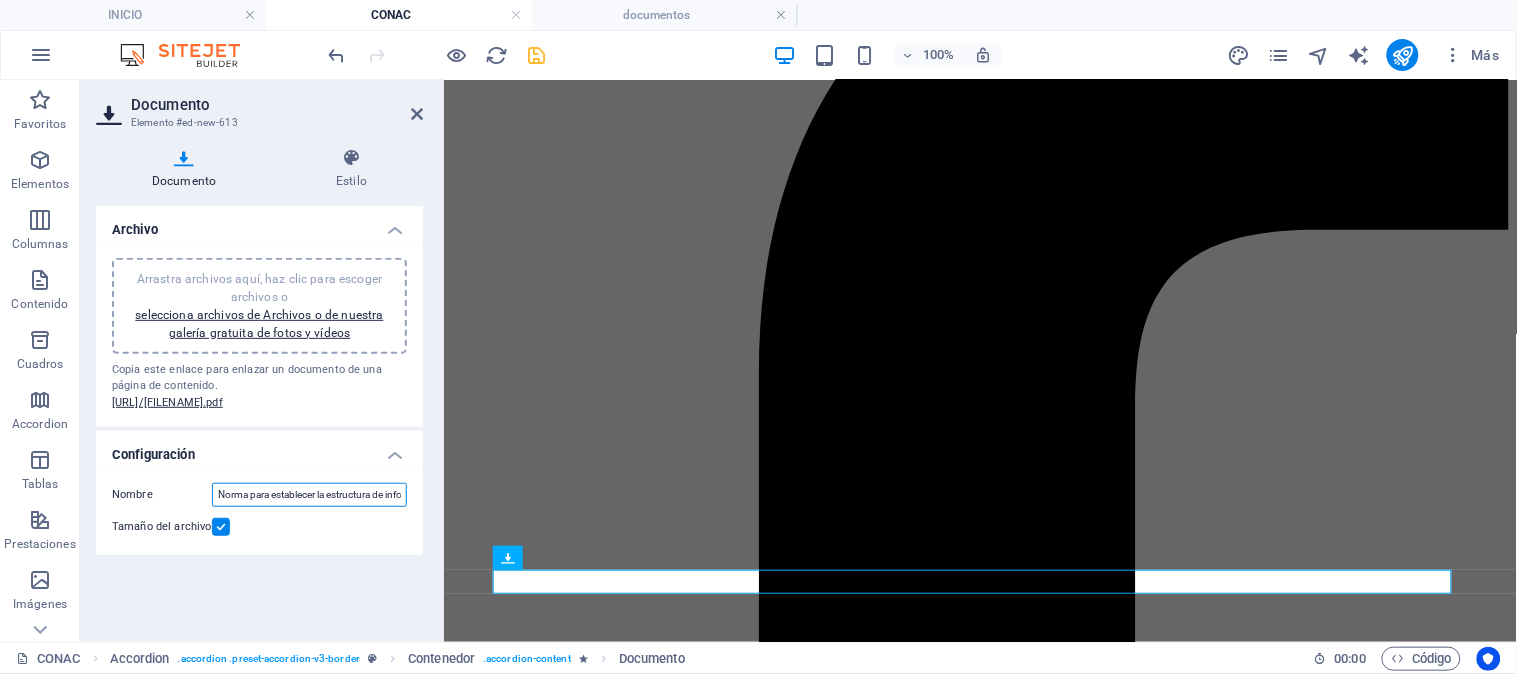scroll, scrollTop: 0, scrollLeft: 353, axis: horizontal 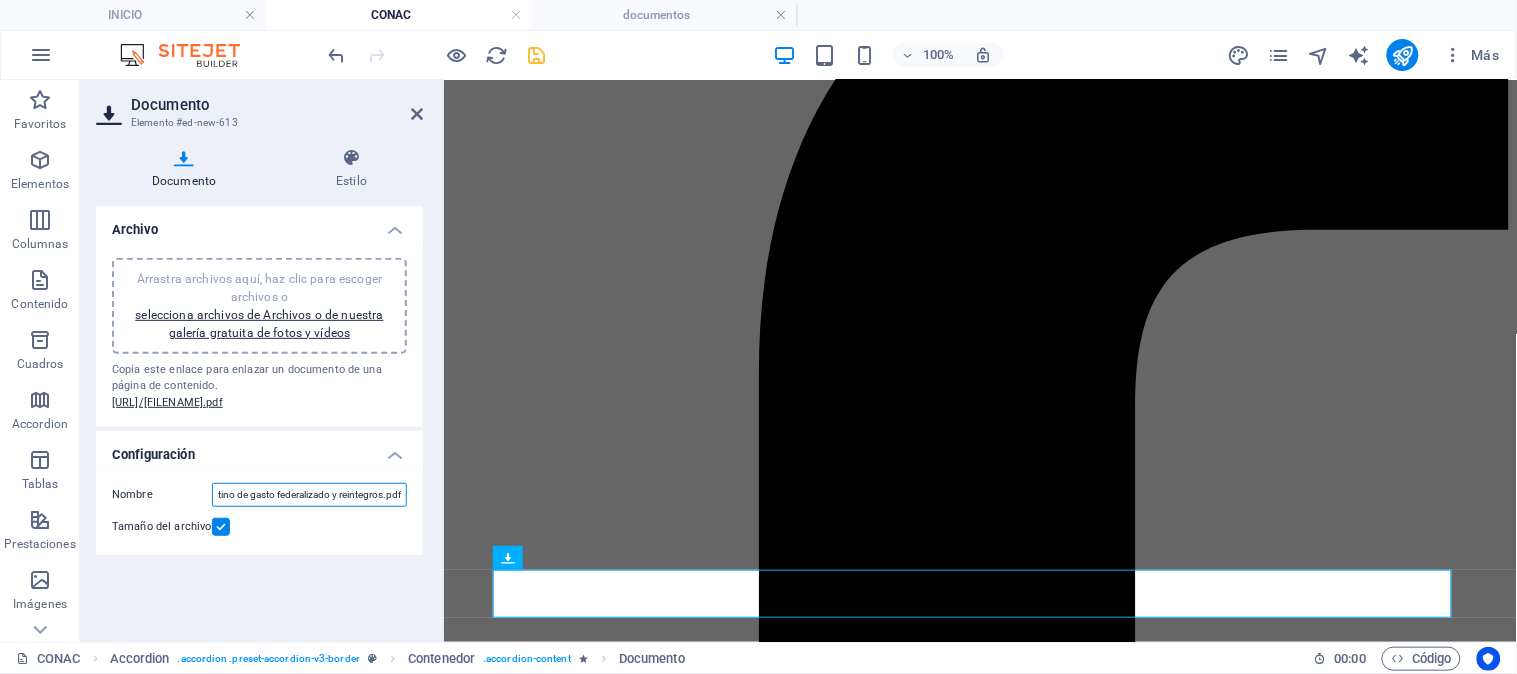 type on "Norma para establecer la estructura de información del formato del ejercicio y destino de gasto federalizado y reintegros.pdf" 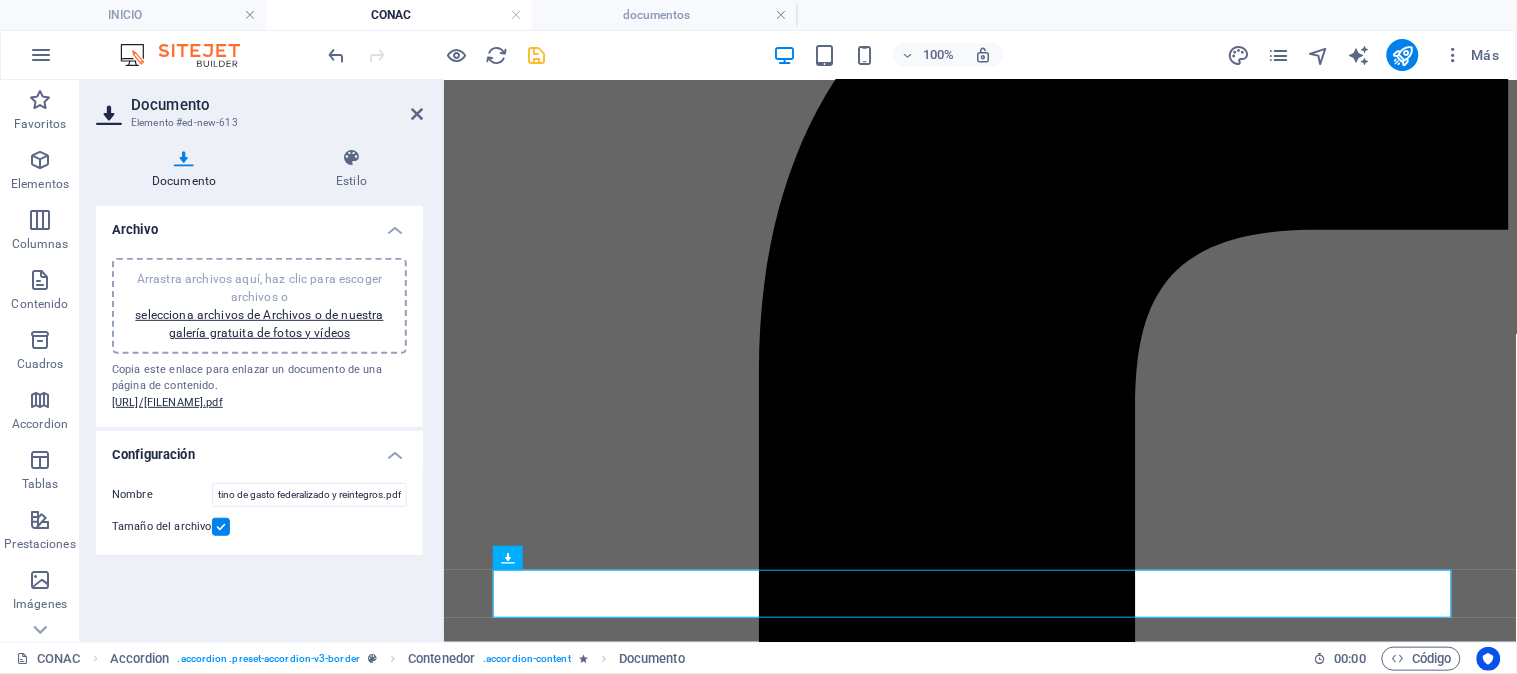 click at bounding box center (221, 527) 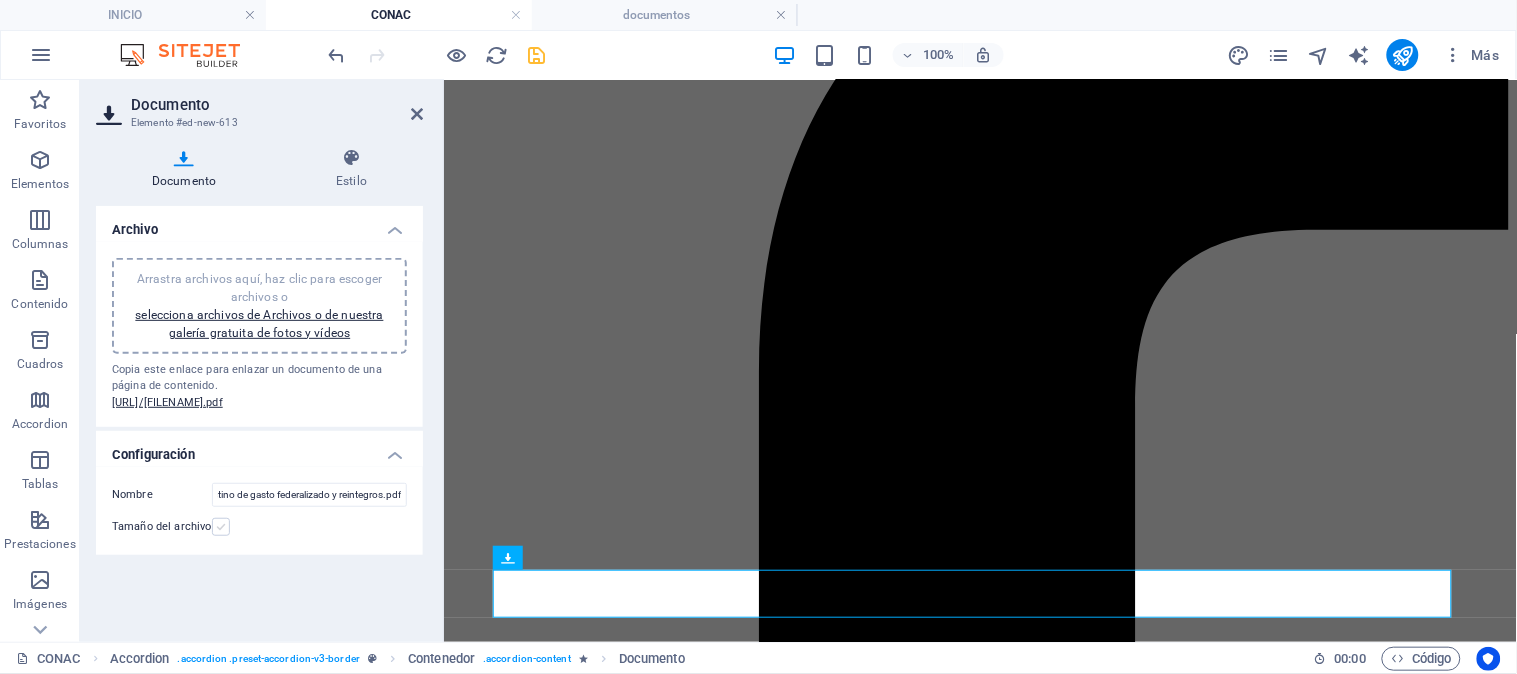 scroll, scrollTop: 0, scrollLeft: 0, axis: both 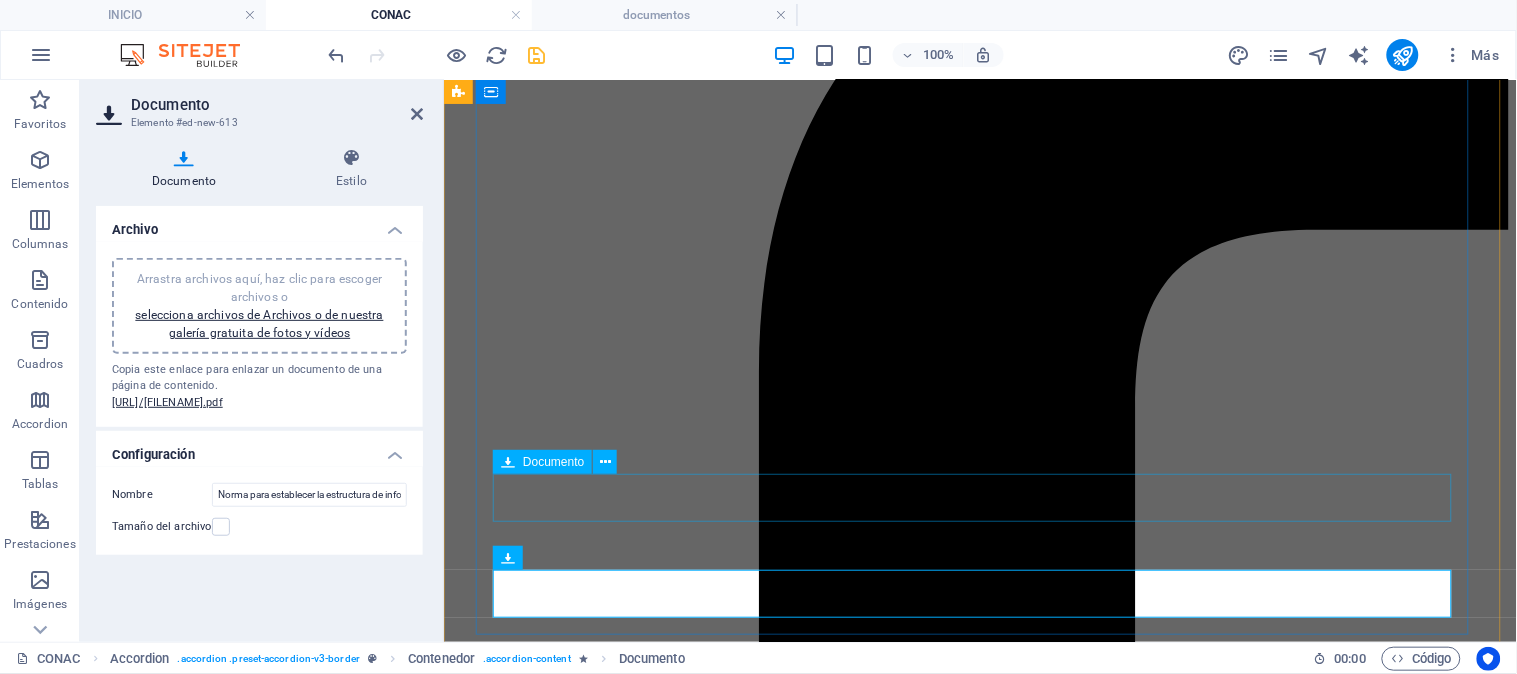 click on "[FILENAME].pdf [FILESIZE]" at bounding box center (979, 4407) 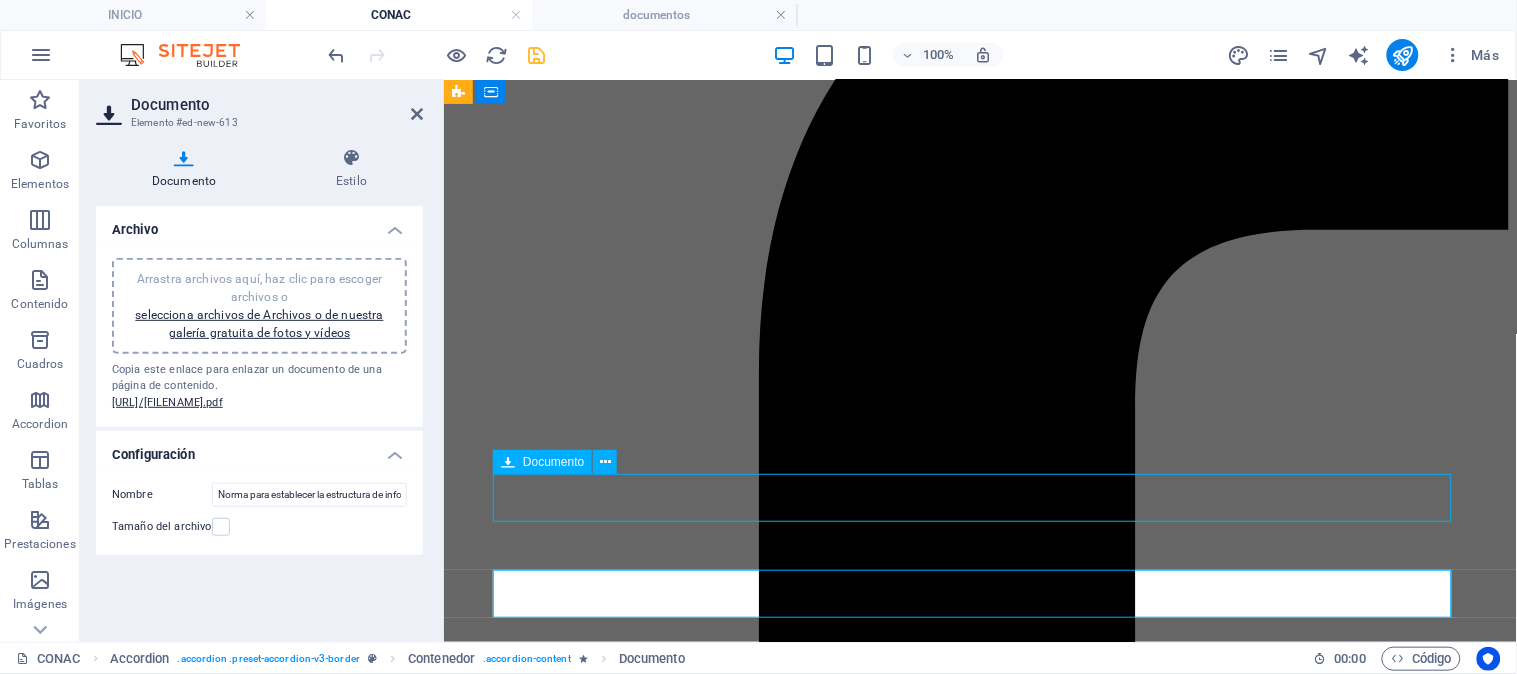 scroll, scrollTop: 777, scrollLeft: 0, axis: vertical 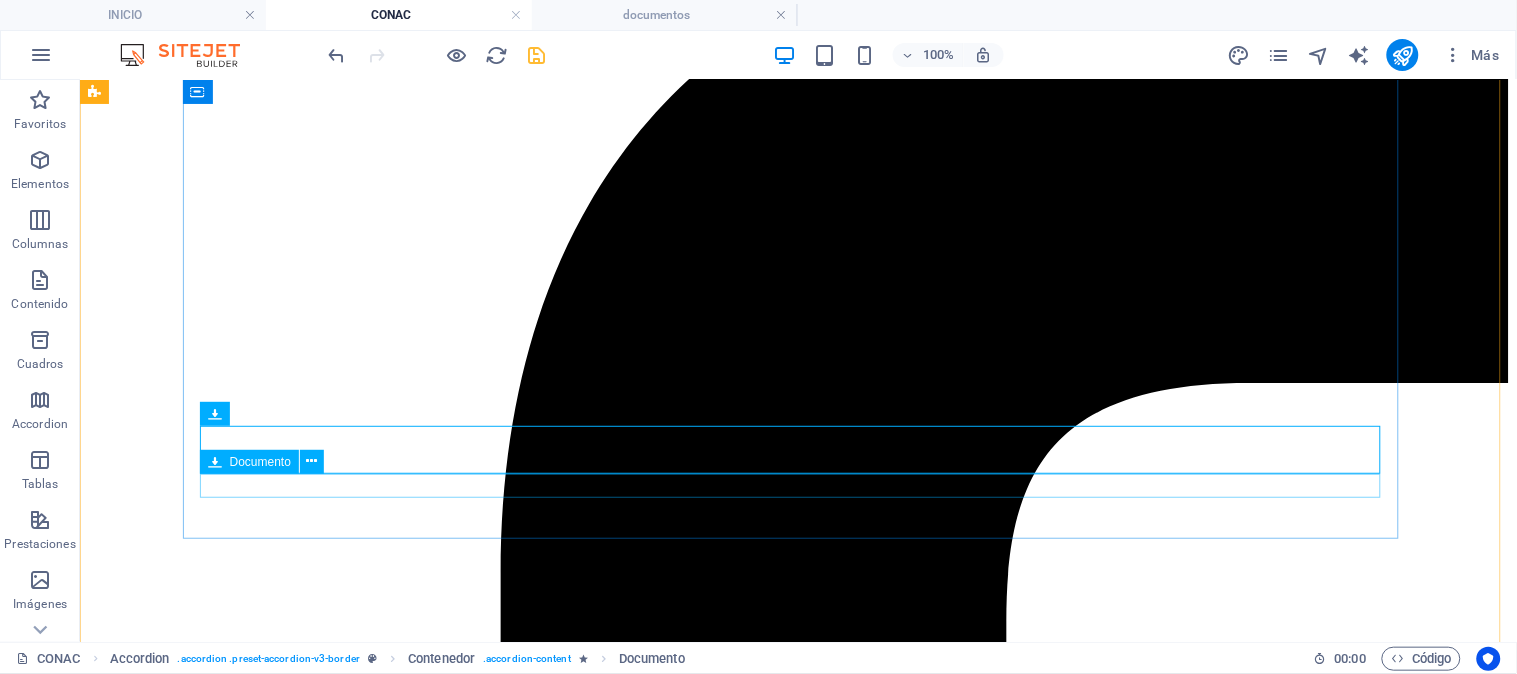 click on "[FILENAME].pdf [FILESIZE]" at bounding box center [797, 5676] 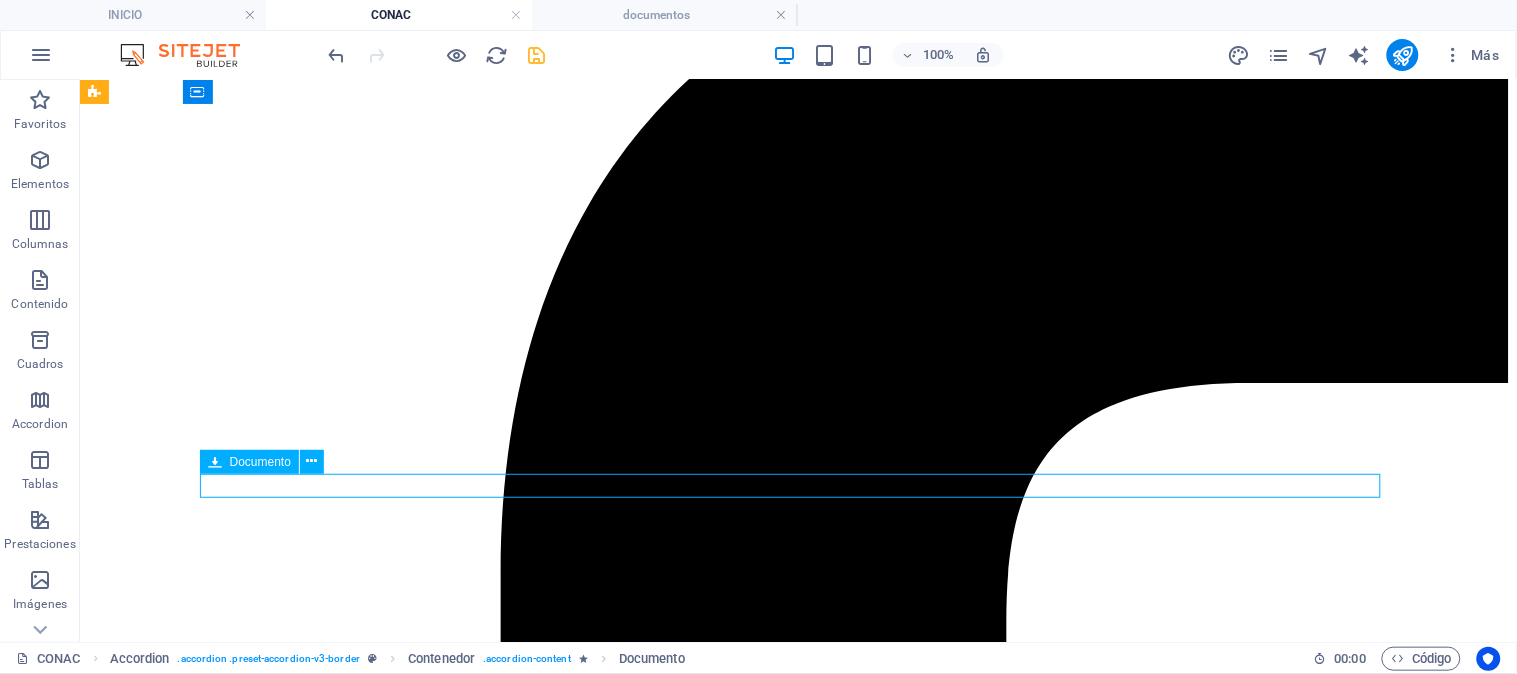 click on "[FILENAME].pdf [FILESIZE]" at bounding box center [797, 5676] 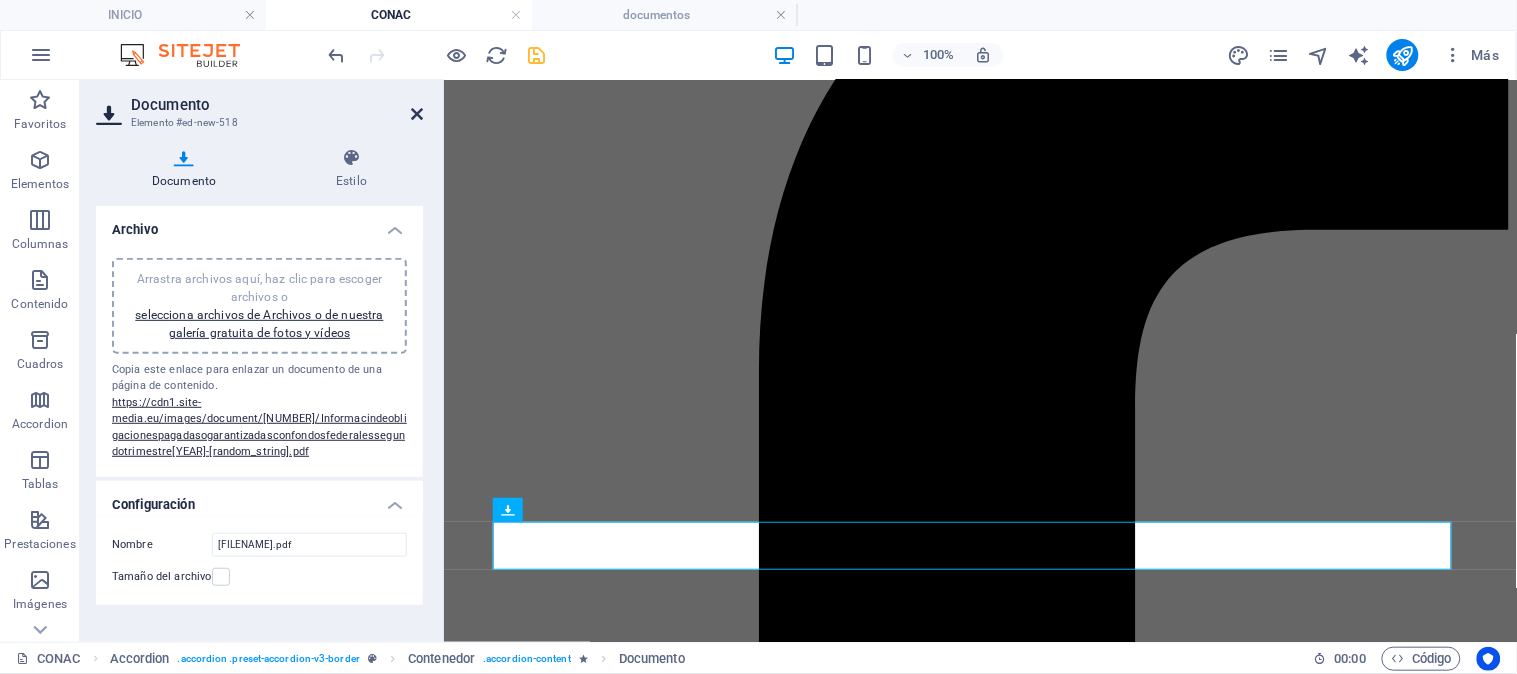 click at bounding box center [417, 114] 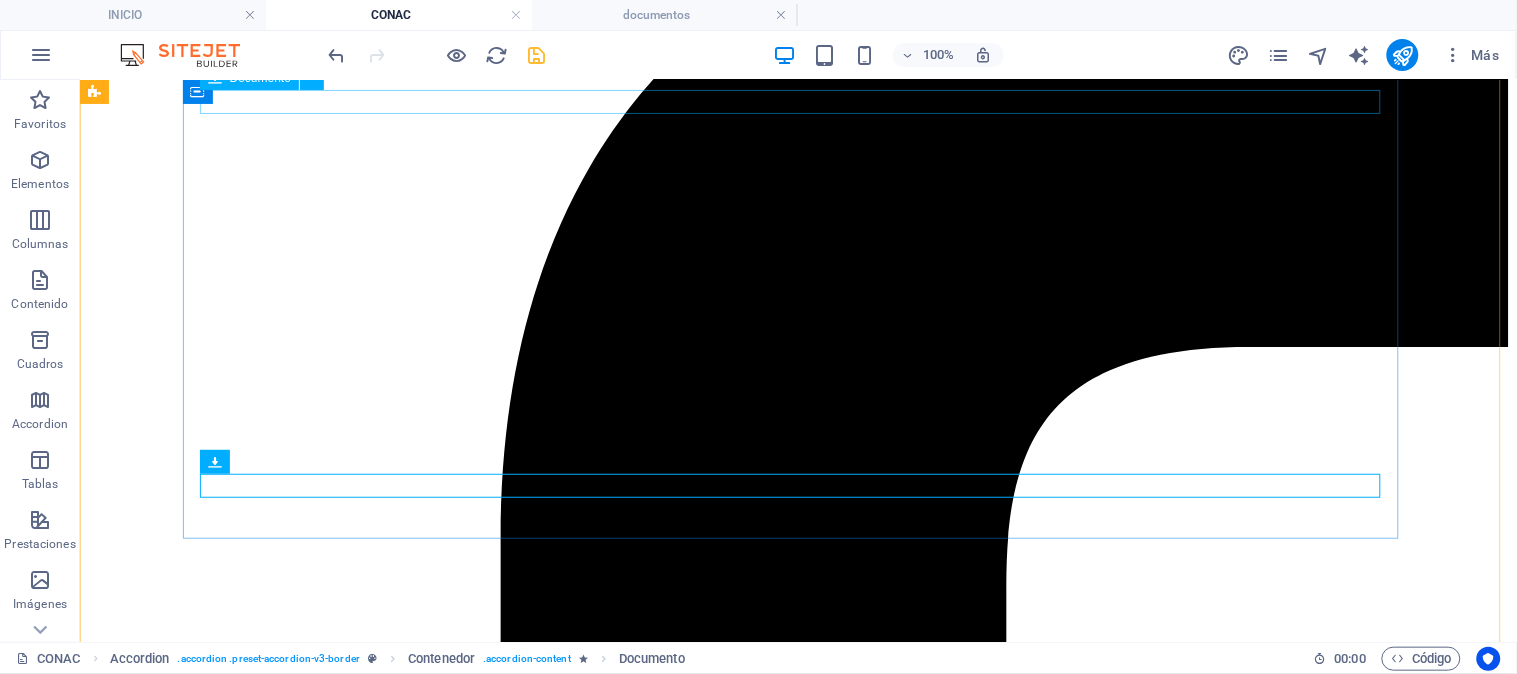 scroll, scrollTop: 777, scrollLeft: 0, axis: vertical 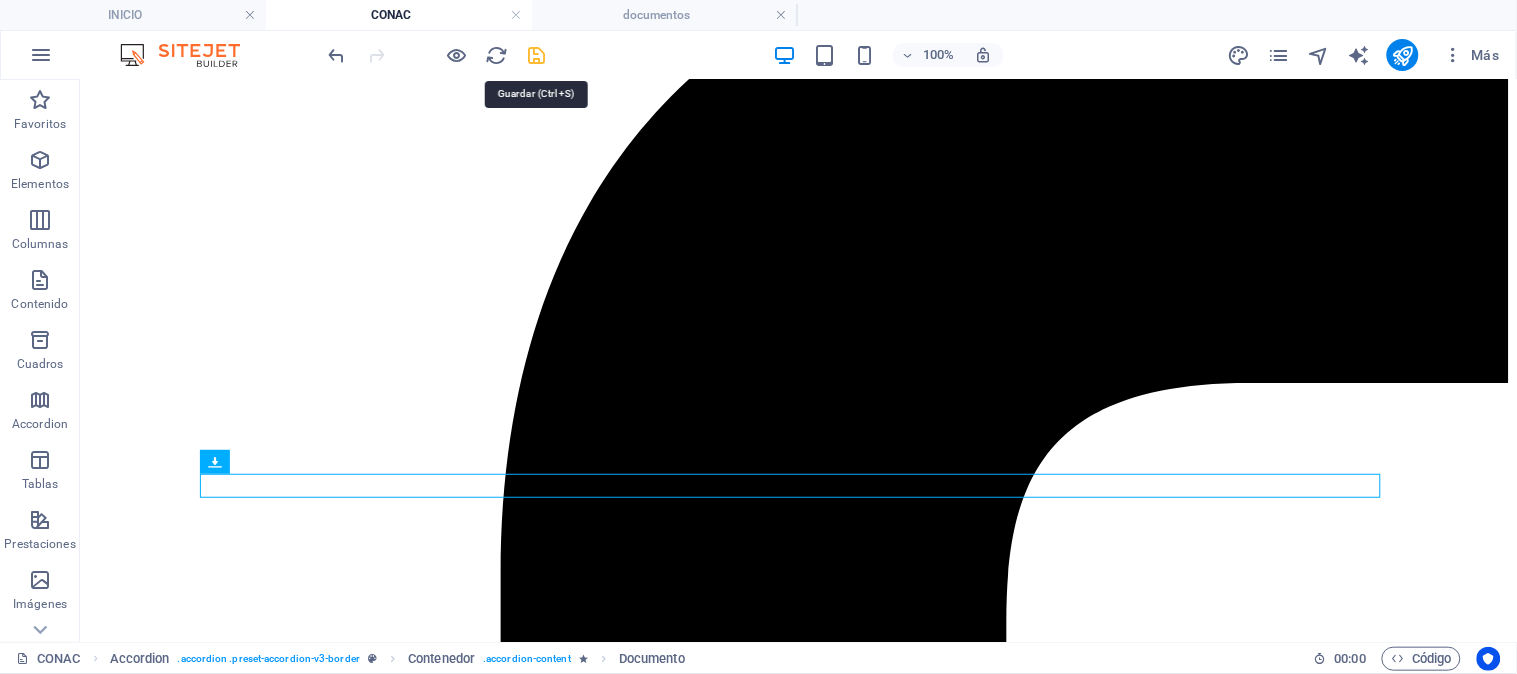 click at bounding box center [537, 55] 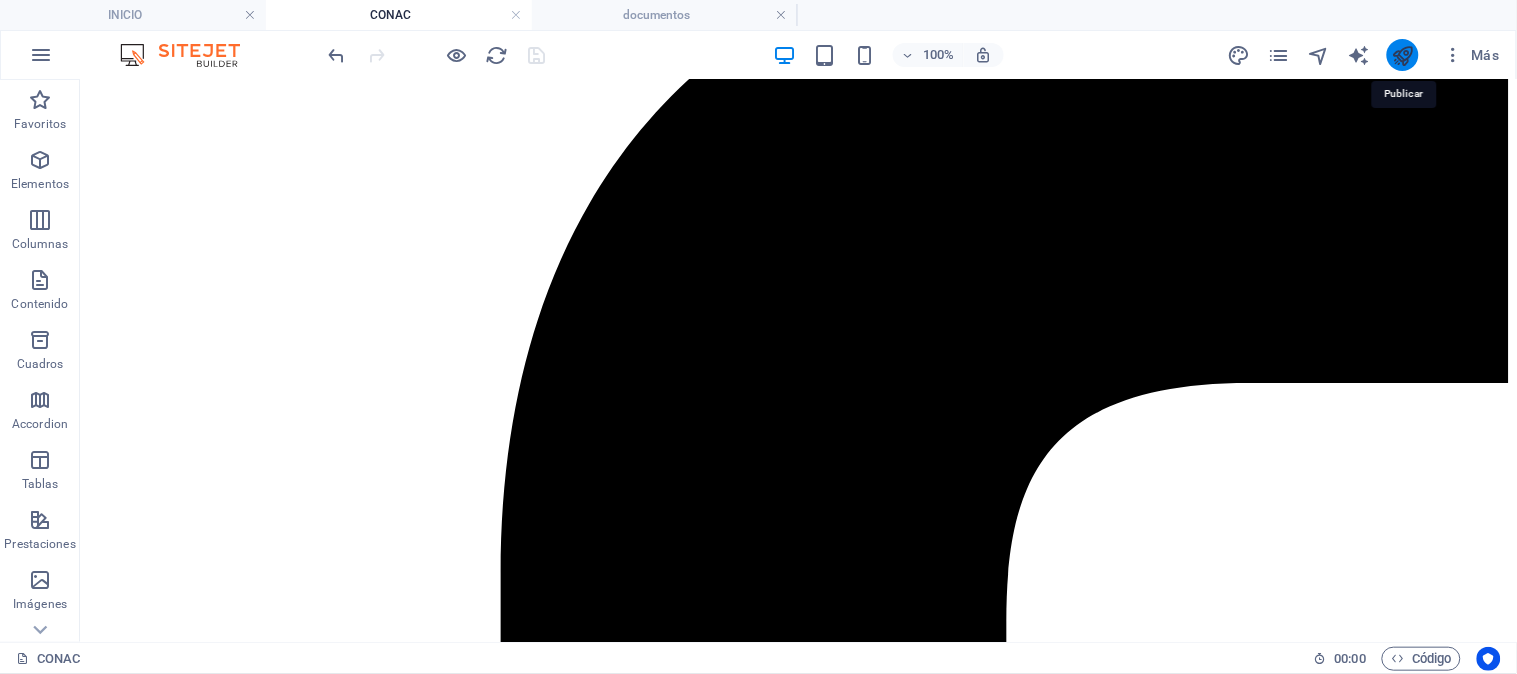 click at bounding box center (1403, 55) 